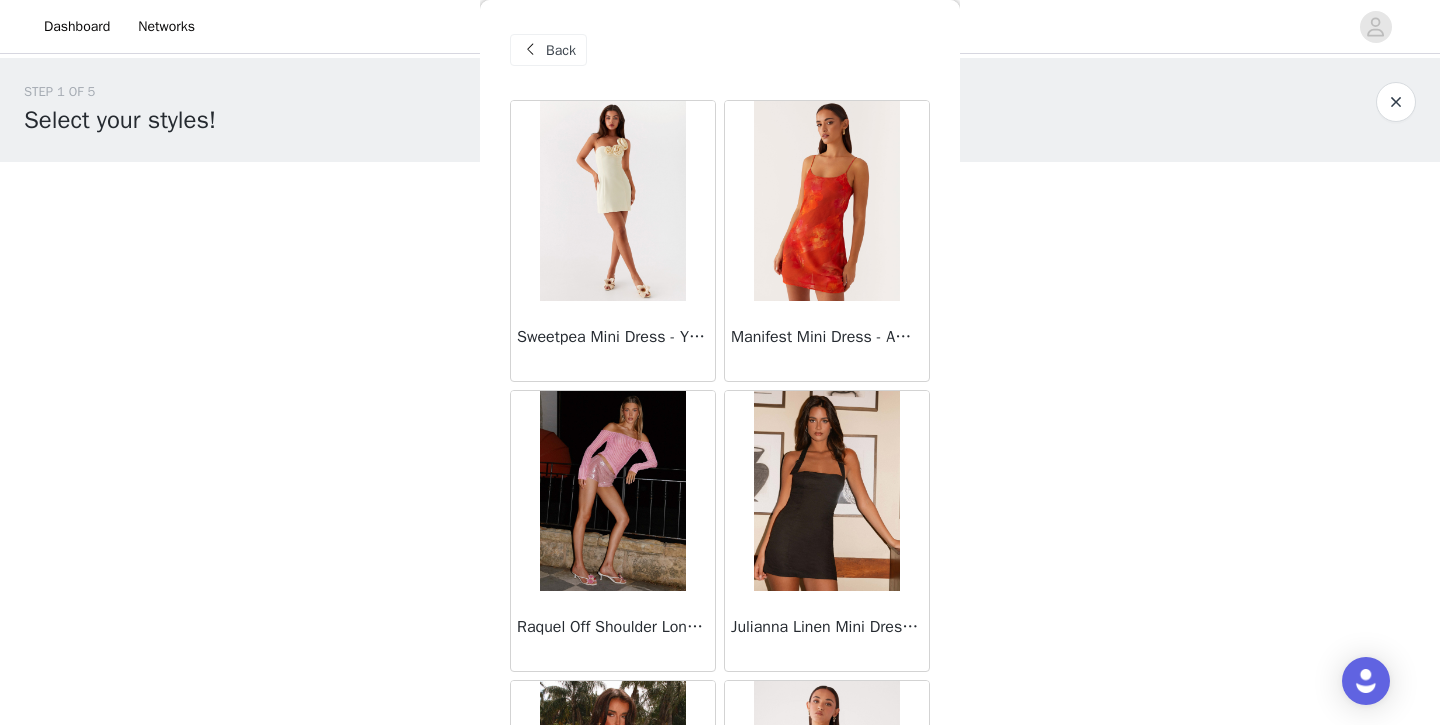 scroll, scrollTop: 0, scrollLeft: 0, axis: both 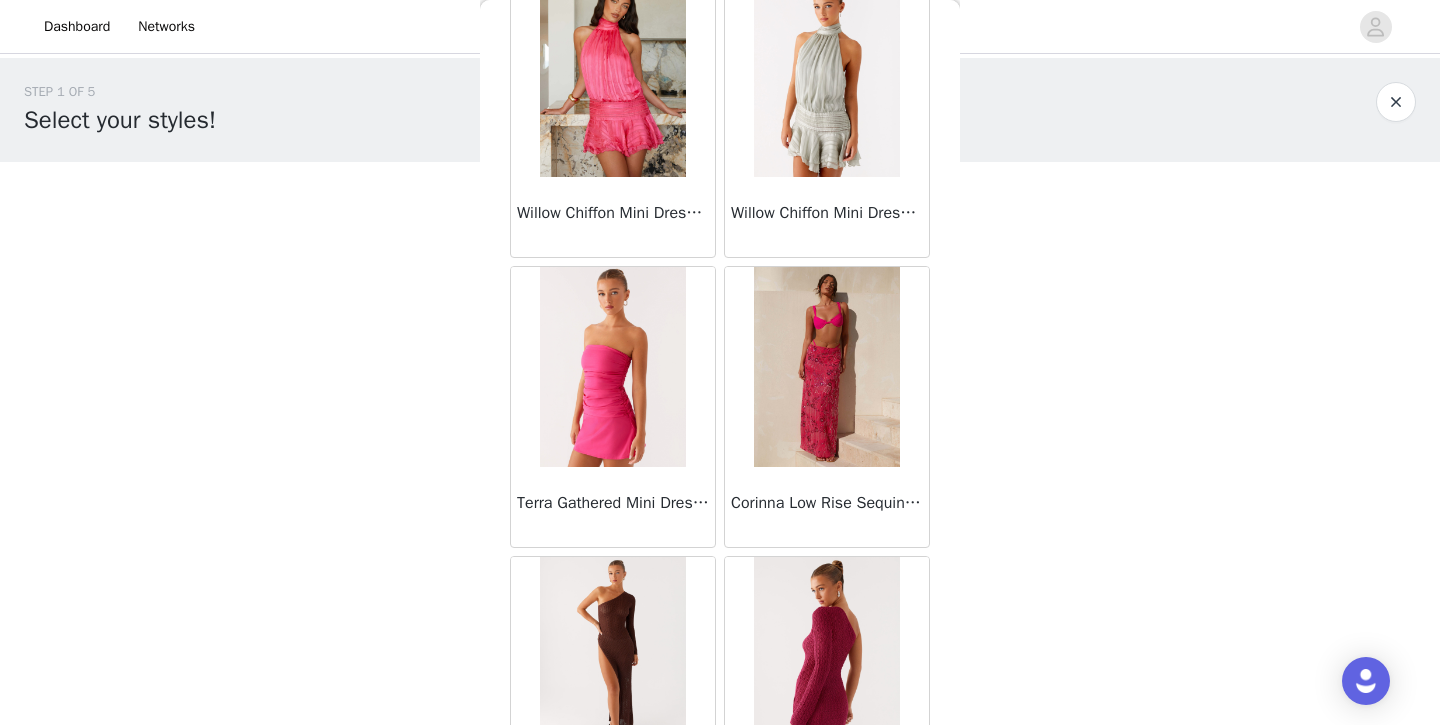 click at bounding box center (826, 367) 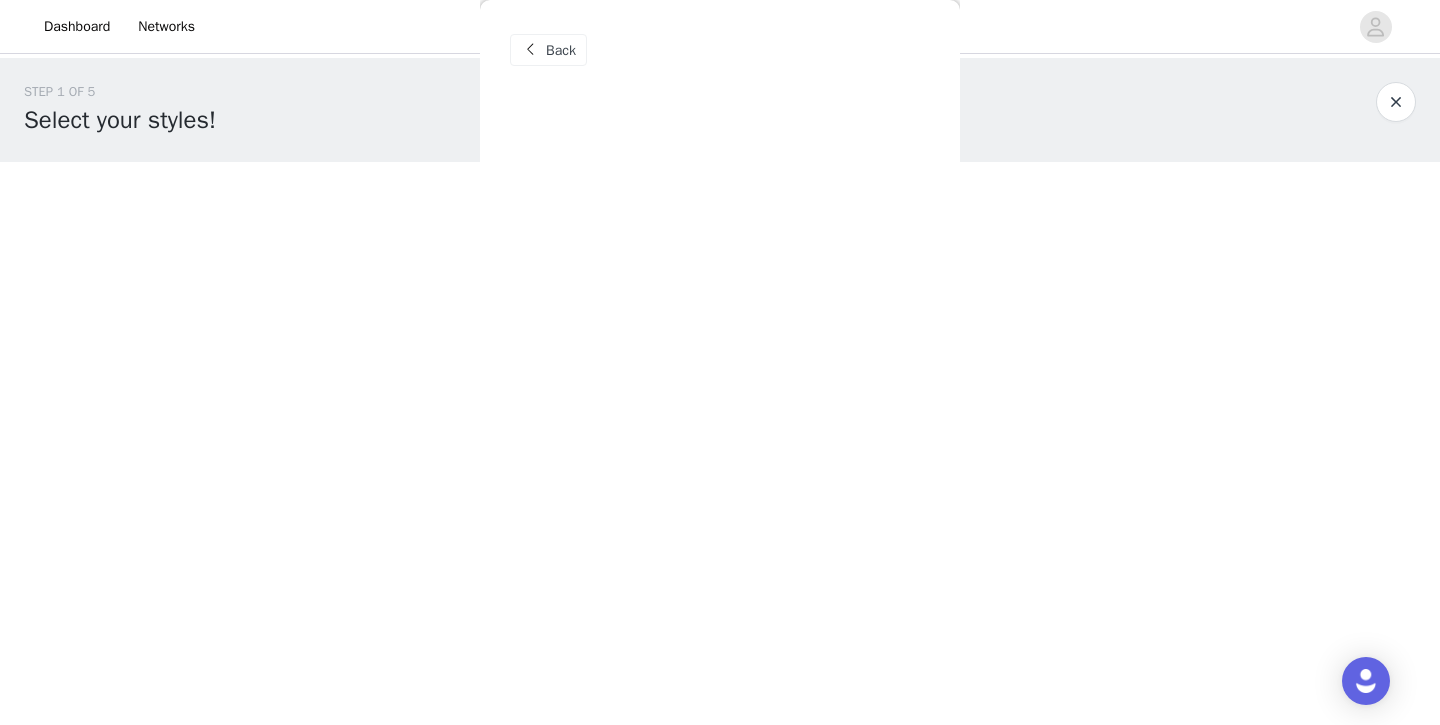 scroll, scrollTop: 0, scrollLeft: 0, axis: both 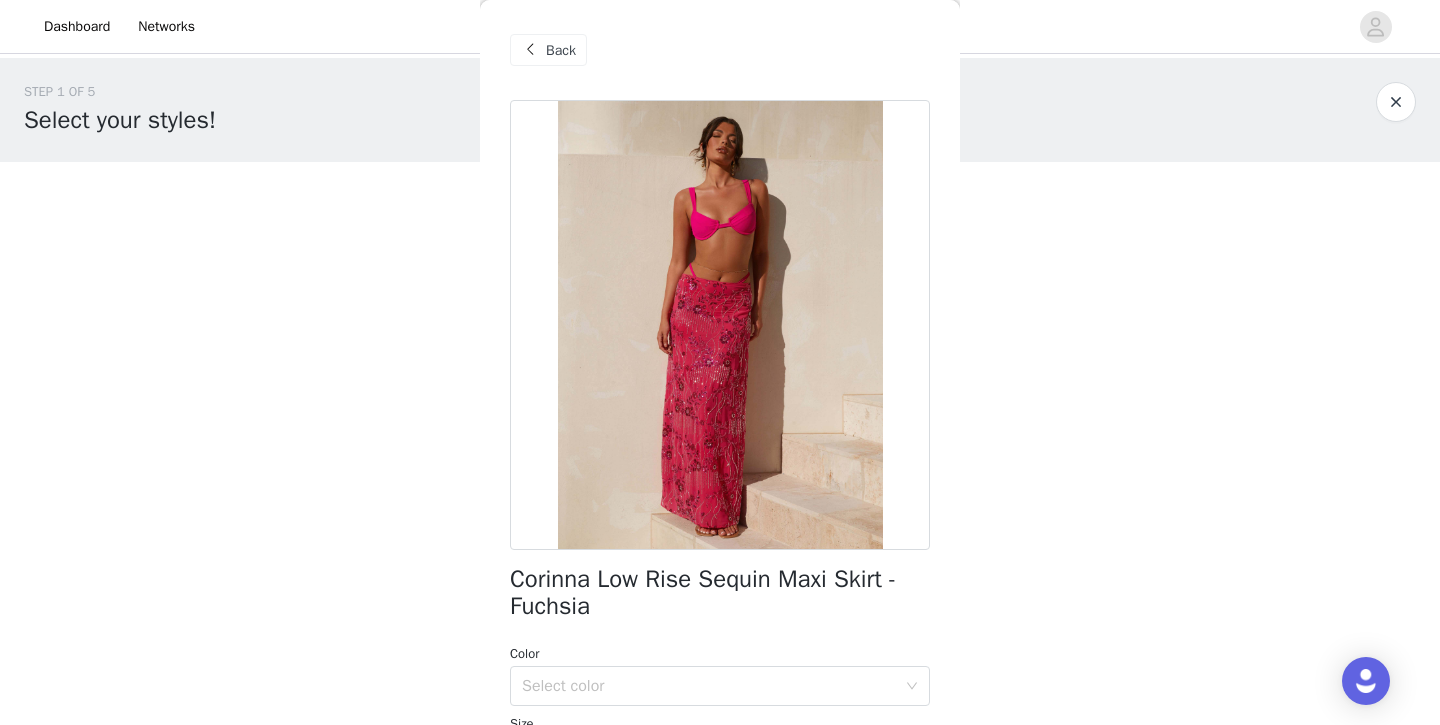 click on "Back" at bounding box center [561, 50] 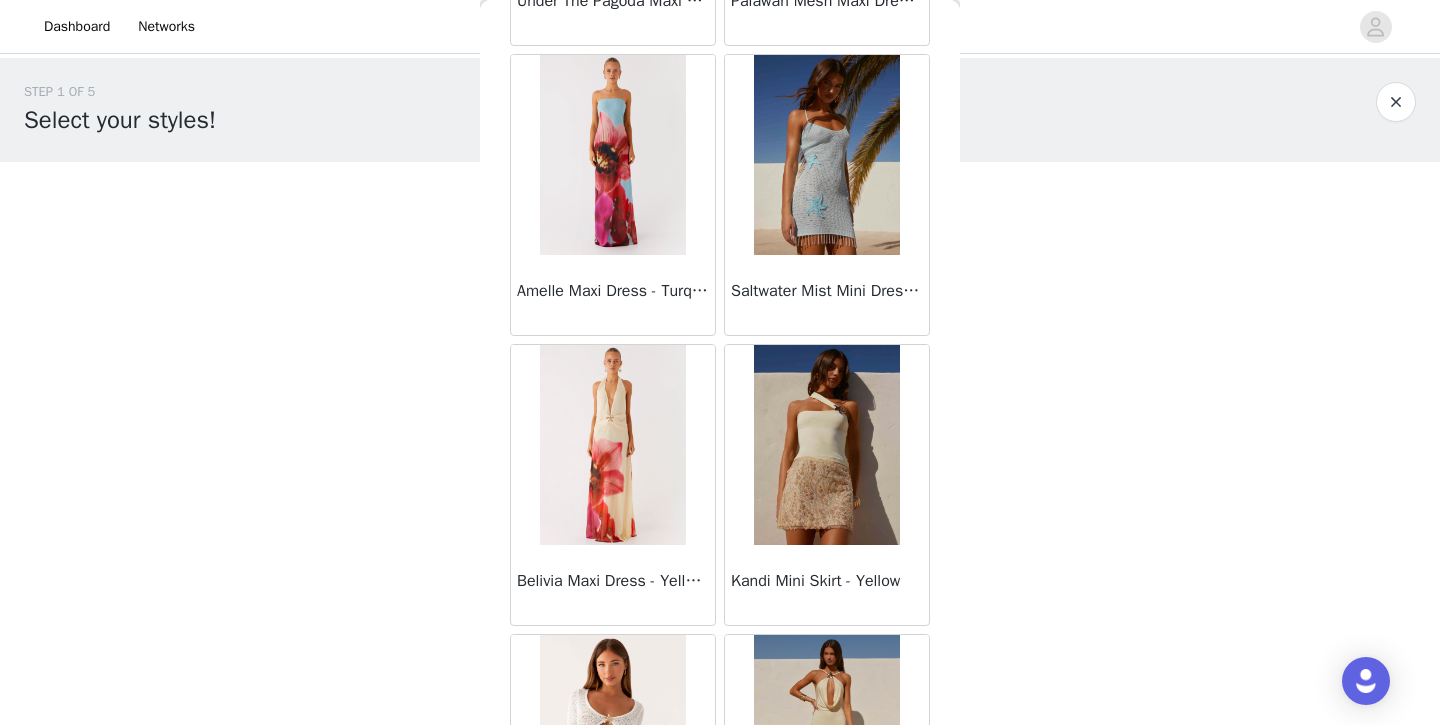 scroll, scrollTop: 70782, scrollLeft: 0, axis: vertical 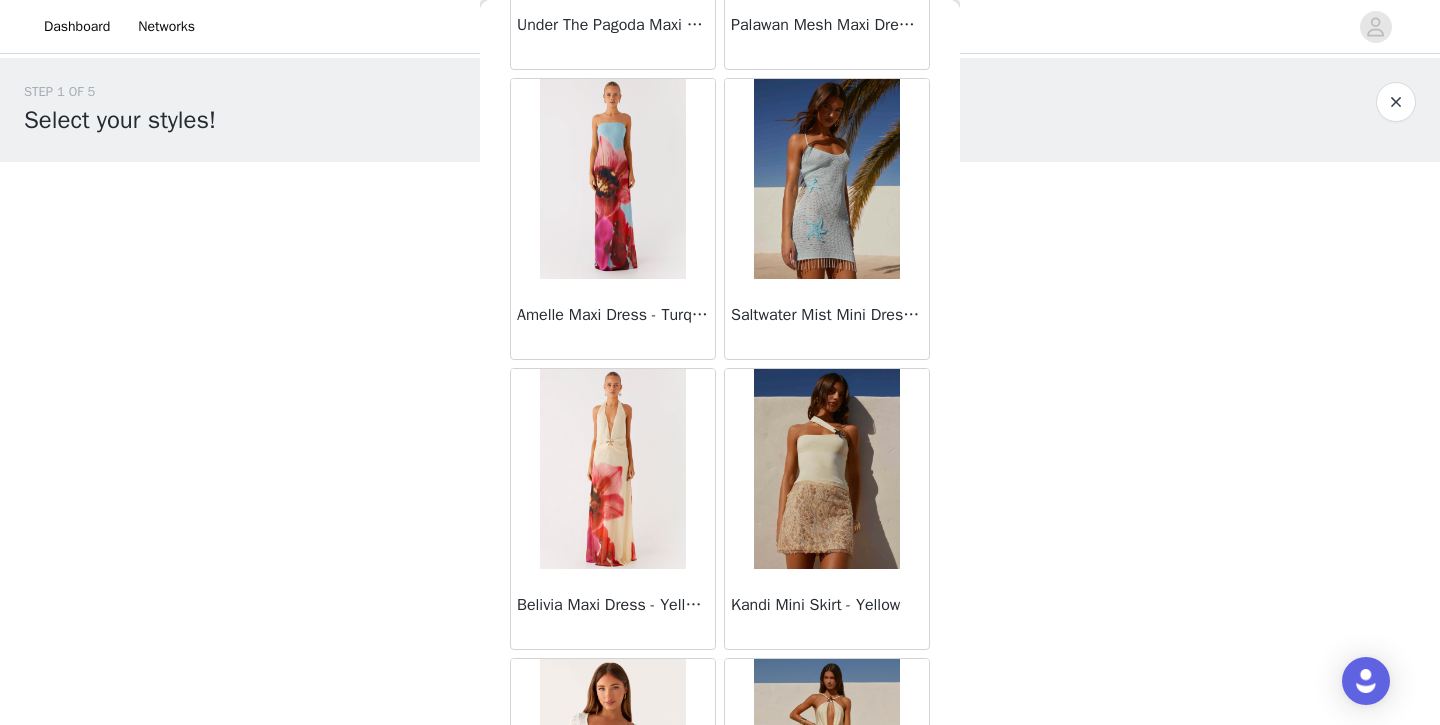 click at bounding box center (826, 469) 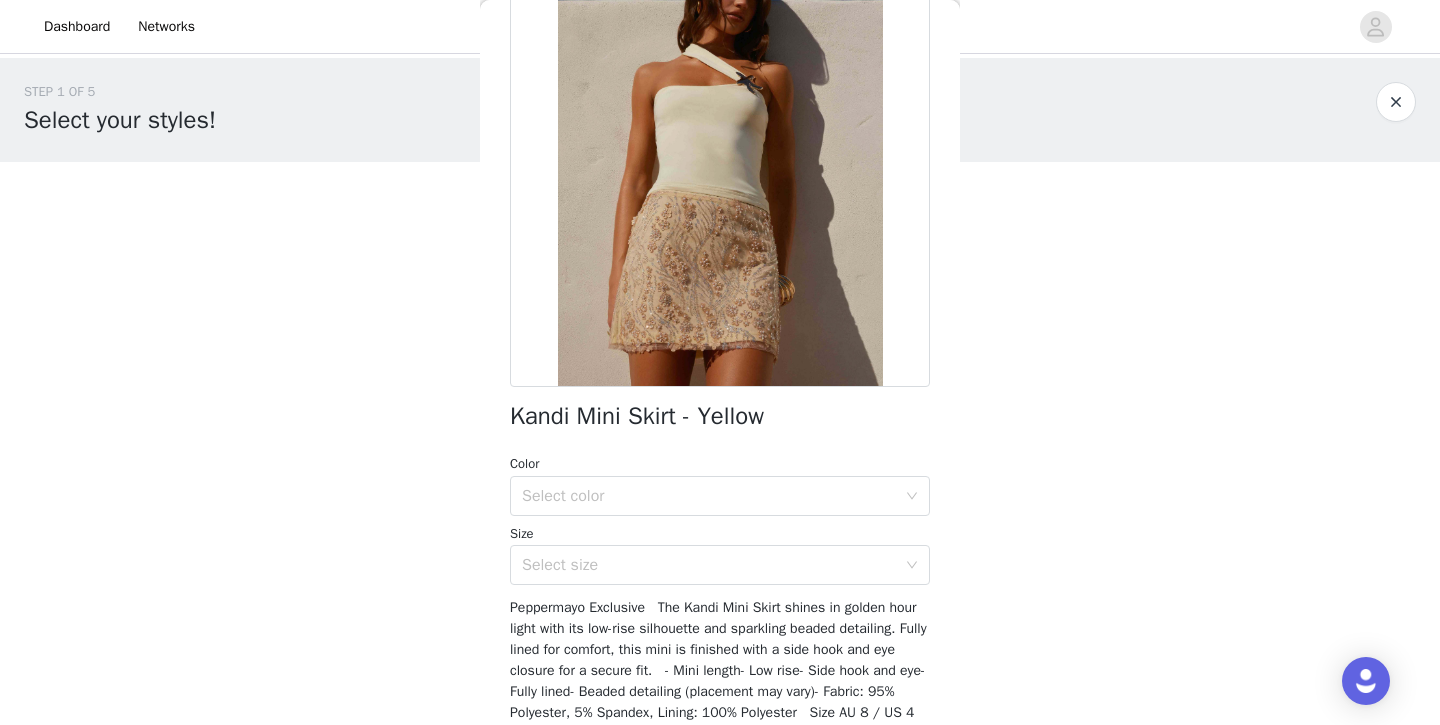 scroll, scrollTop: 179, scrollLeft: 0, axis: vertical 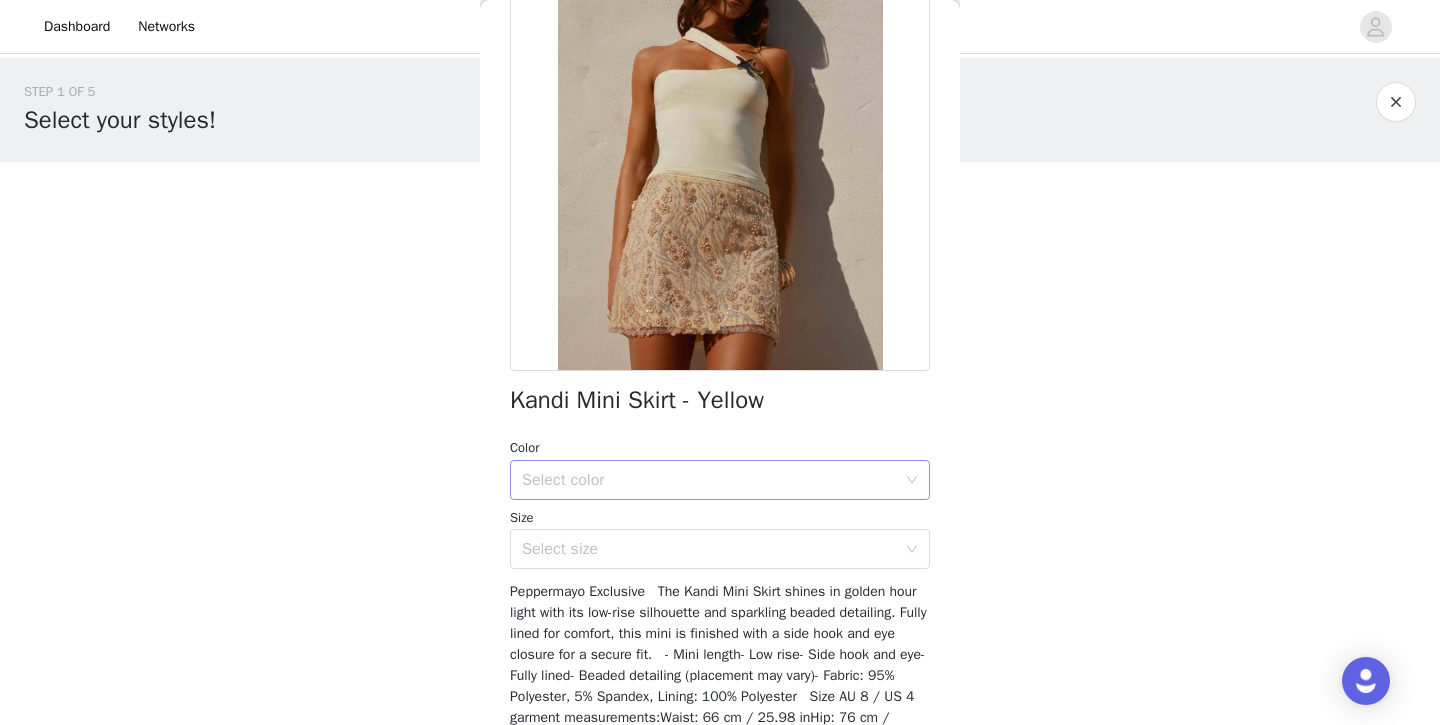 click on "Select color" at bounding box center [709, 480] 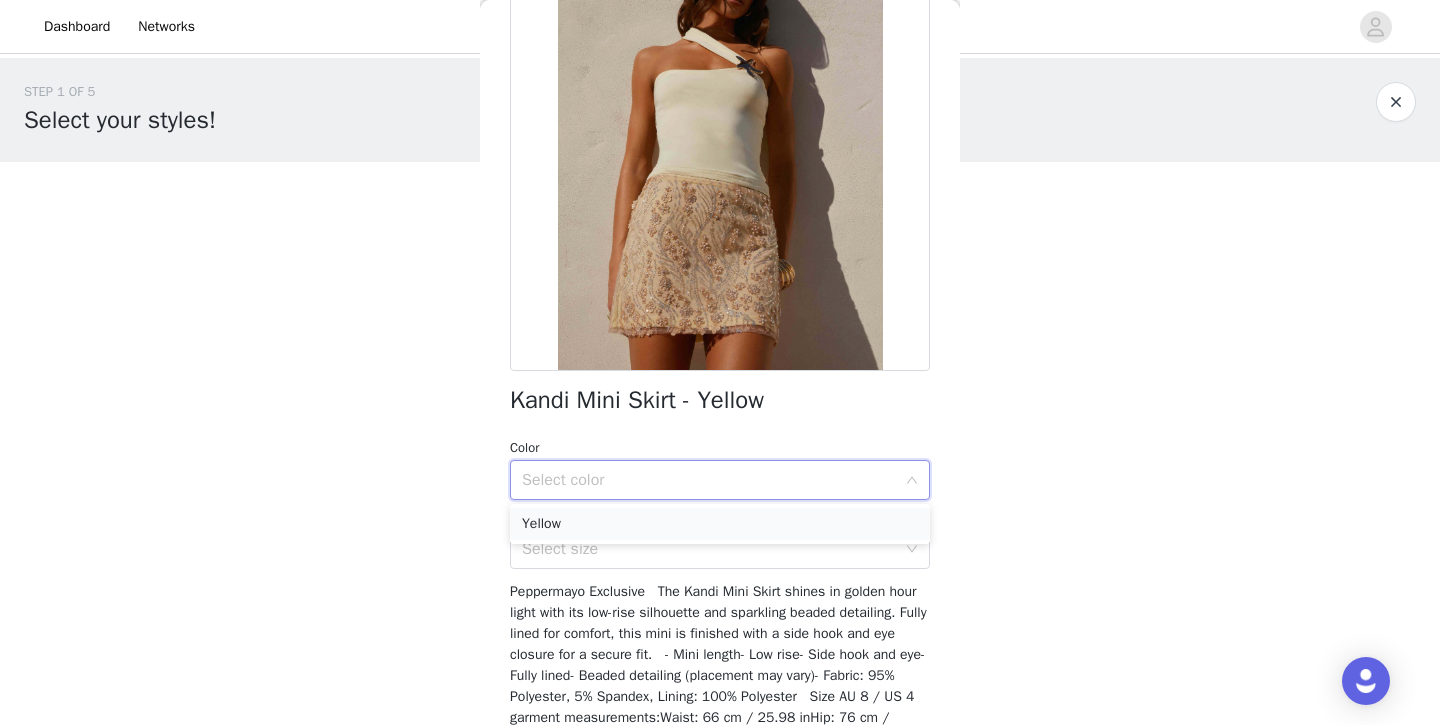 click on "Yellow" at bounding box center (720, 524) 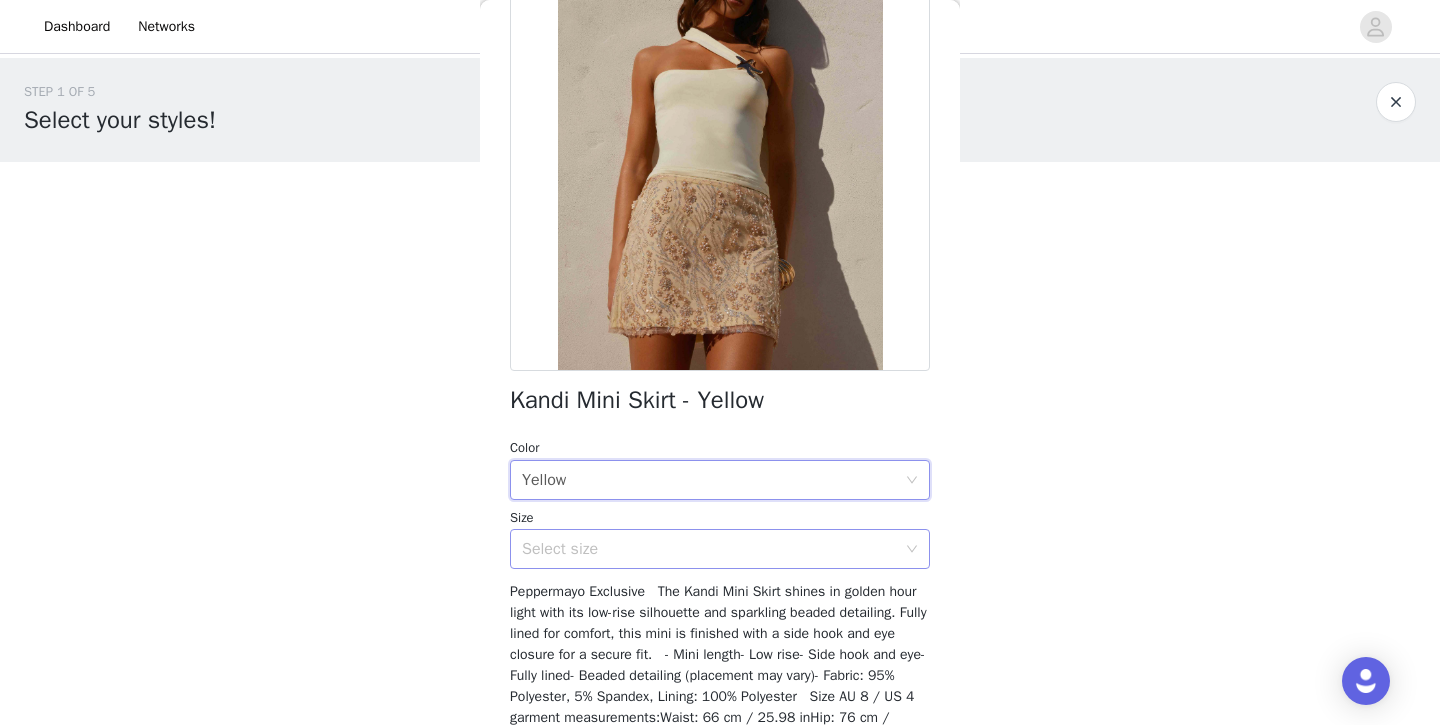 click on "Select size" at bounding box center [709, 549] 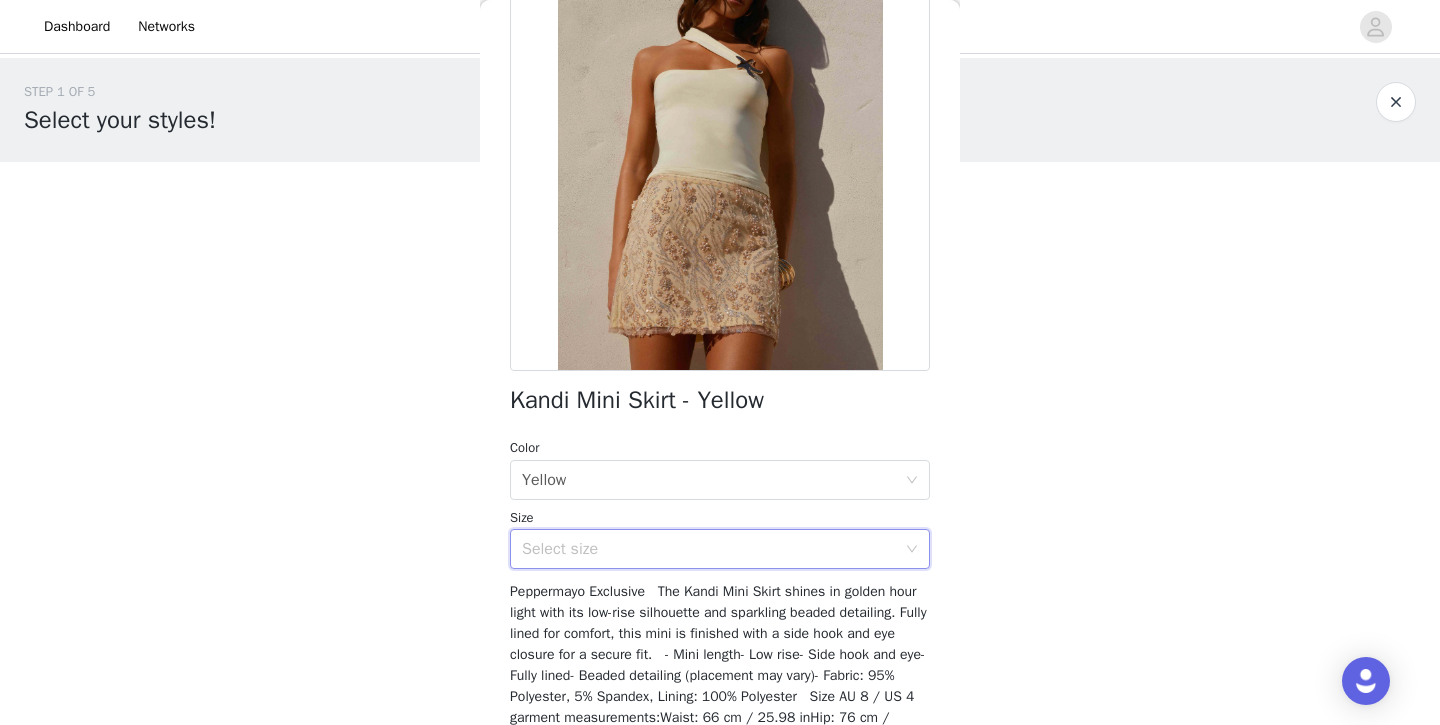 click on "Select size" at bounding box center [709, 549] 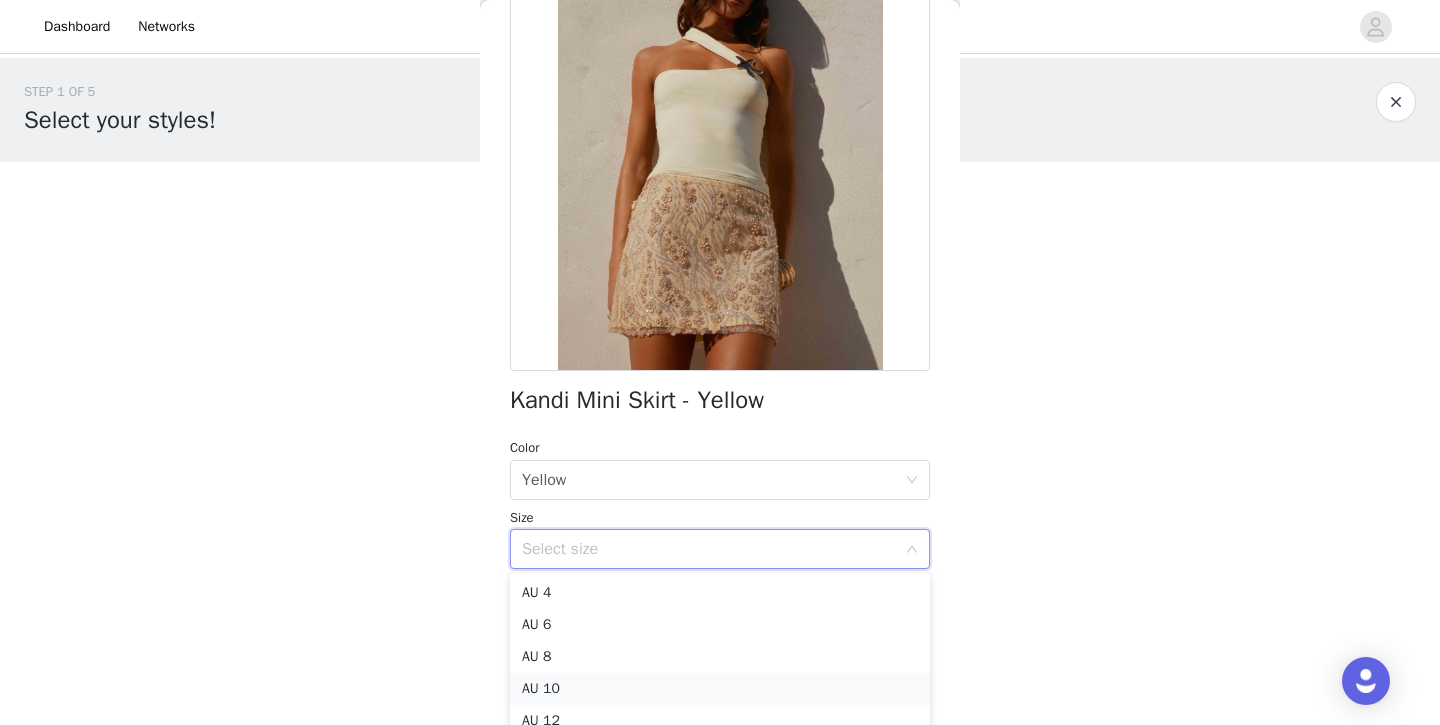 click on "AU 10" at bounding box center [720, 689] 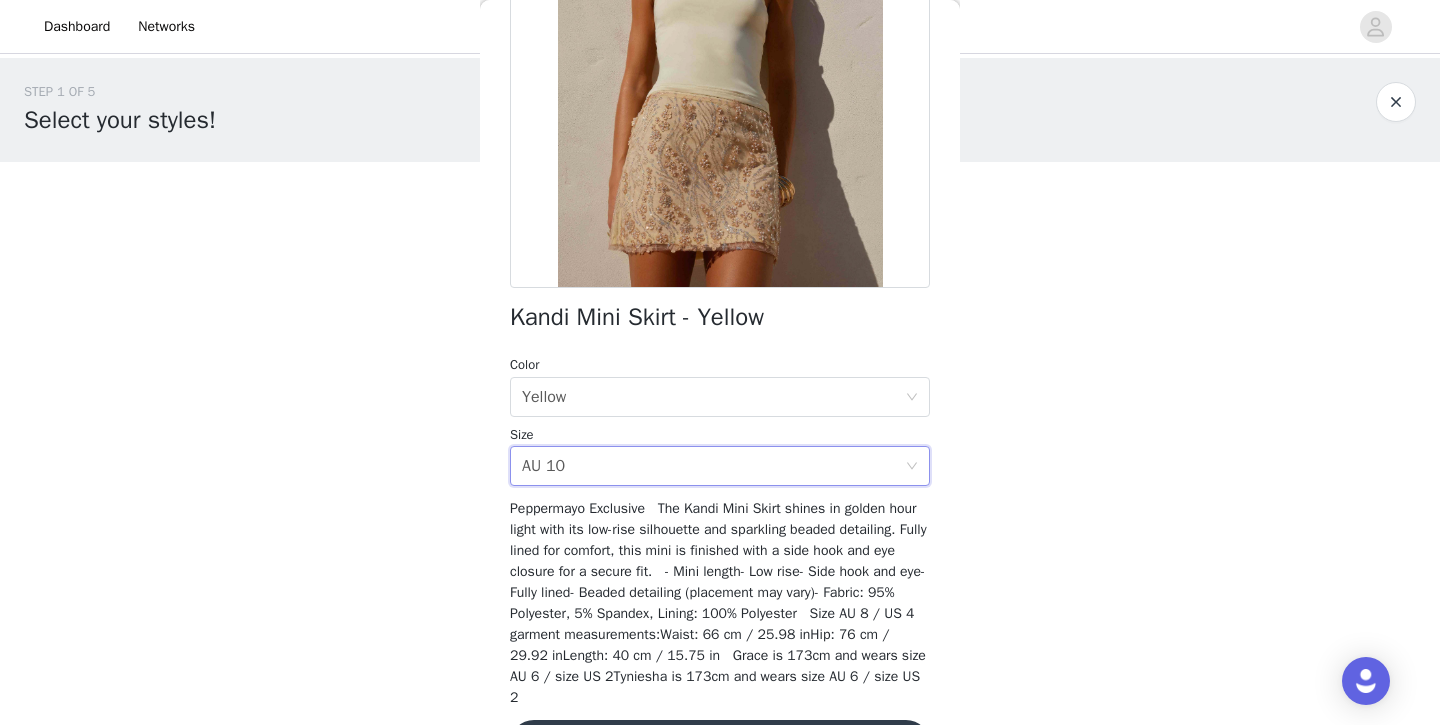 scroll, scrollTop: 329, scrollLeft: 0, axis: vertical 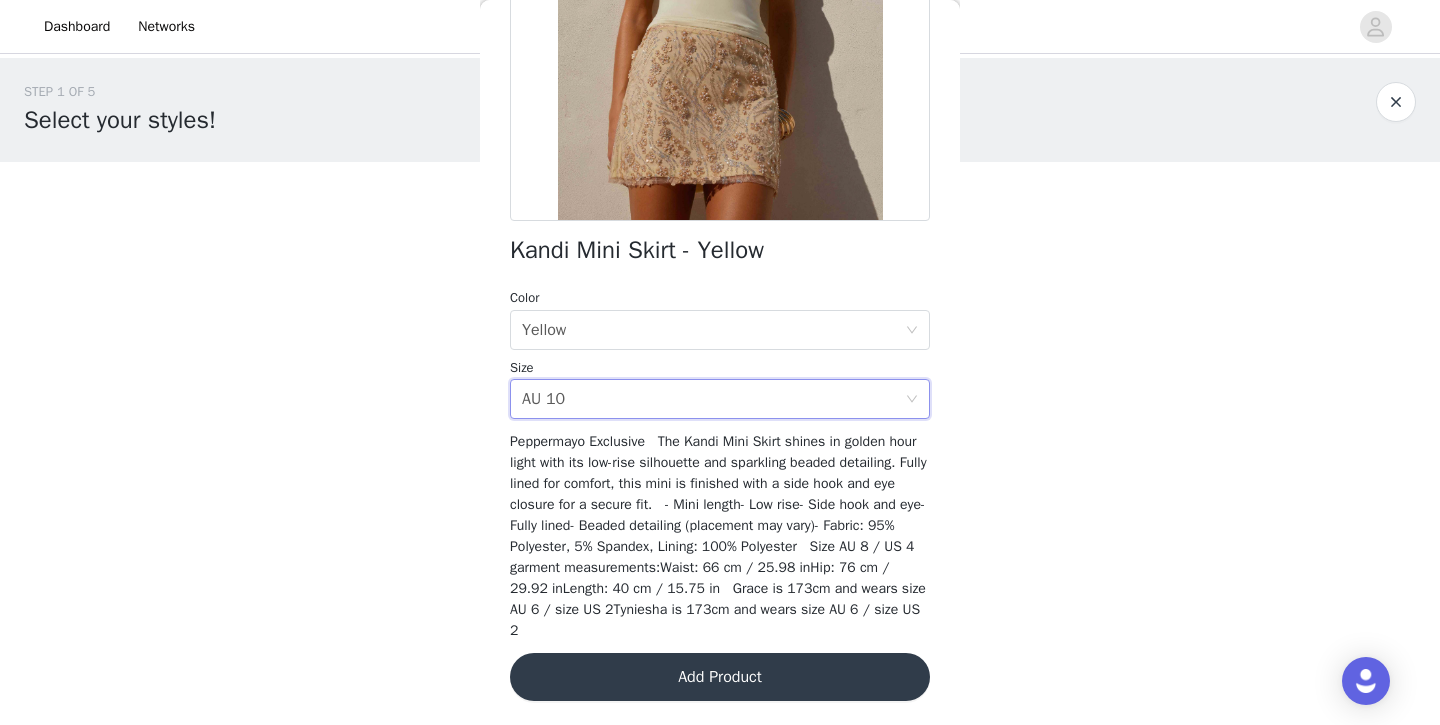 click on "Add Product" at bounding box center [720, 677] 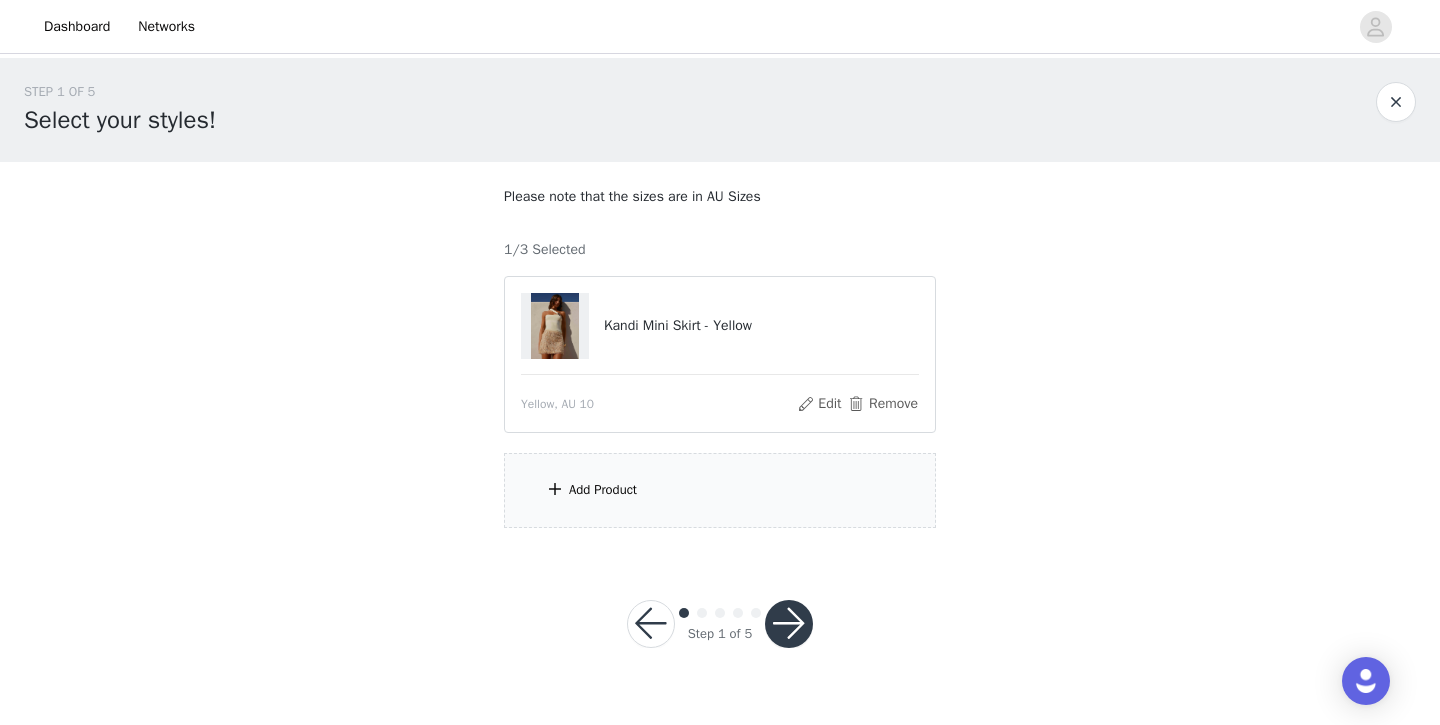click on "Add Product" at bounding box center (720, 490) 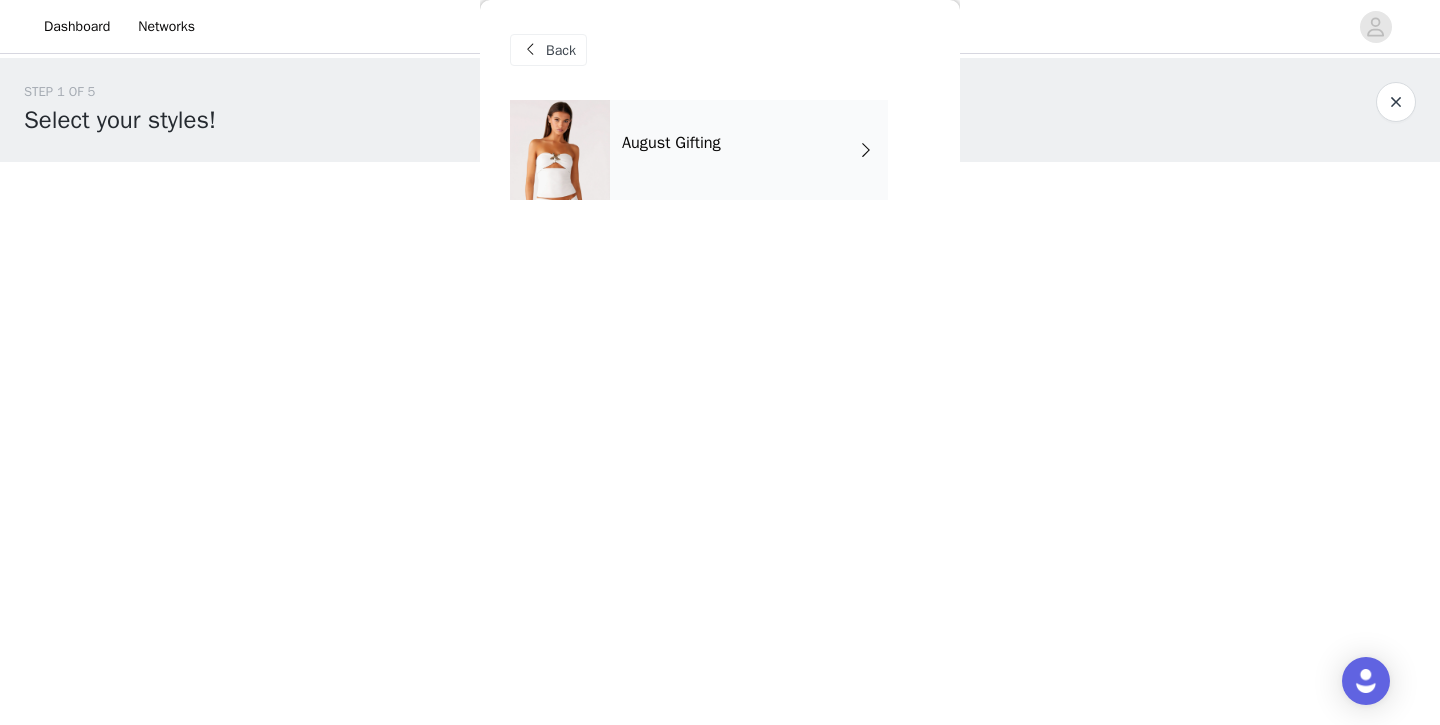 click on "August Gifting" at bounding box center [671, 143] 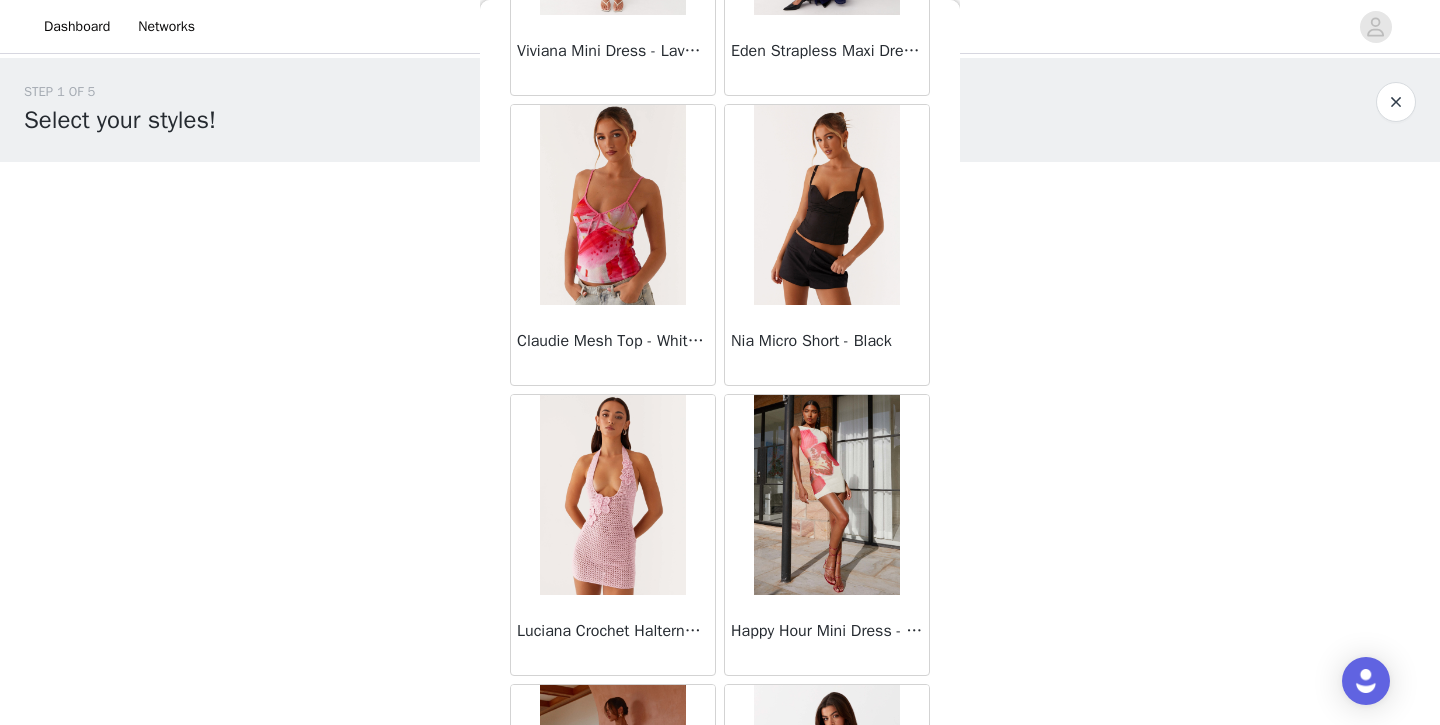 scroll, scrollTop: 2335, scrollLeft: 0, axis: vertical 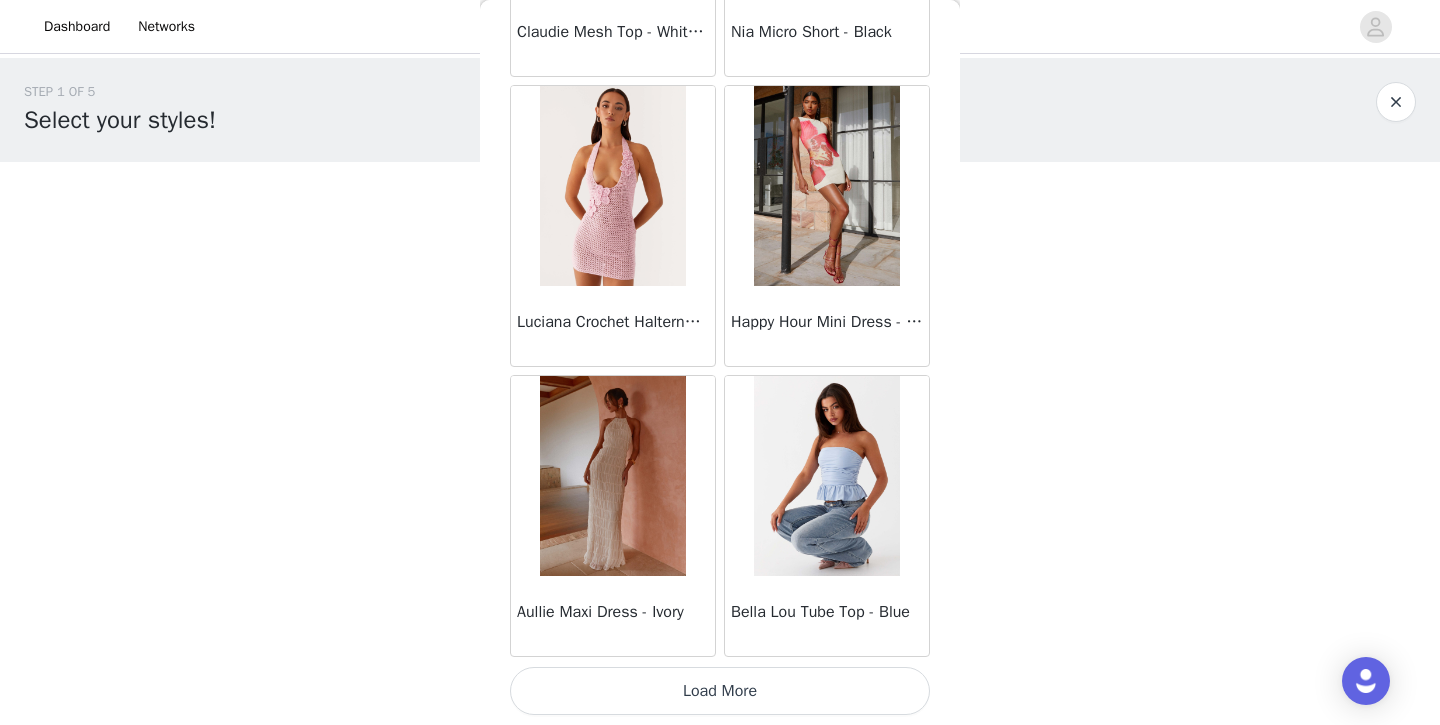 click on "Load More" at bounding box center (720, 691) 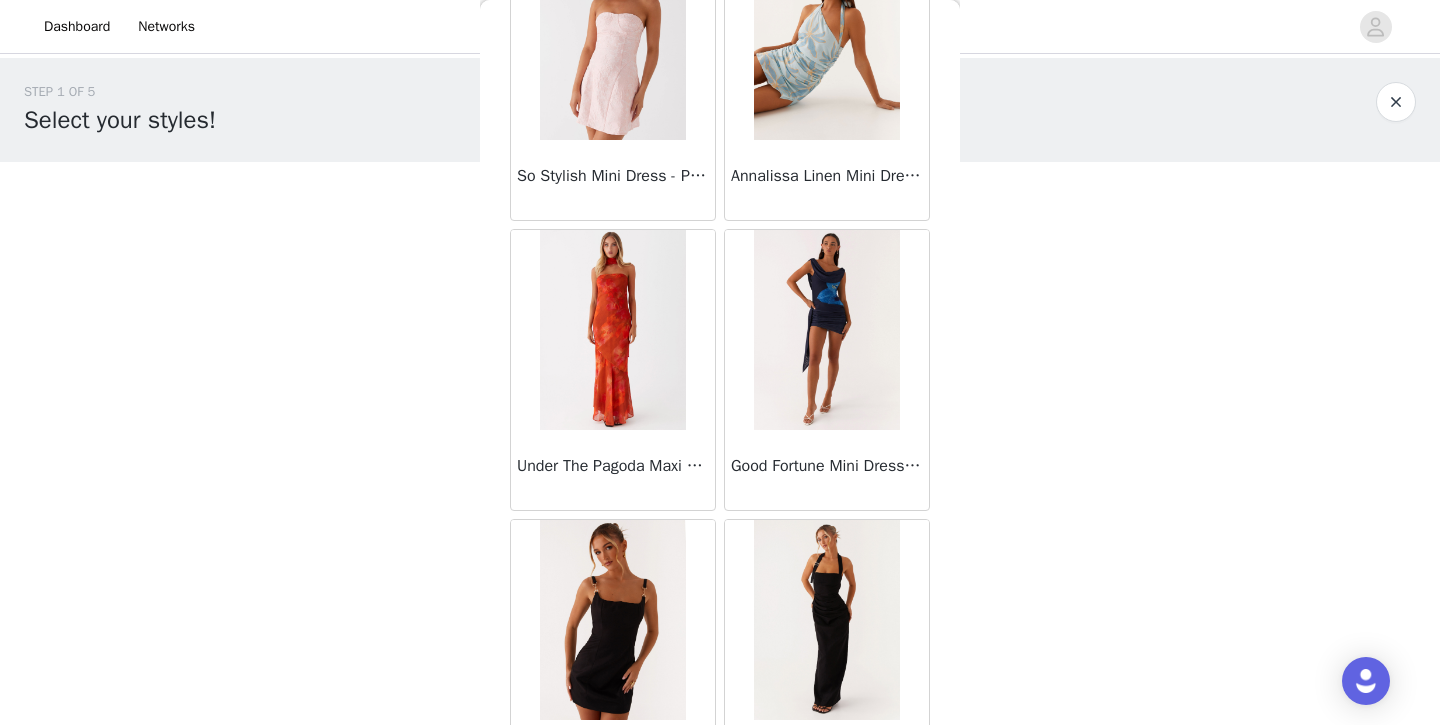 scroll, scrollTop: 5235, scrollLeft: 0, axis: vertical 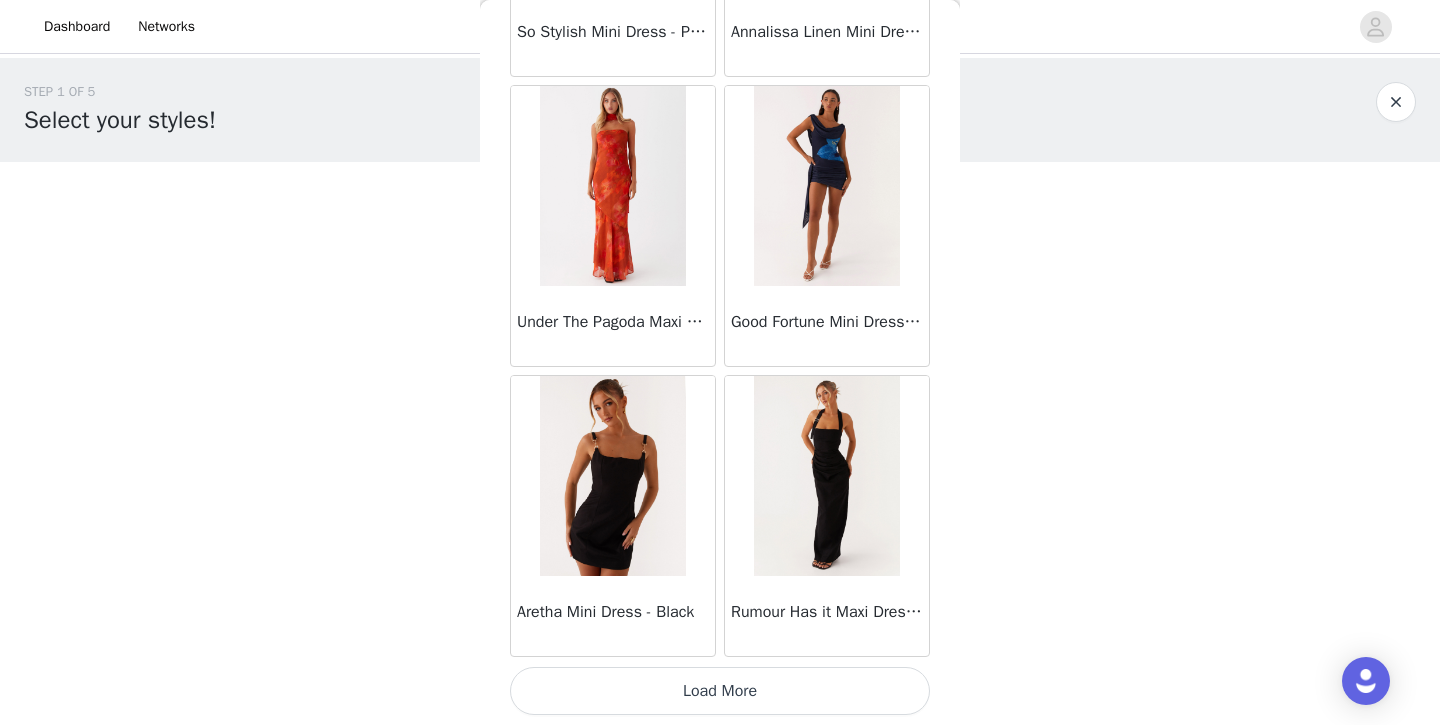 click on "Load More" at bounding box center (720, 691) 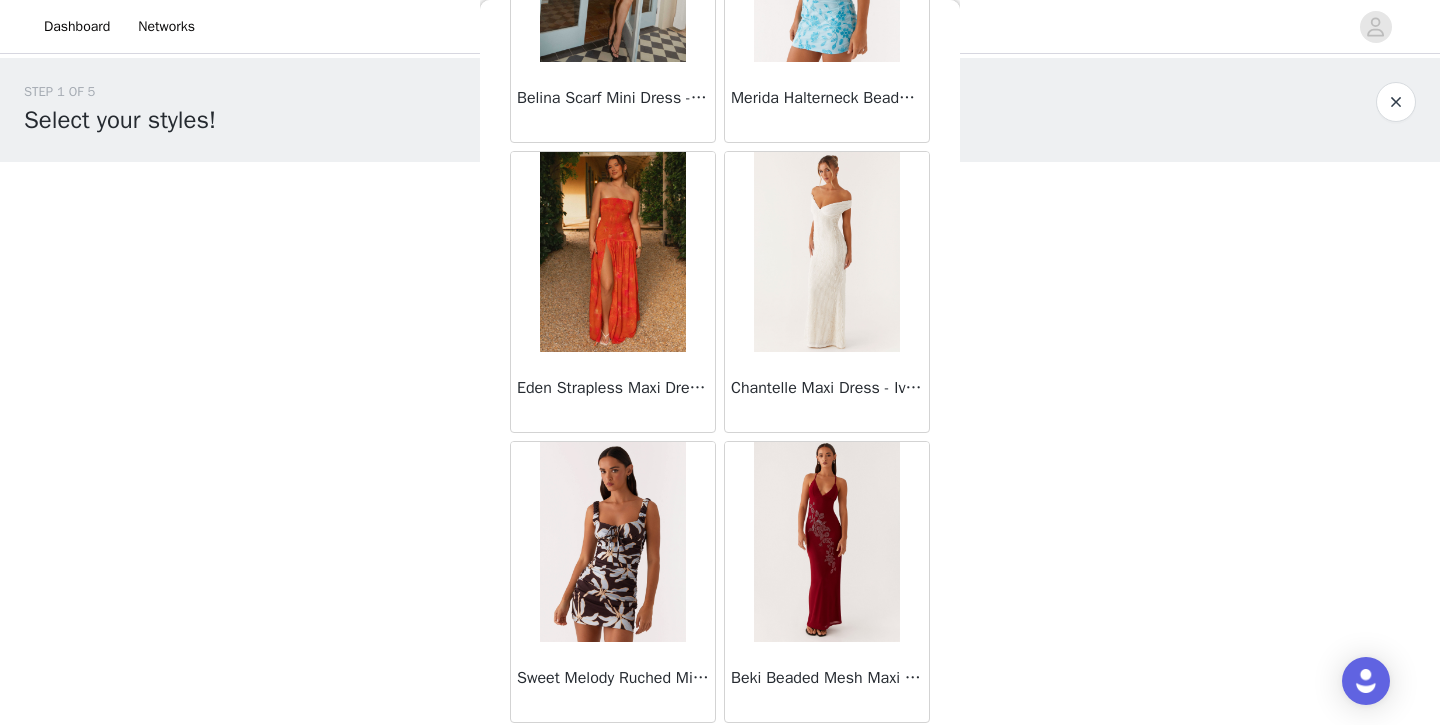 scroll, scrollTop: 7824, scrollLeft: 0, axis: vertical 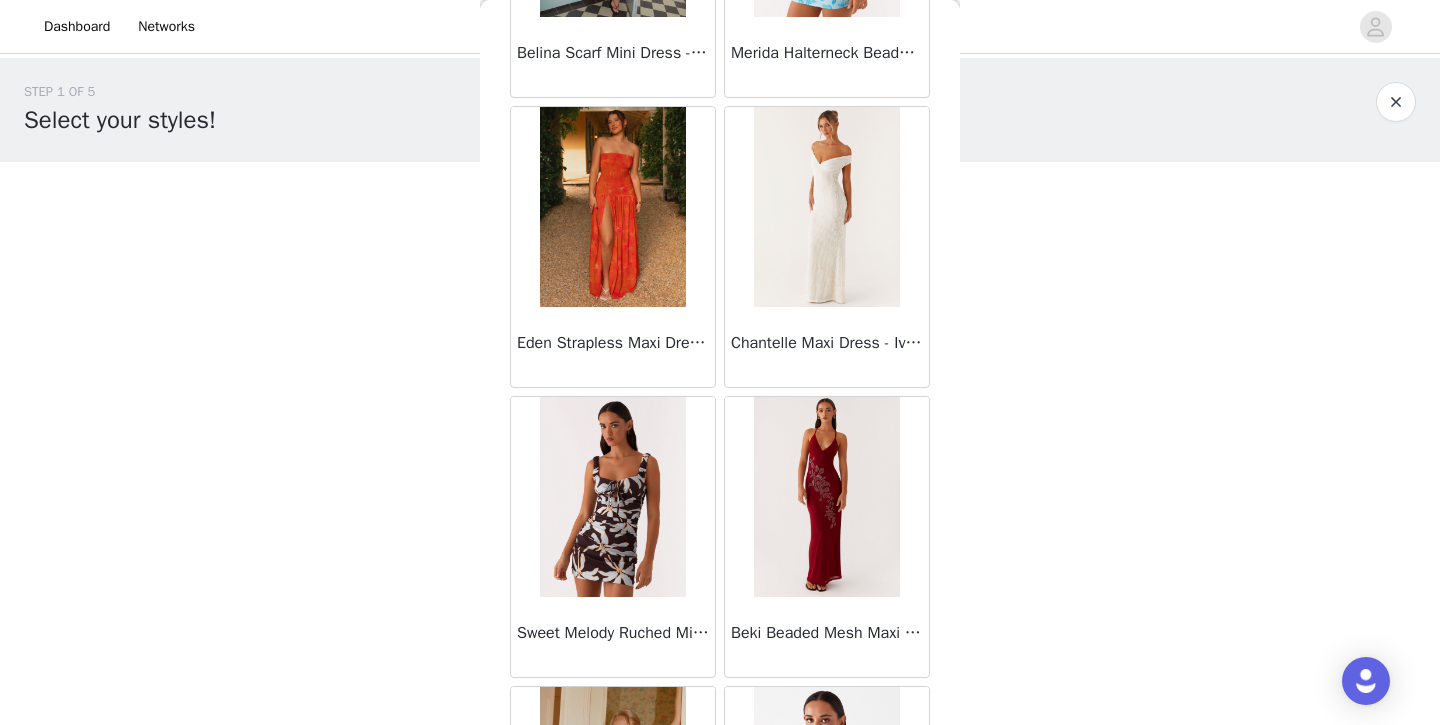 click at bounding box center (826, 497) 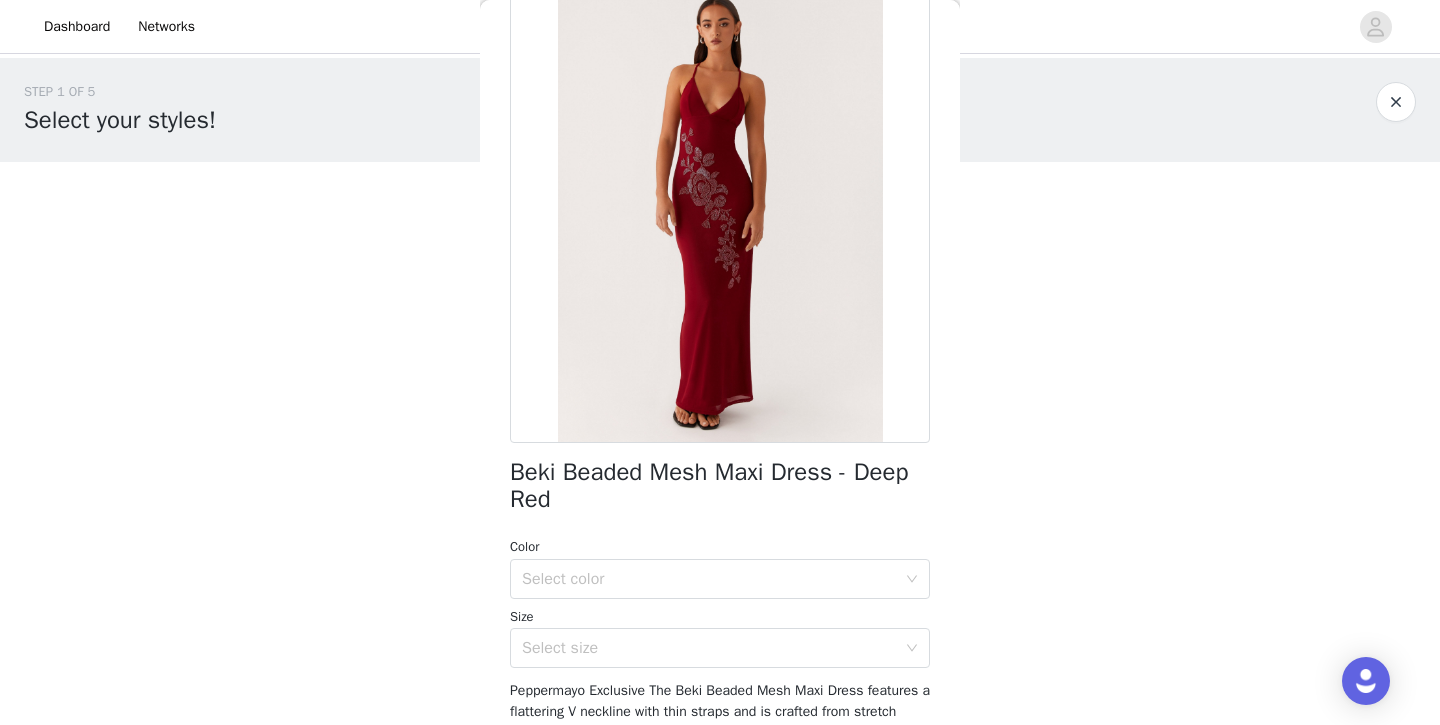scroll, scrollTop: 109, scrollLeft: 0, axis: vertical 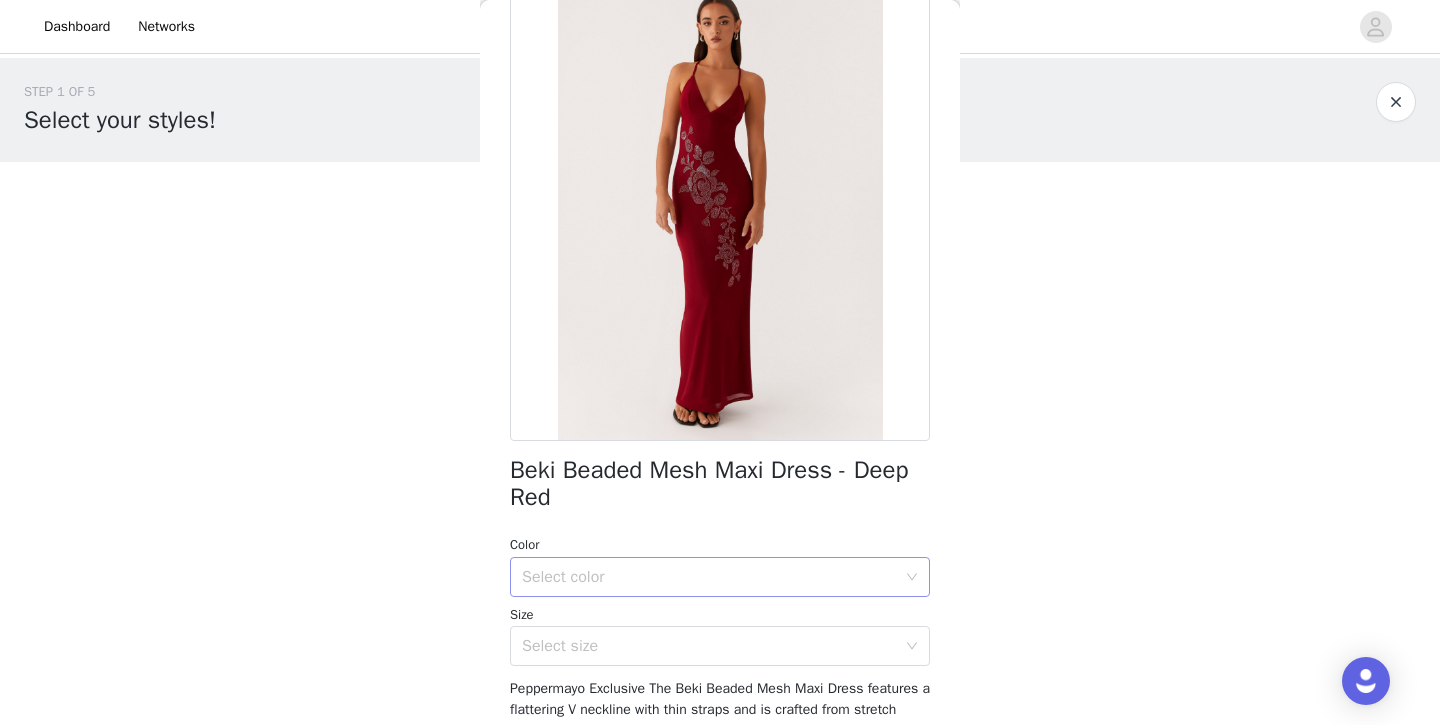 click on "Select color" at bounding box center (709, 577) 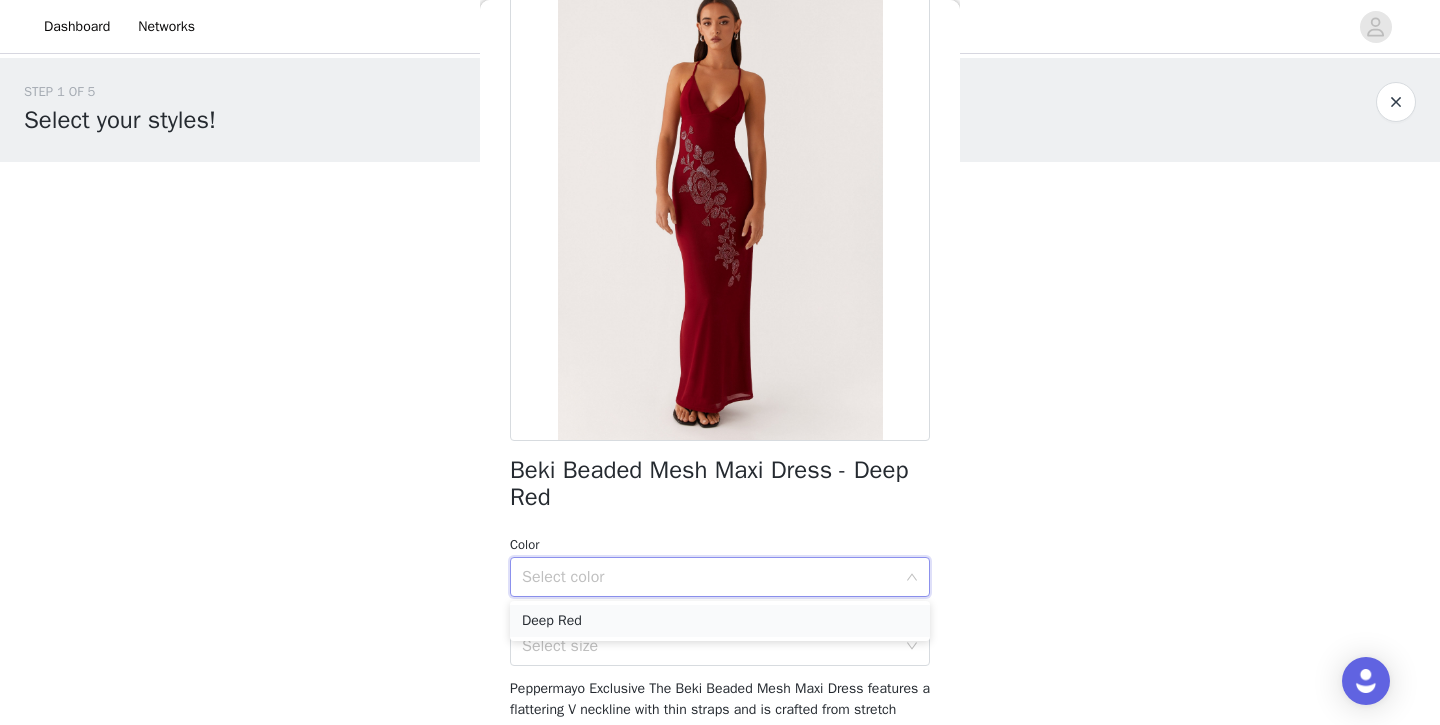 click on "Deep Red" at bounding box center (720, 621) 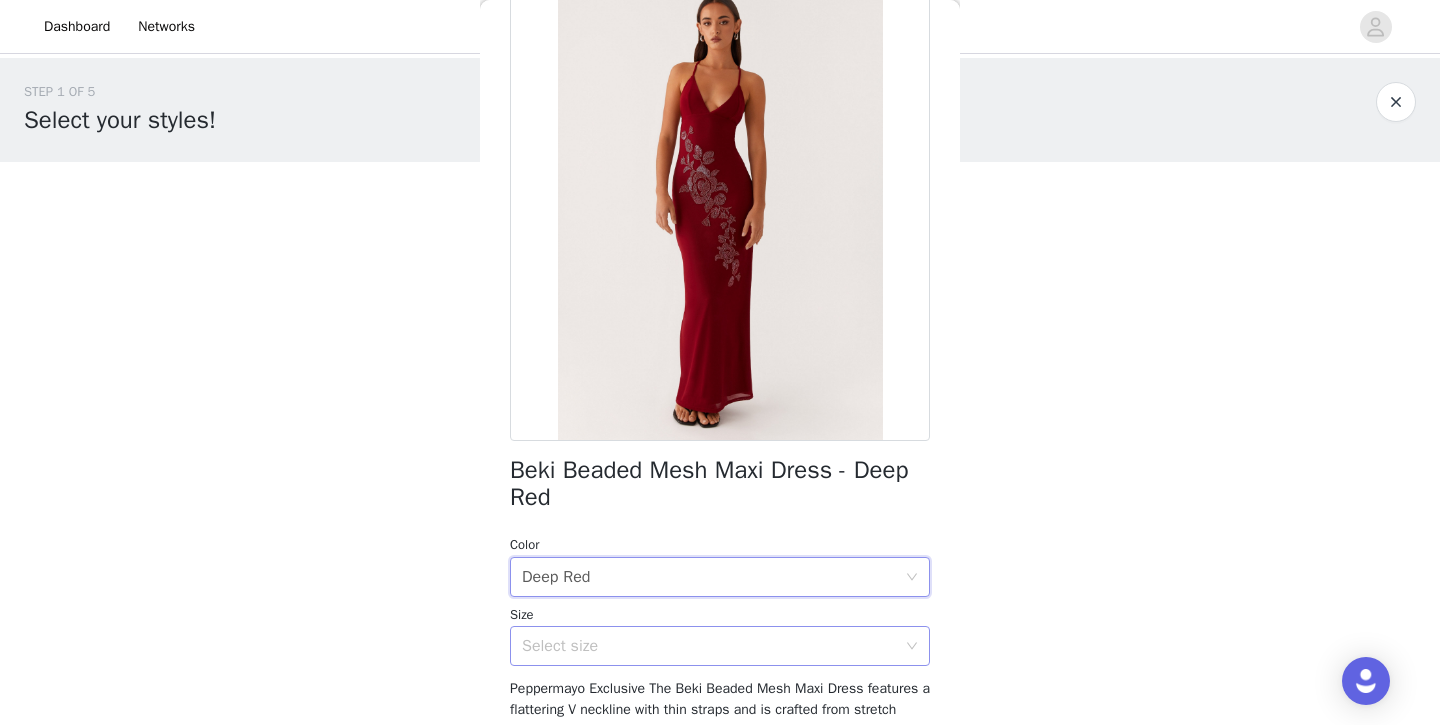 click on "Select size" at bounding box center (709, 646) 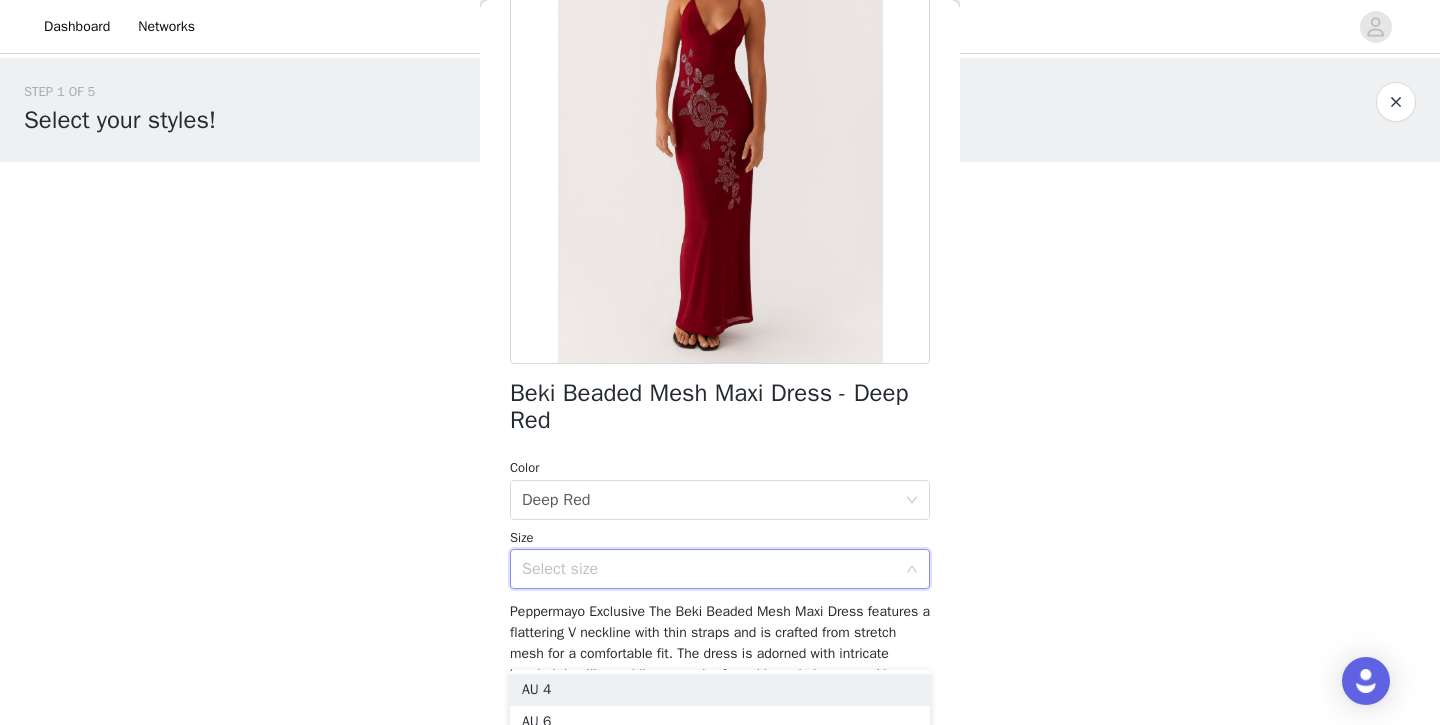 scroll, scrollTop: 191, scrollLeft: 0, axis: vertical 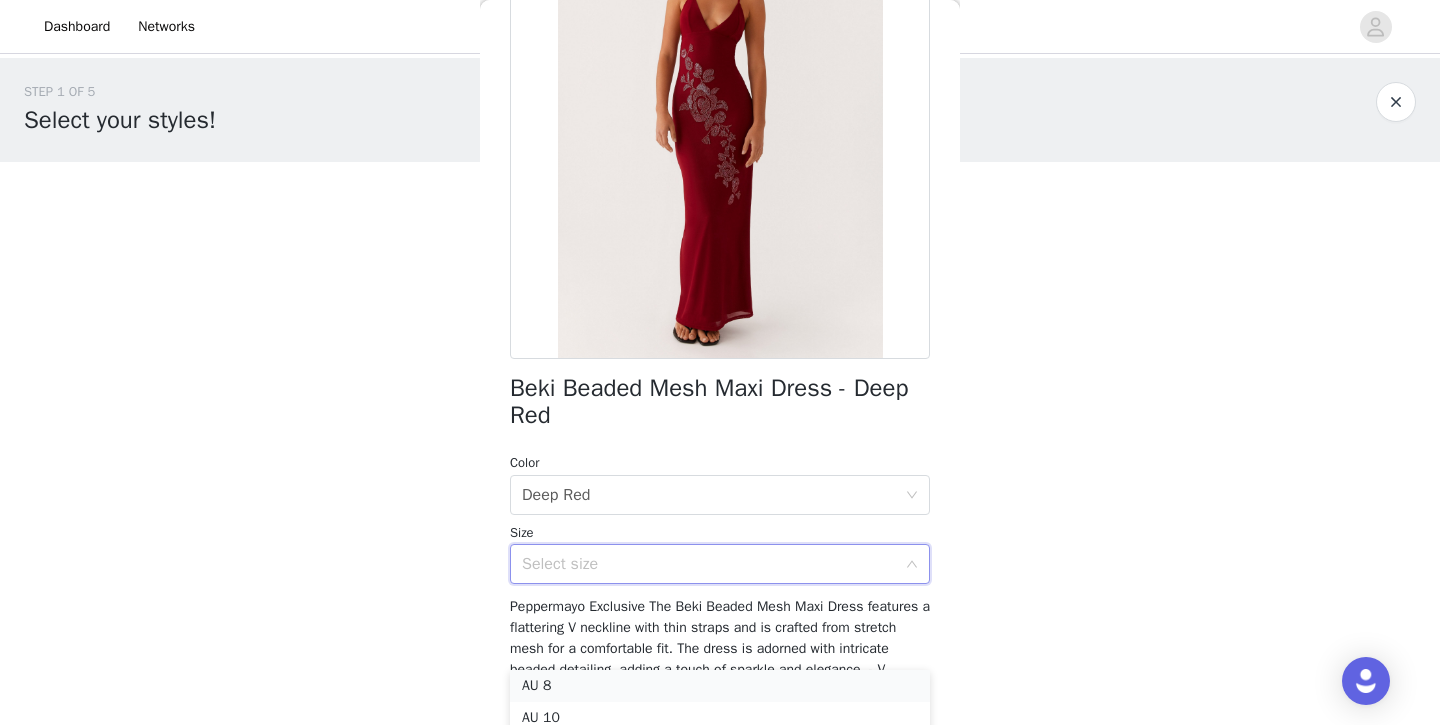 click on "AU 8" at bounding box center [720, 686] 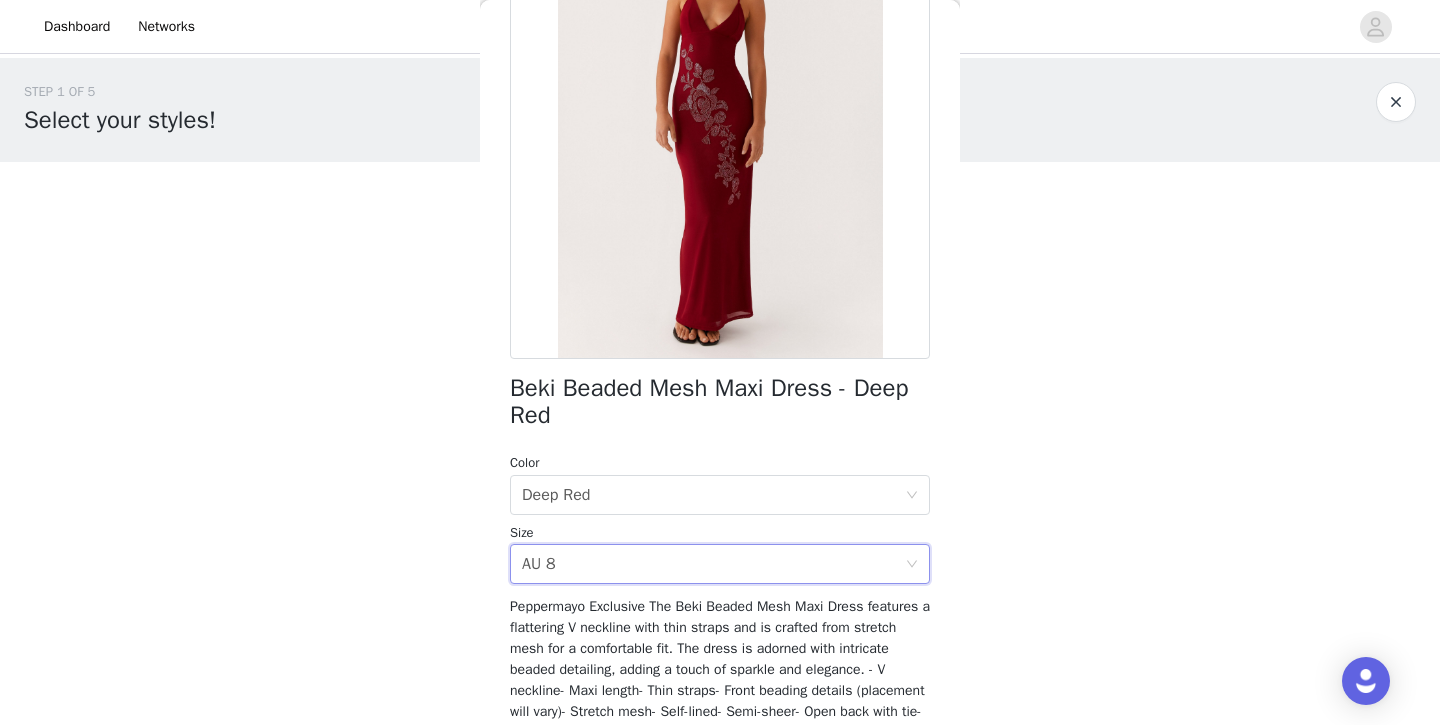 scroll, scrollTop: 377, scrollLeft: 0, axis: vertical 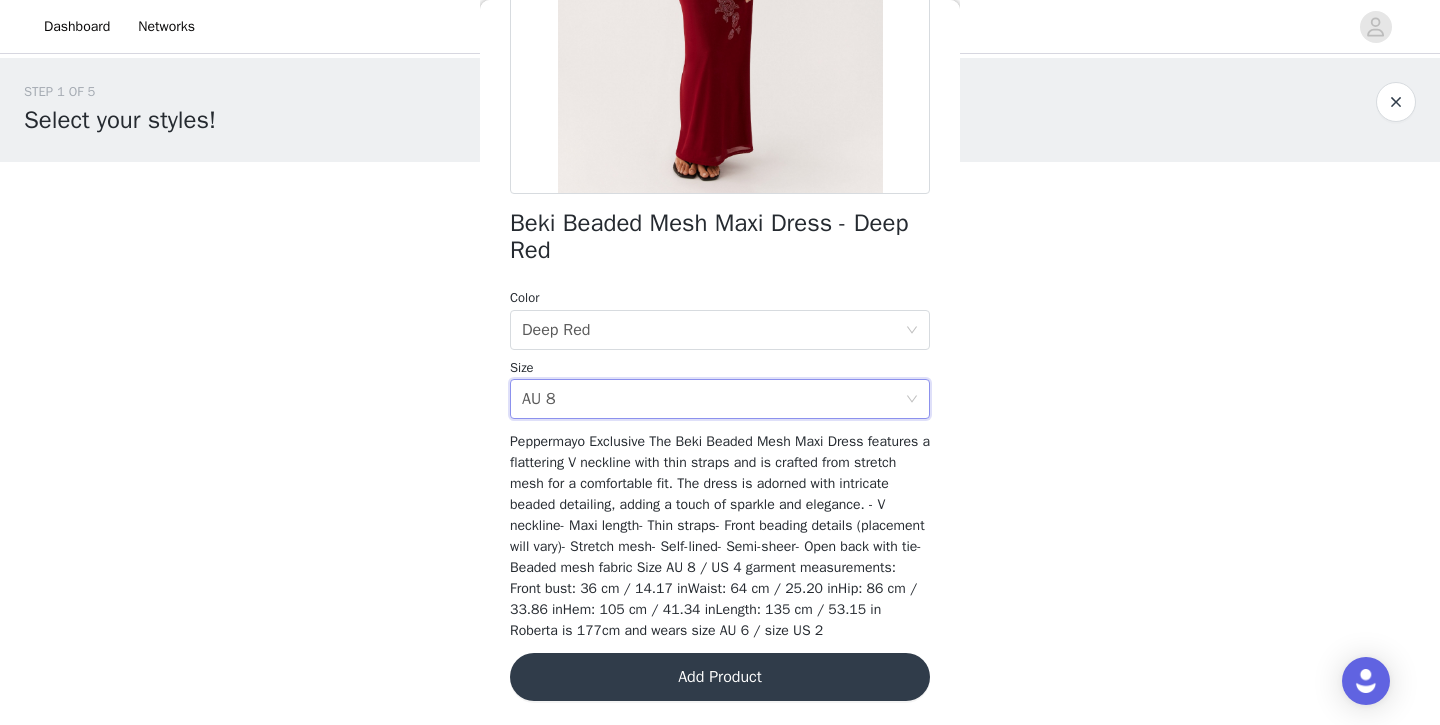 click on "Add Product" at bounding box center (720, 677) 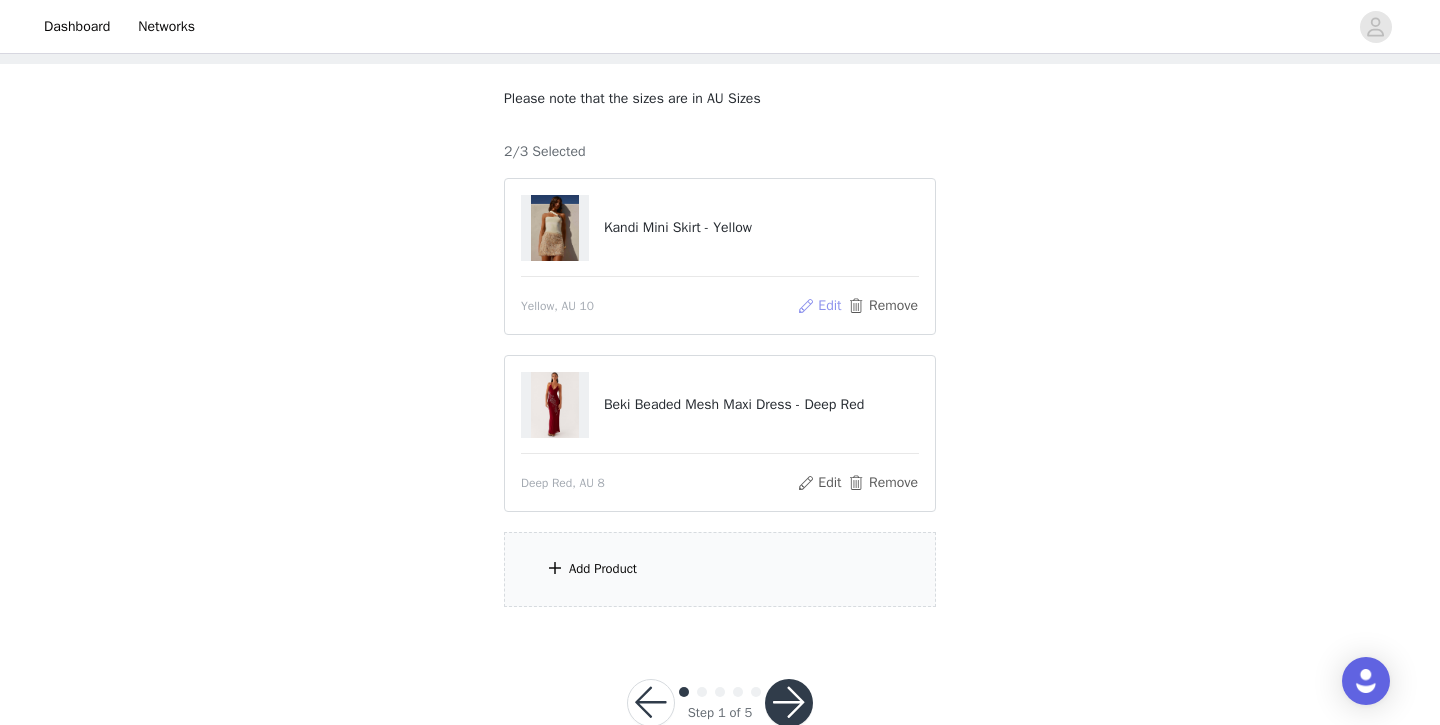 scroll, scrollTop: 147, scrollLeft: 0, axis: vertical 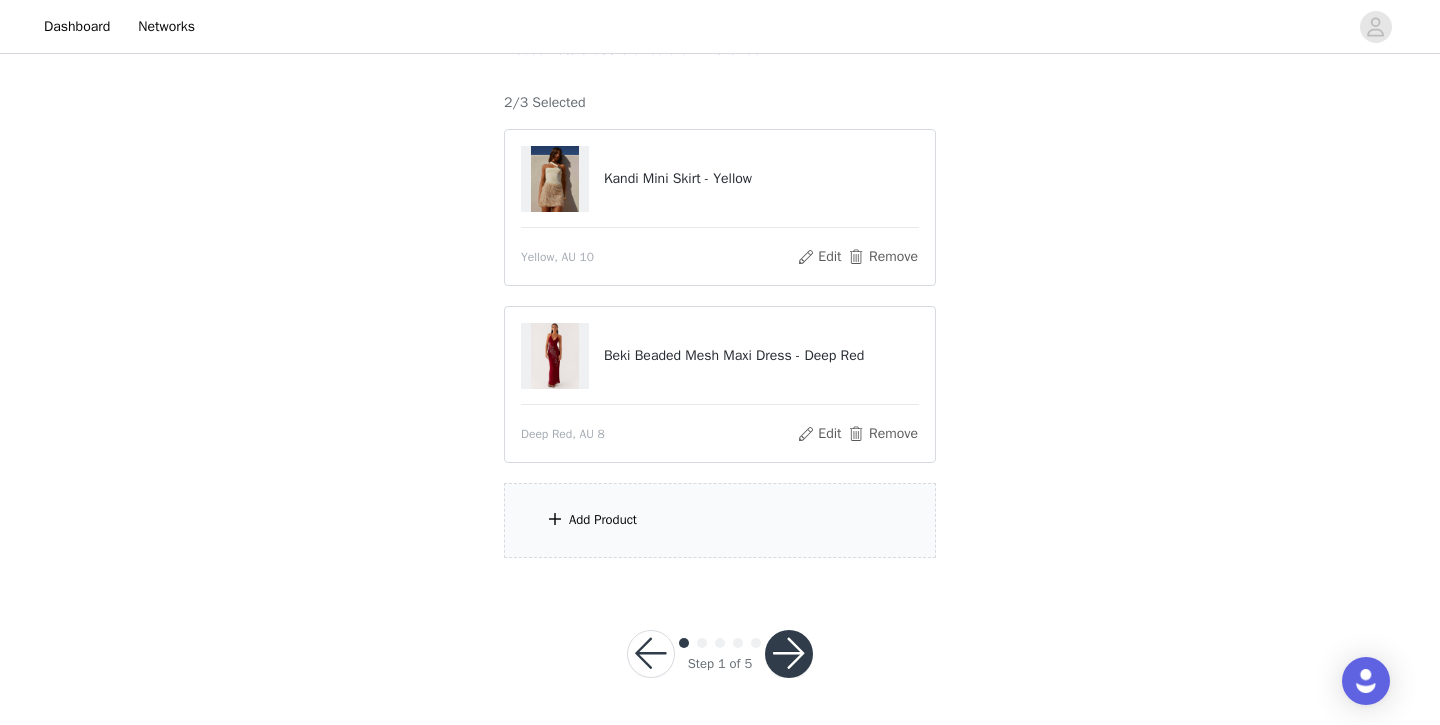 click on "Add Product" at bounding box center [720, 520] 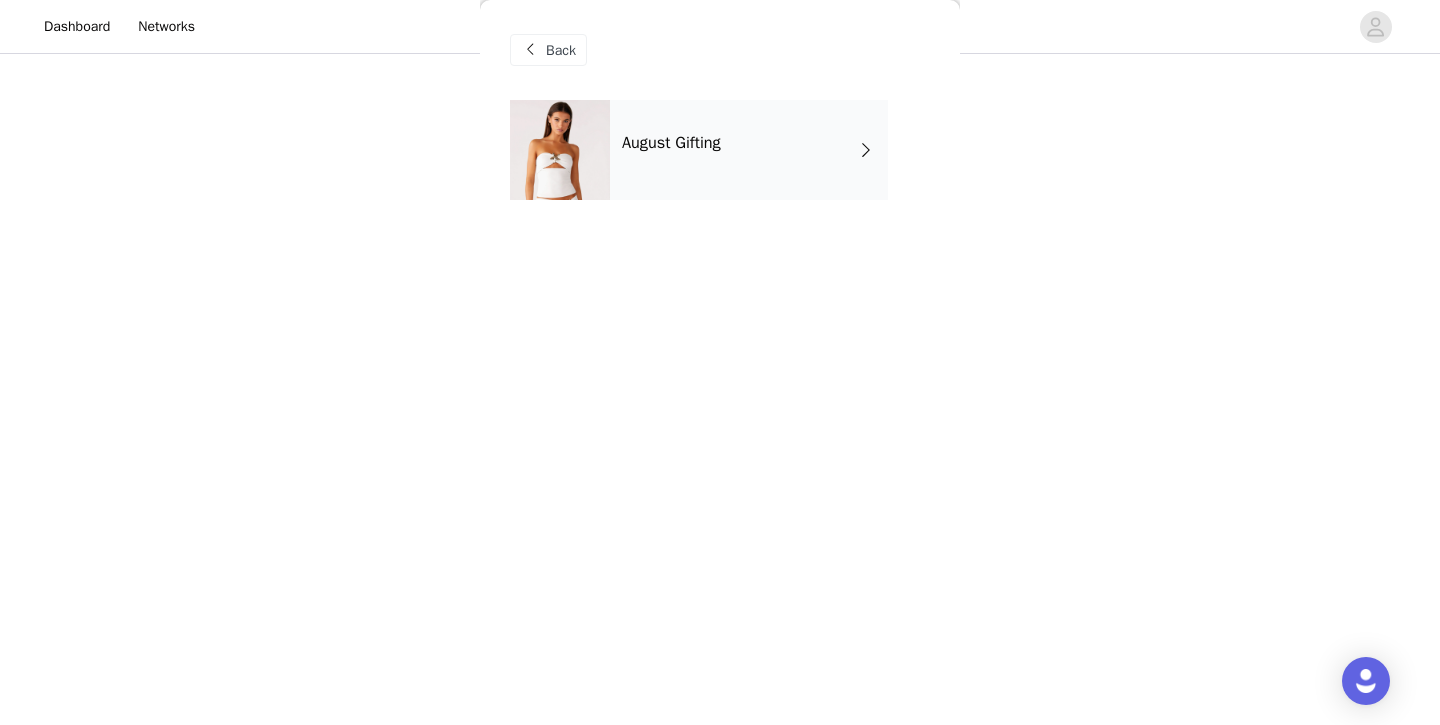 click on "August Gifting" at bounding box center (749, 150) 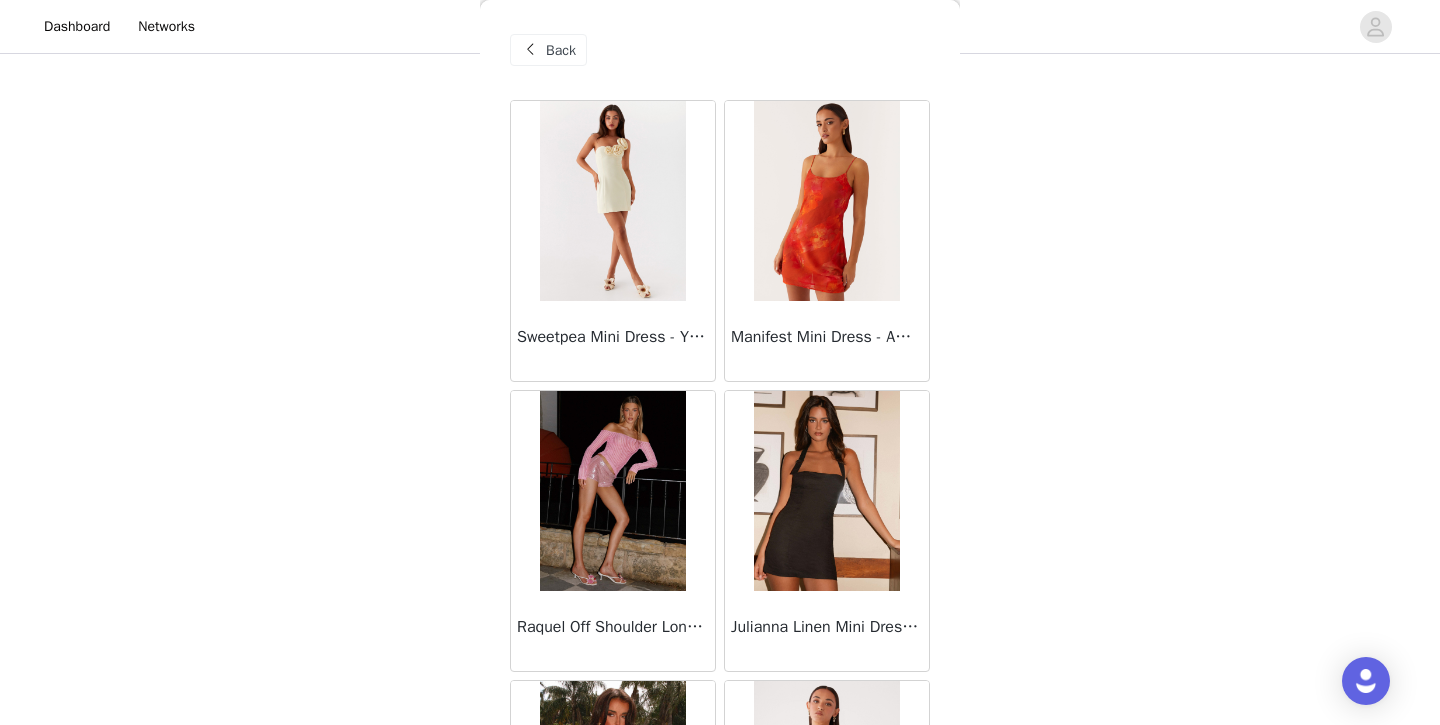 scroll, scrollTop: 60, scrollLeft: 0, axis: vertical 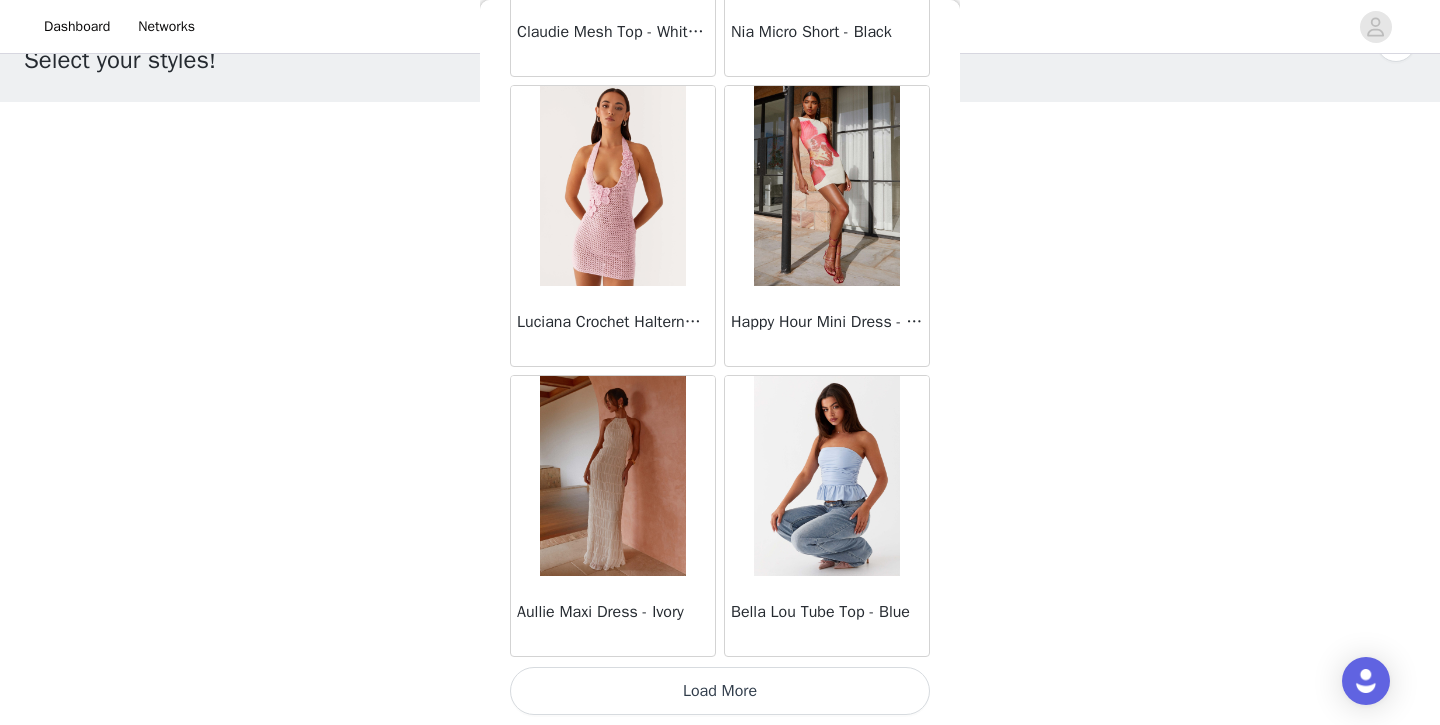 click on "Load More" at bounding box center (720, 691) 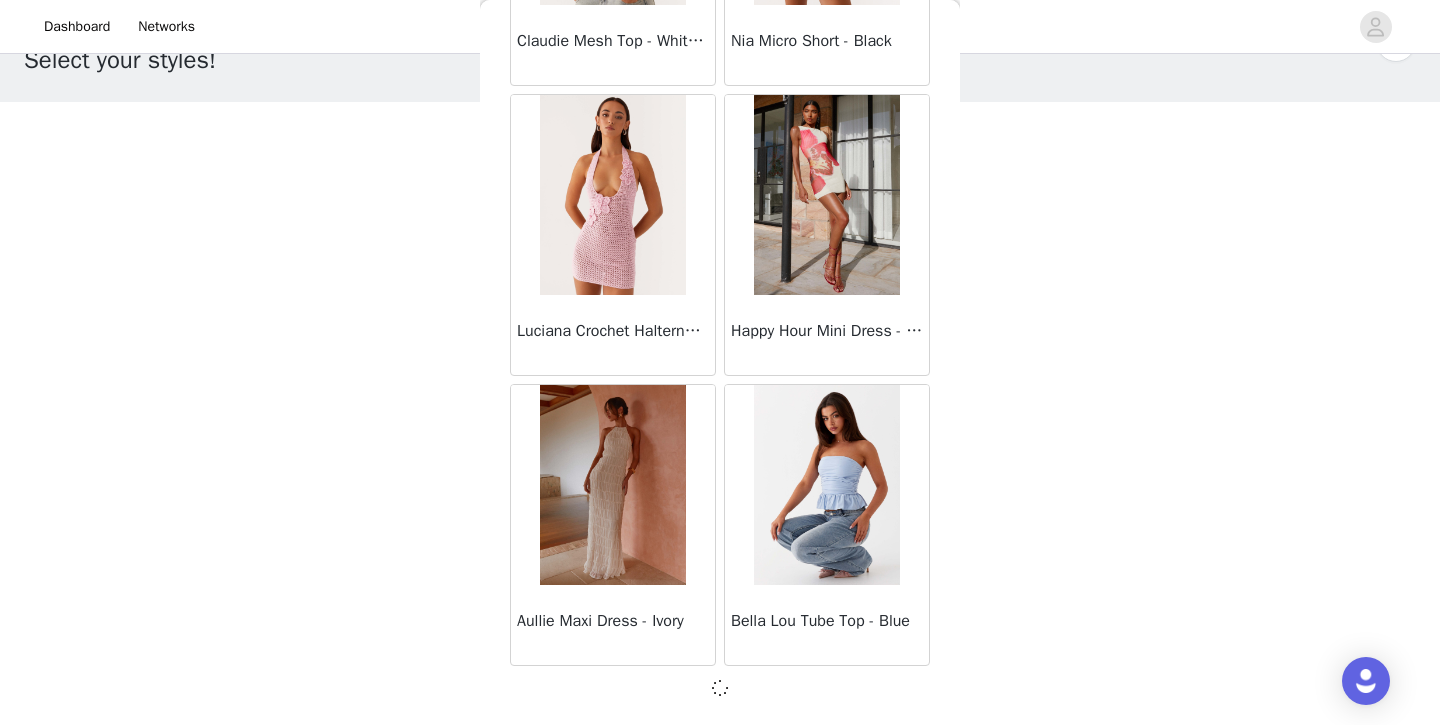 scroll, scrollTop: 2335, scrollLeft: 0, axis: vertical 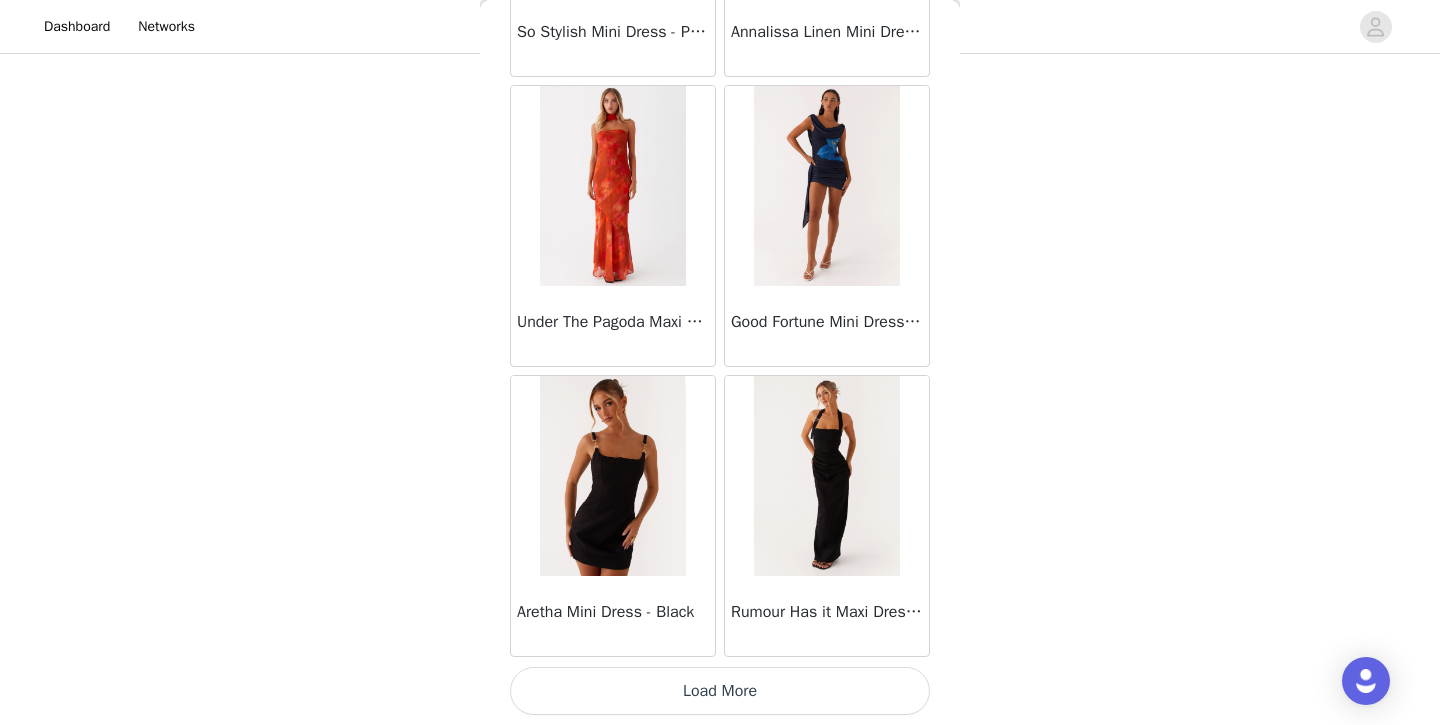 click on "Load More" at bounding box center [720, 691] 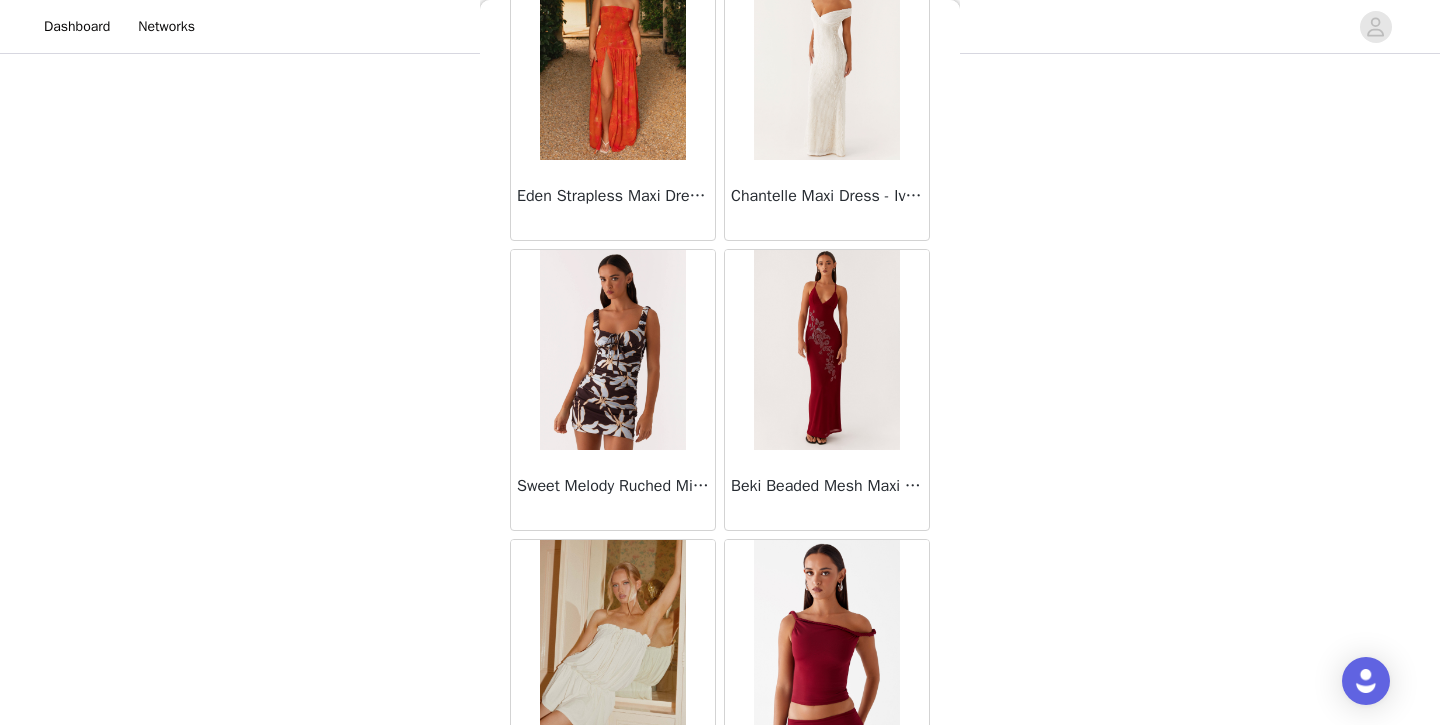 click at bounding box center [826, 350] 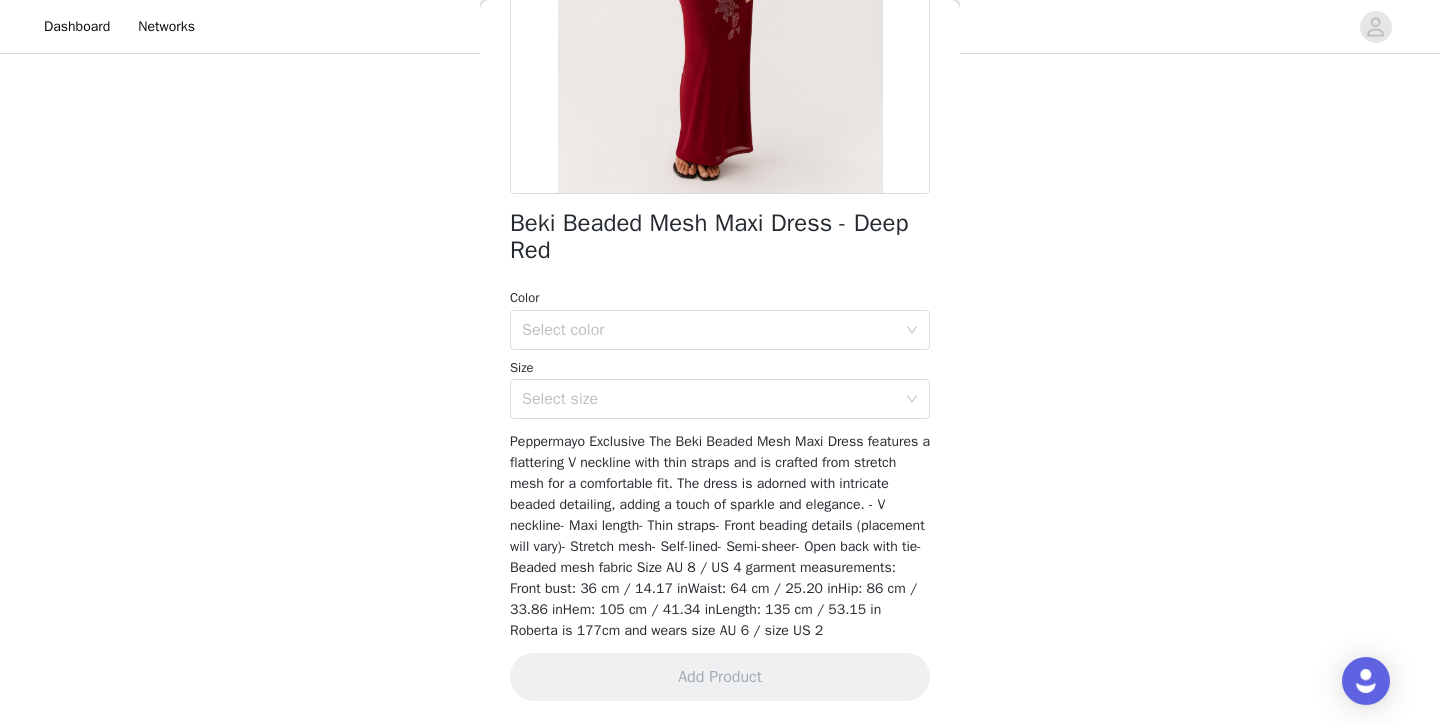 scroll, scrollTop: 377, scrollLeft: 0, axis: vertical 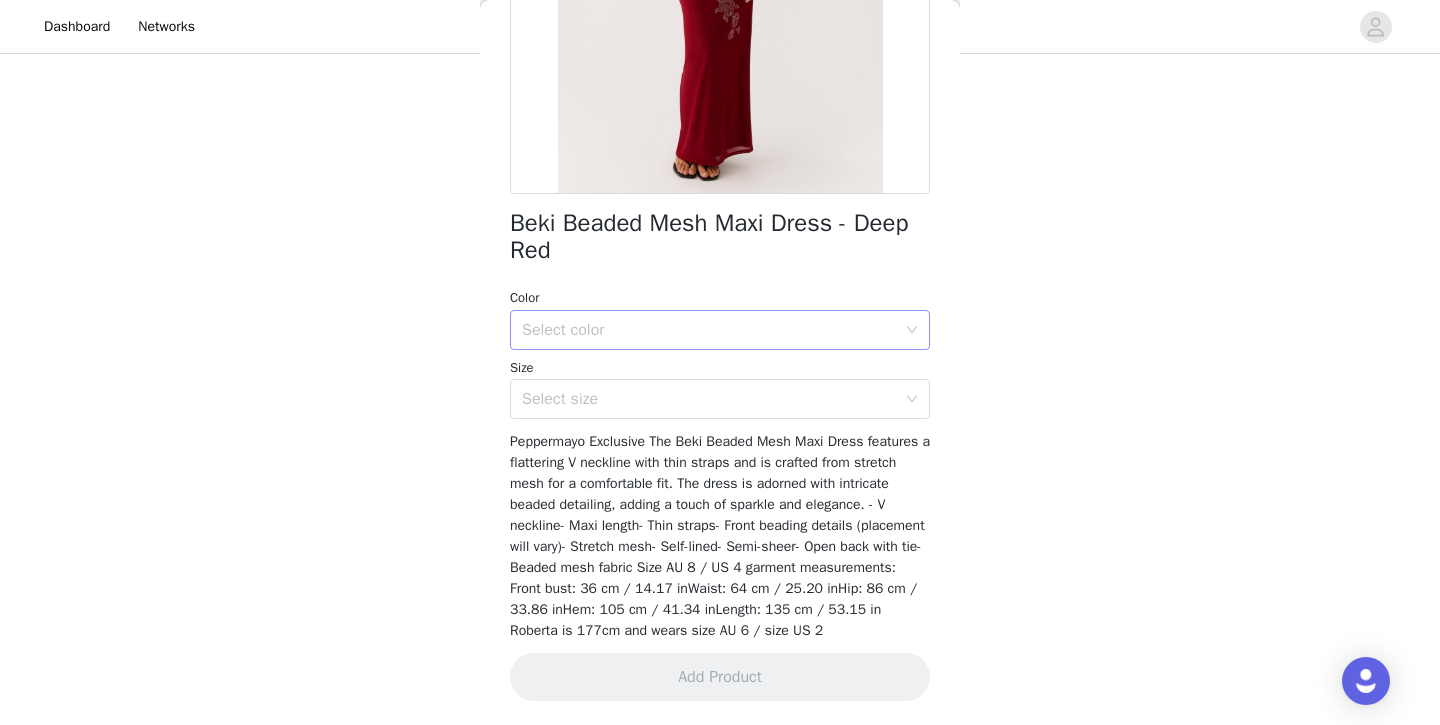 click on "Select color" at bounding box center (713, 330) 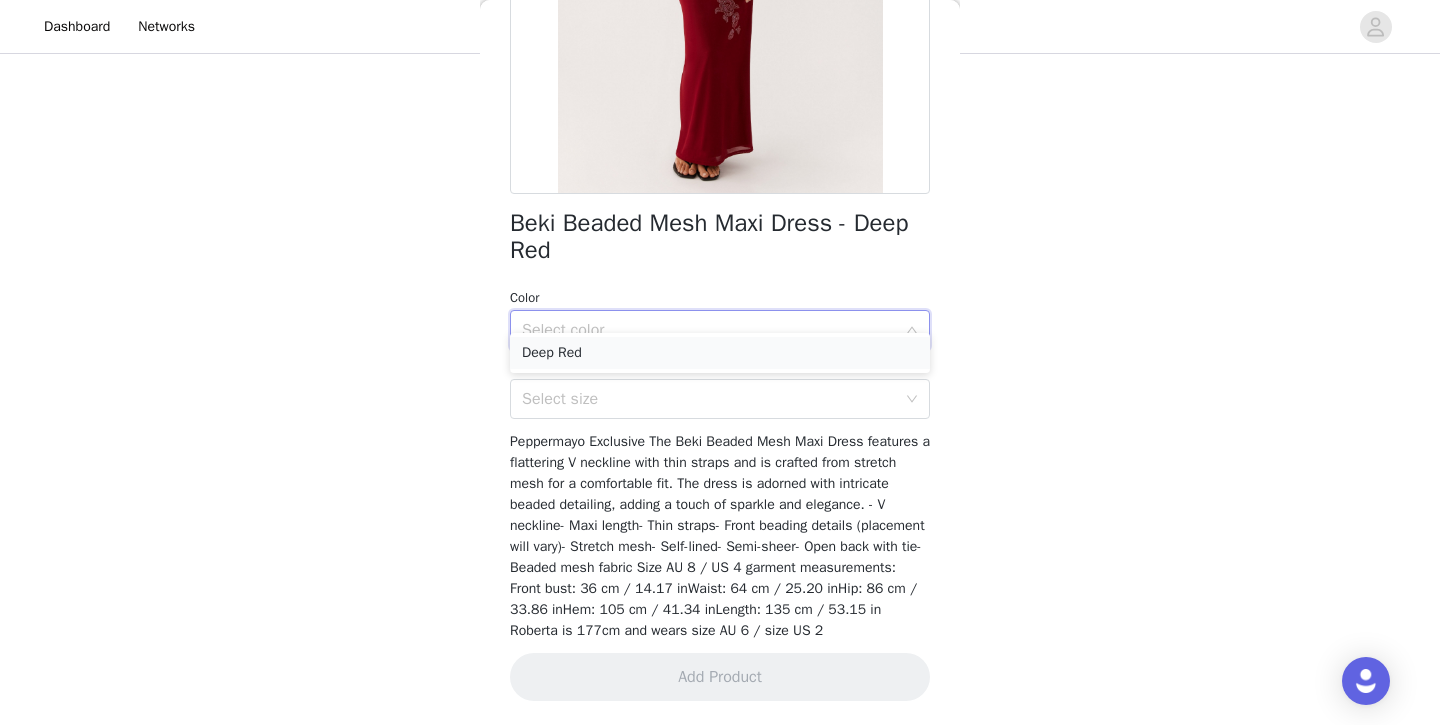 click on "Deep Red" at bounding box center (720, 353) 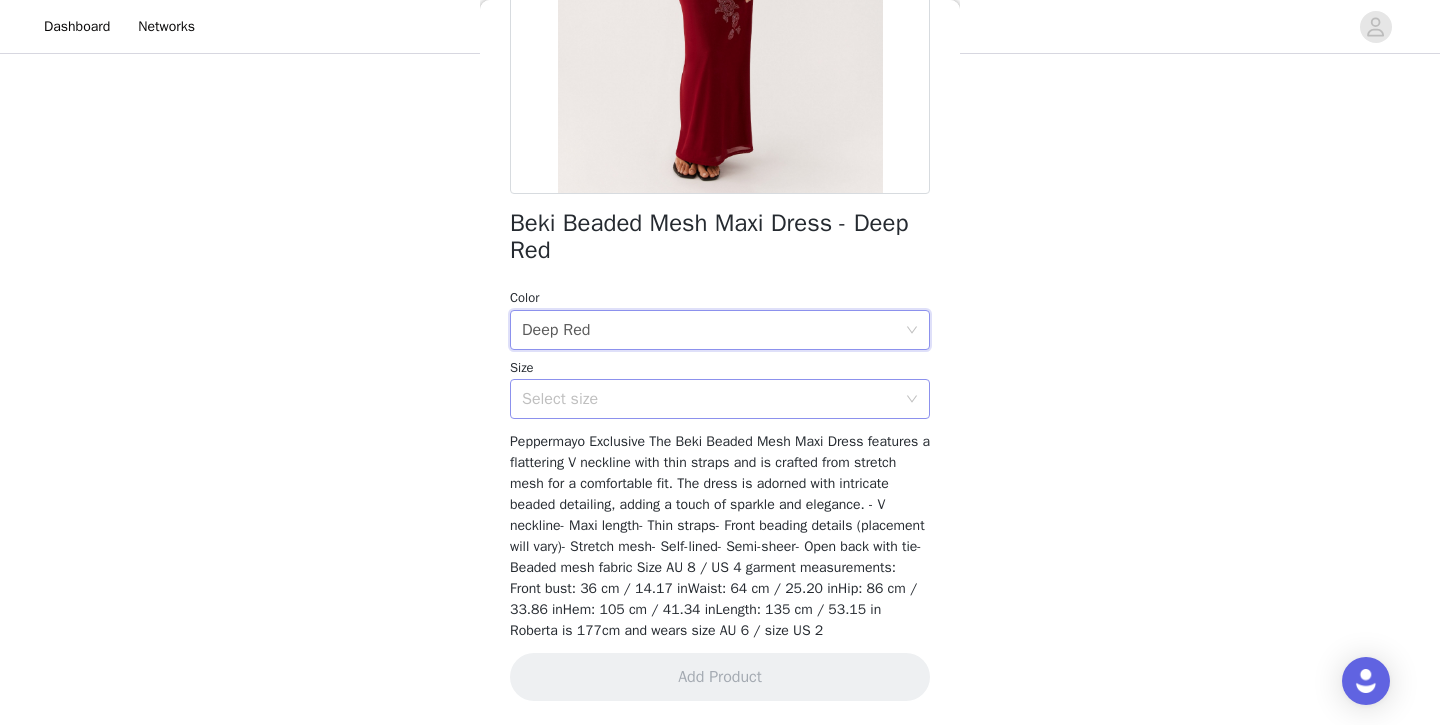 click on "Select size" at bounding box center [709, 399] 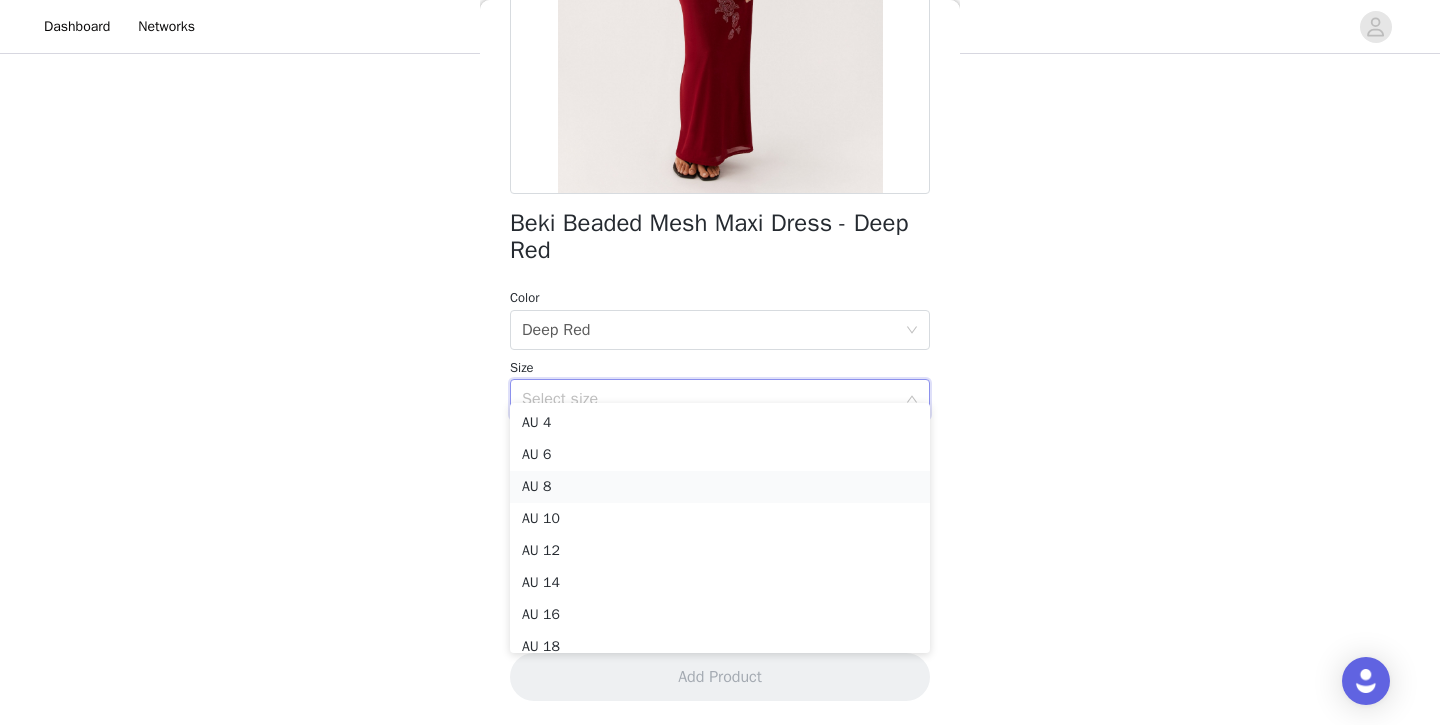 click on "AU 8" at bounding box center [720, 487] 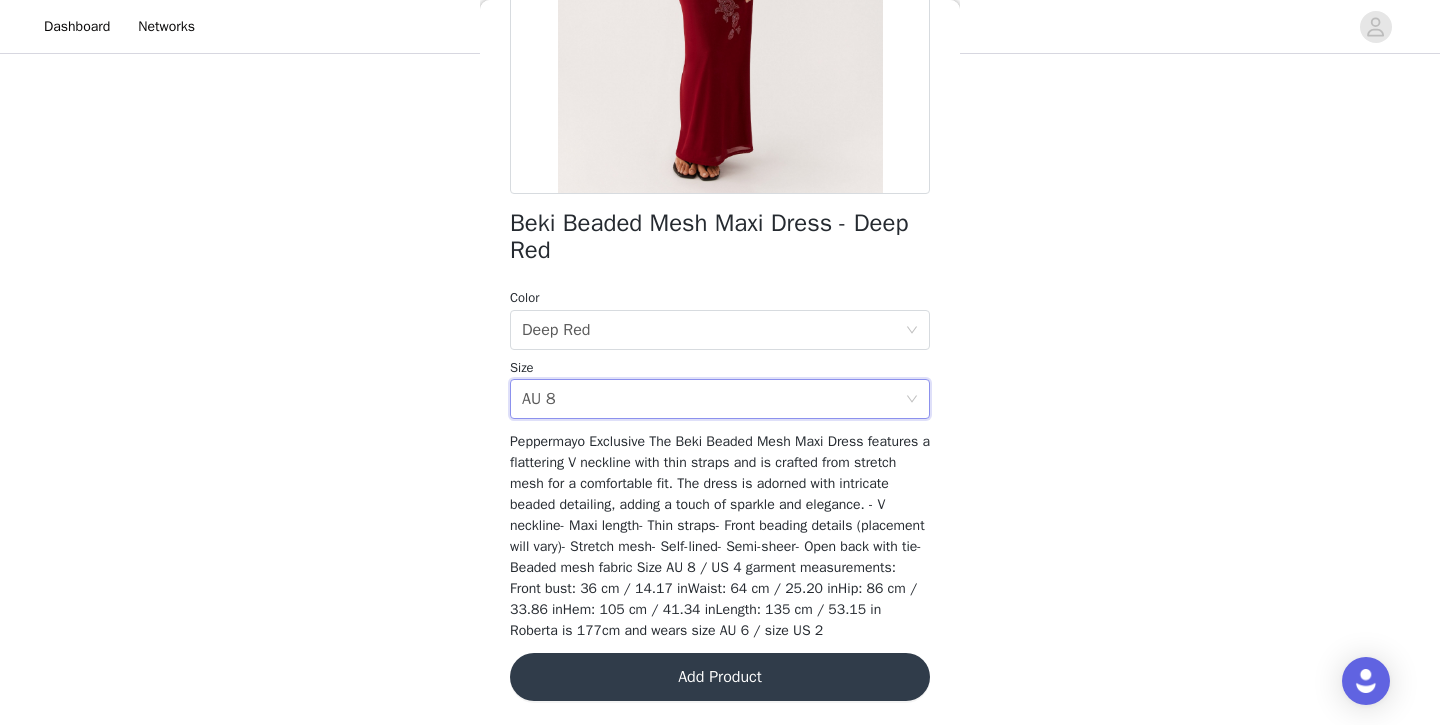 click on "Add Product" at bounding box center [720, 677] 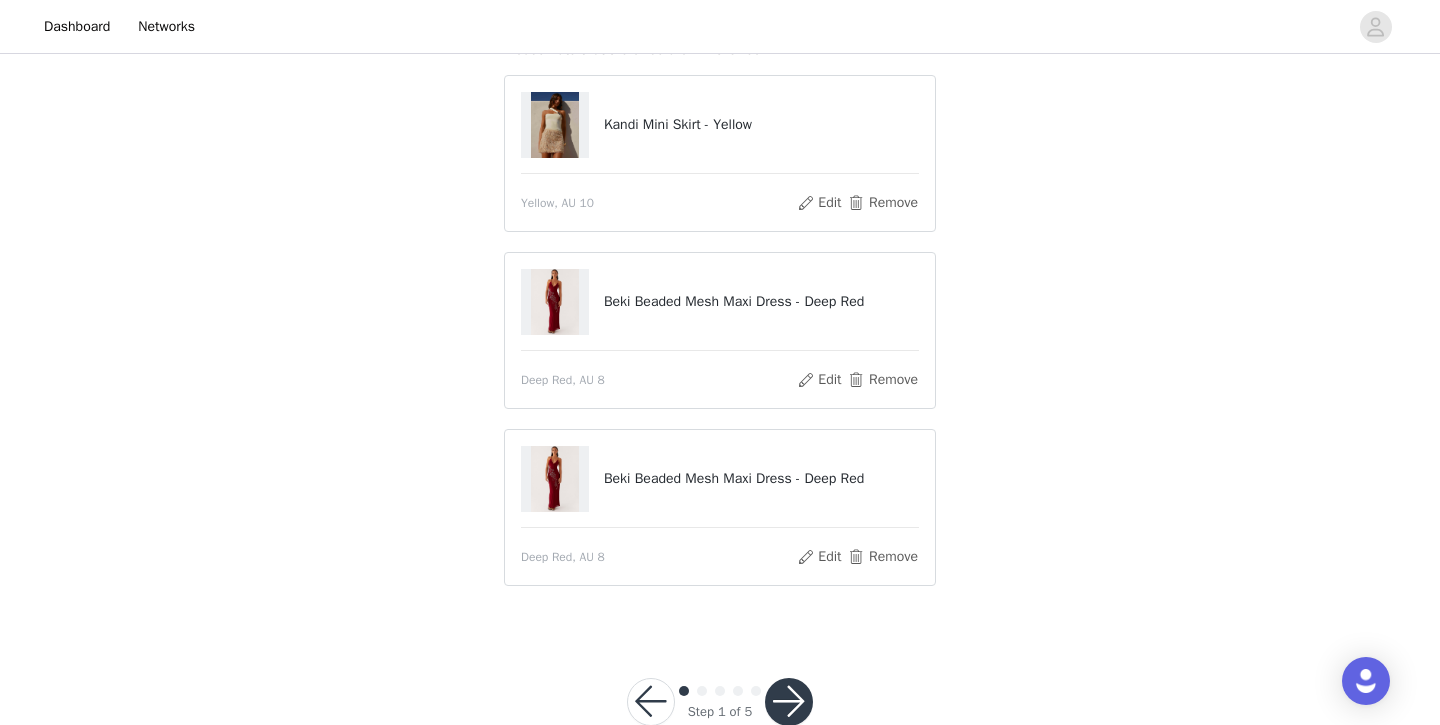 click on "Deep Red, AU 8" at bounding box center (658, 557) 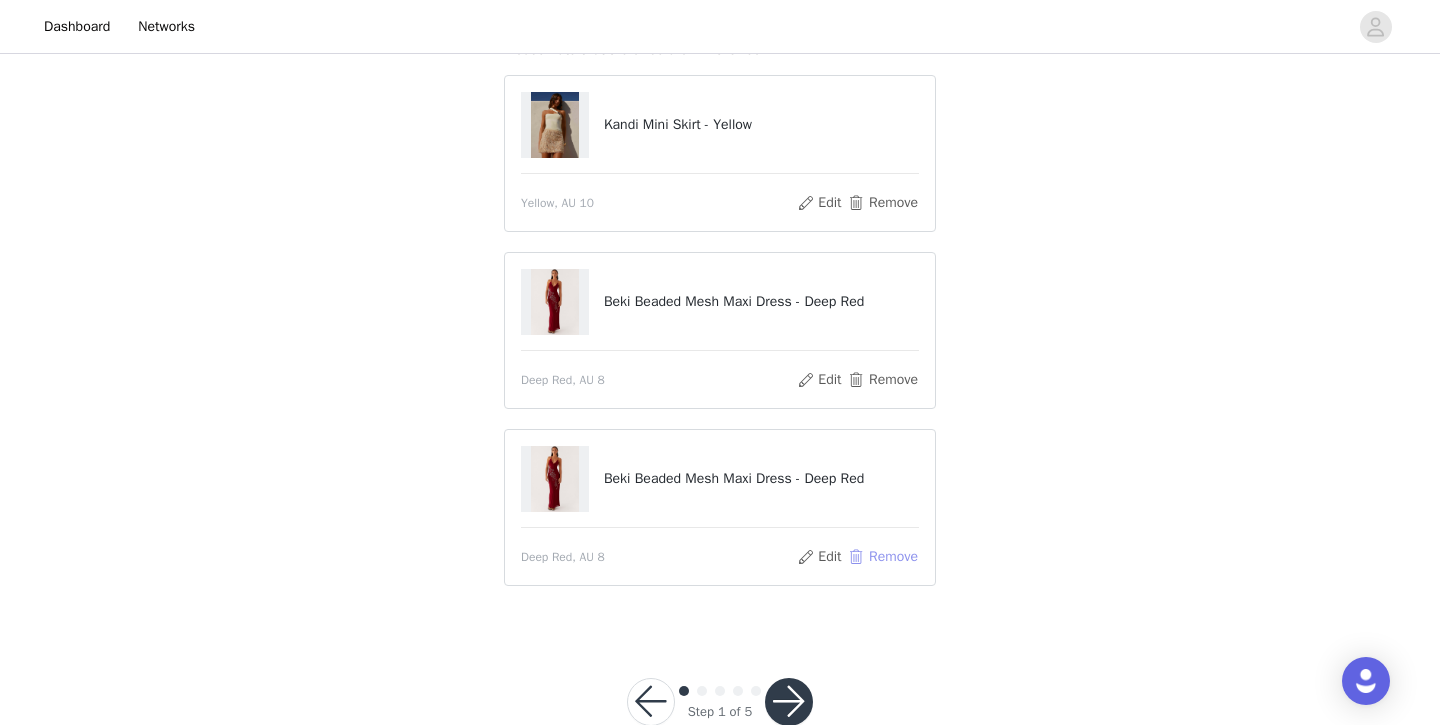 click on "Remove" at bounding box center [883, 557] 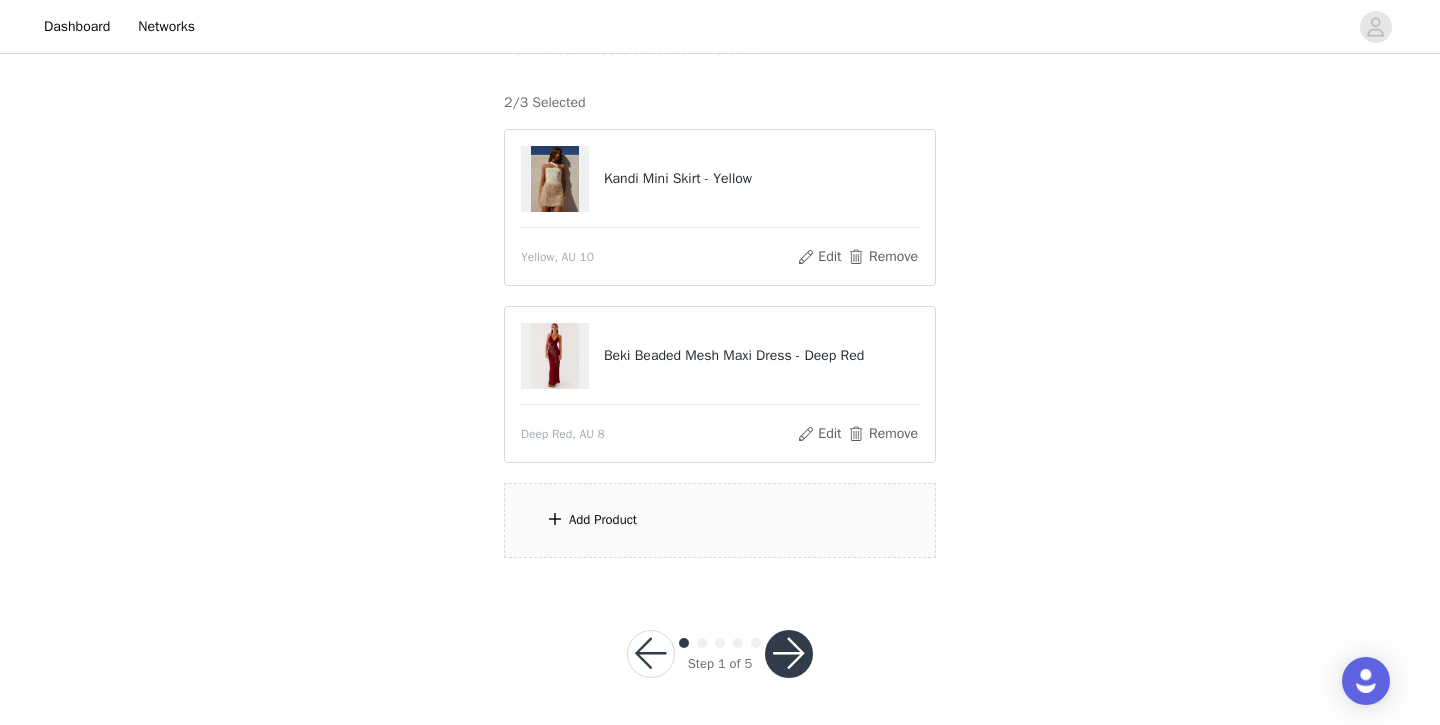 click on "Add Product" at bounding box center [603, 520] 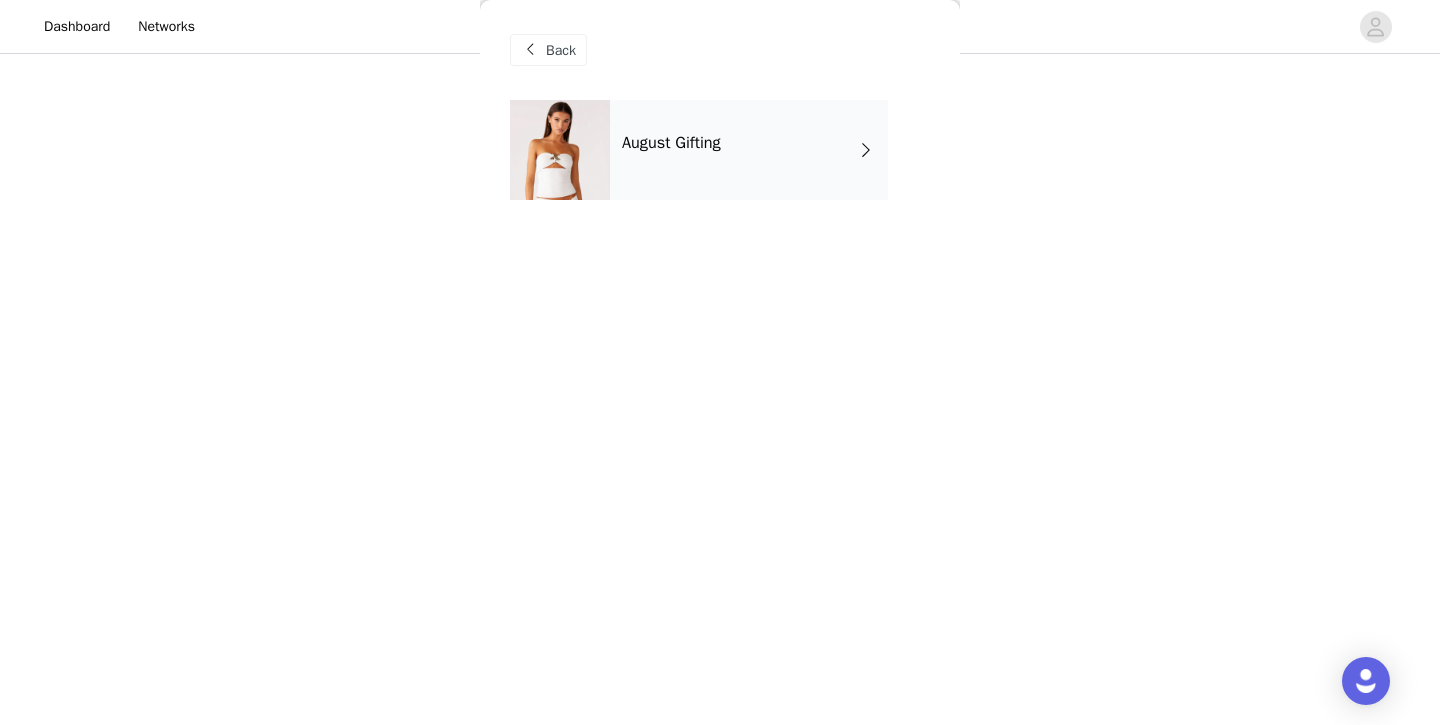 click on "August Gifting" at bounding box center [671, 143] 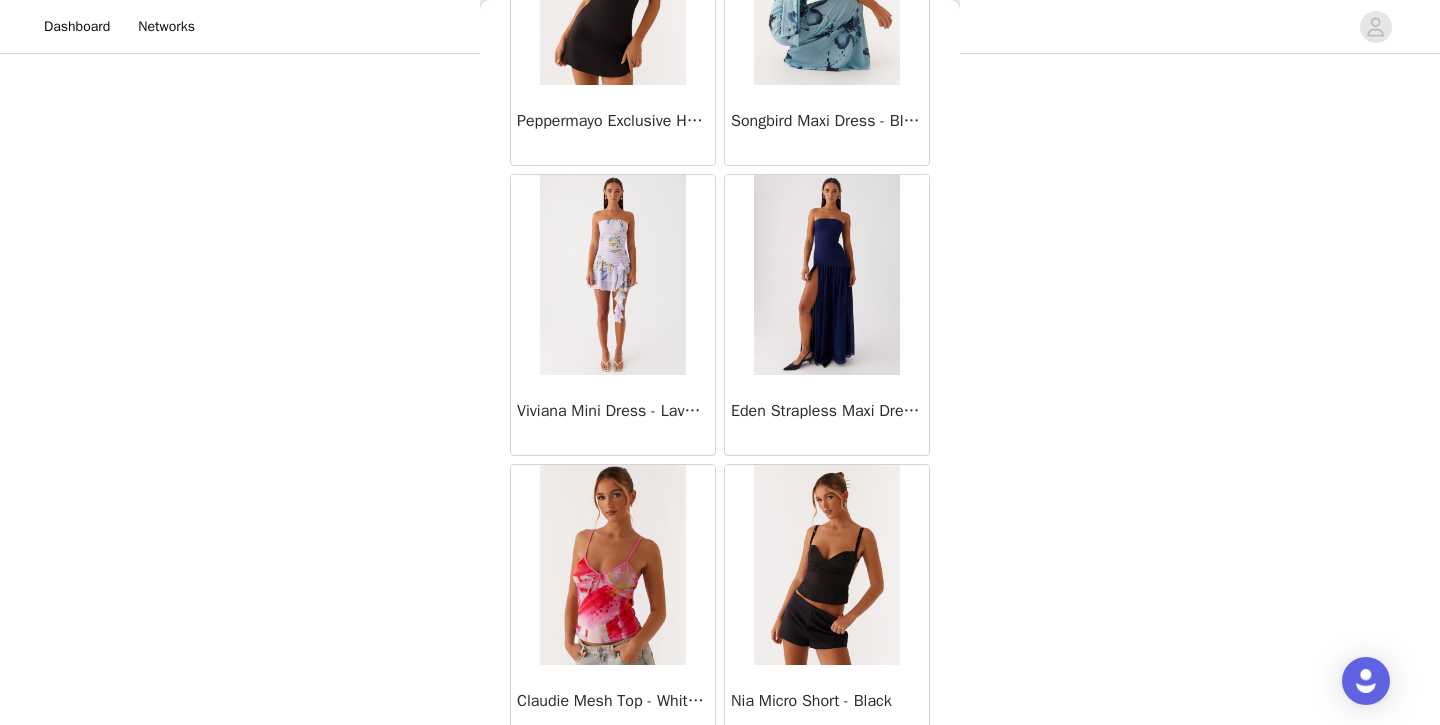 scroll, scrollTop: 2335, scrollLeft: 0, axis: vertical 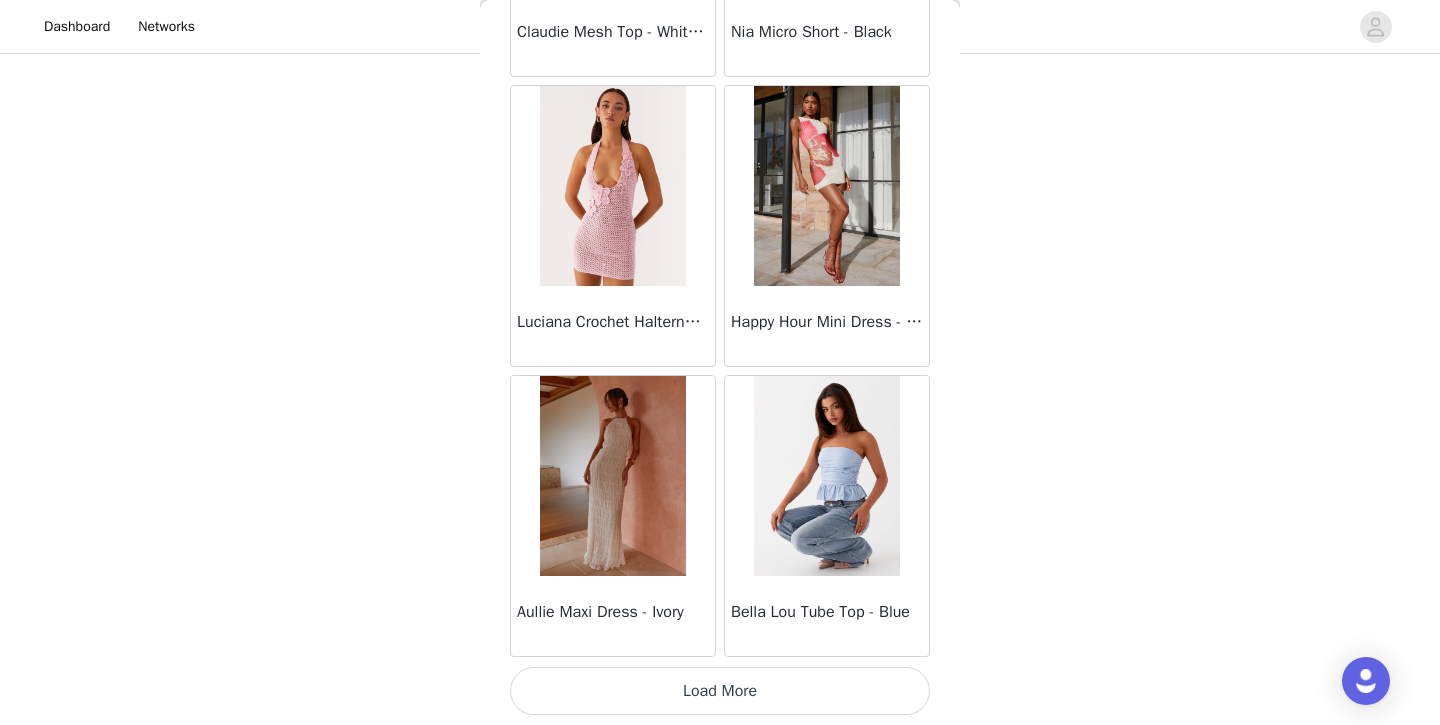 click on "Load More" at bounding box center (720, 691) 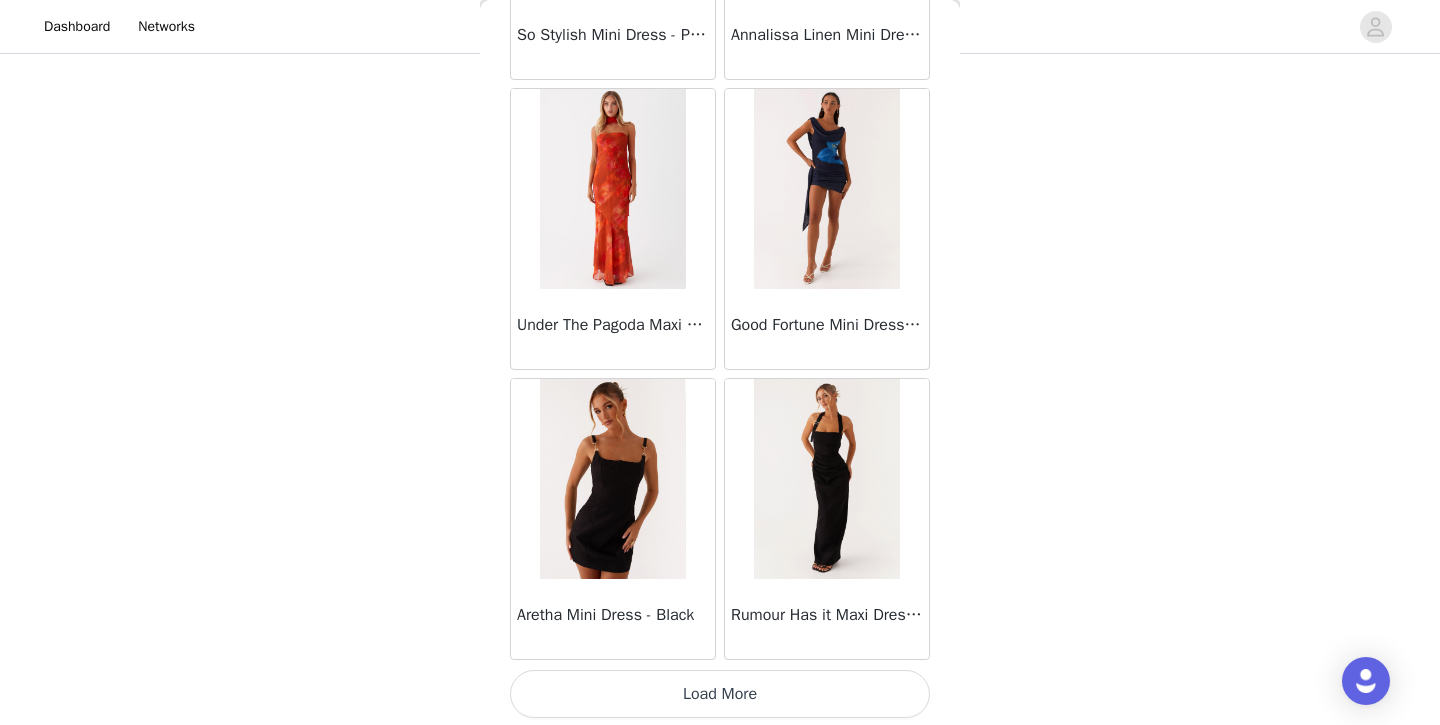 scroll, scrollTop: 5235, scrollLeft: 0, axis: vertical 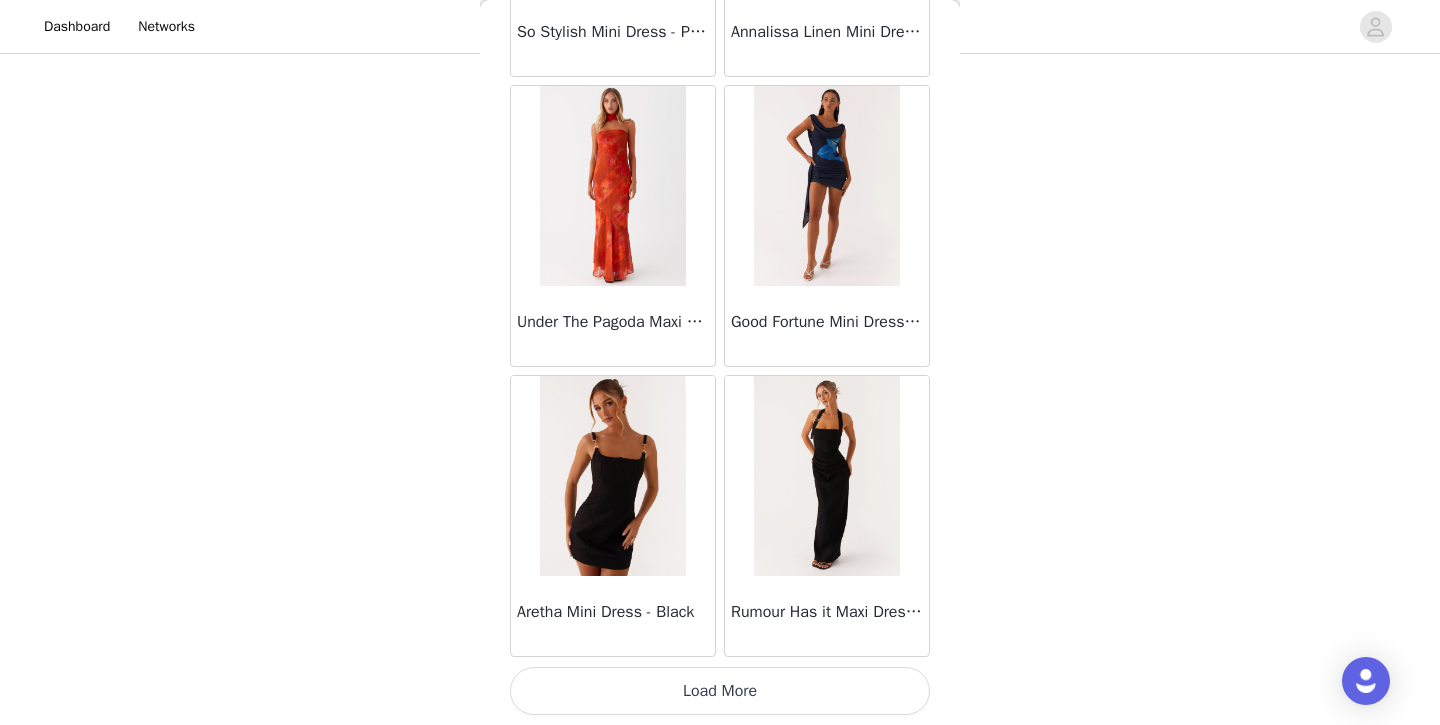 click on "Load More" at bounding box center (720, 691) 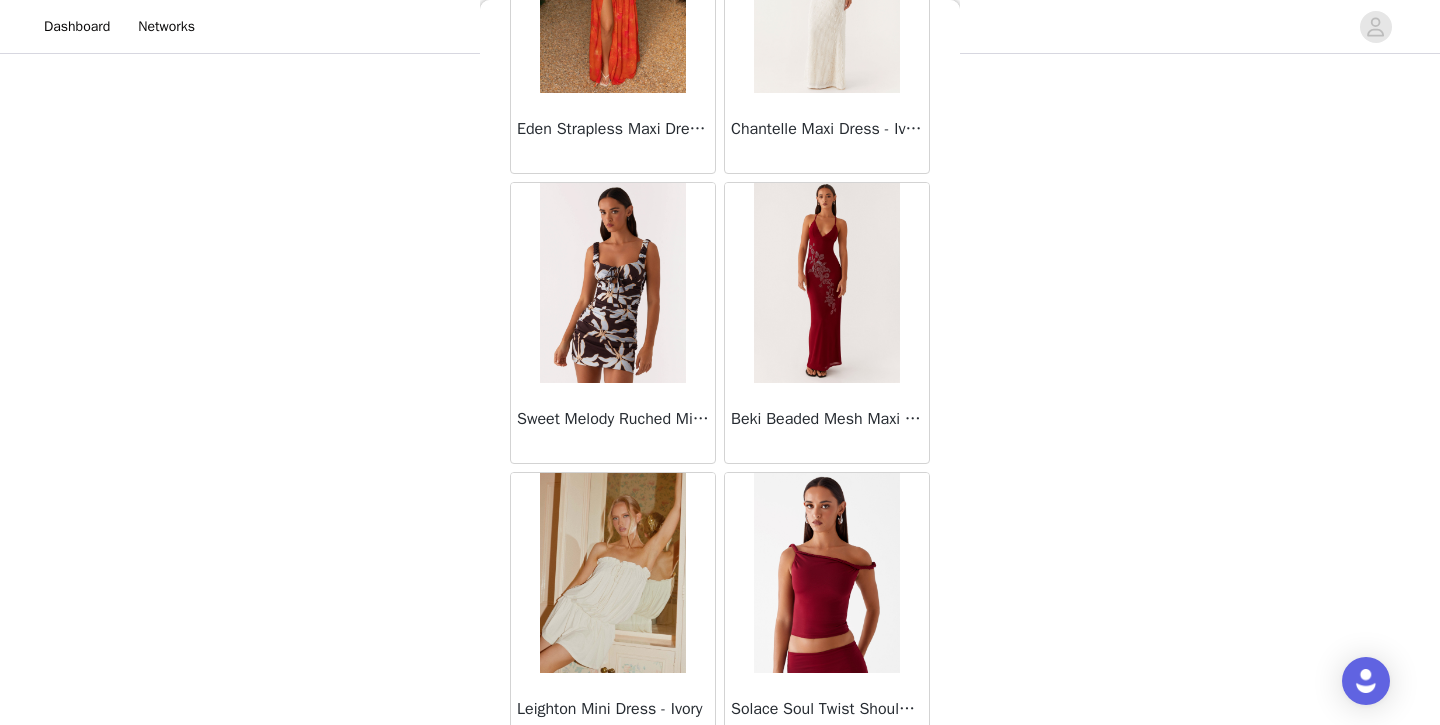 scroll, scrollTop: 8135, scrollLeft: 0, axis: vertical 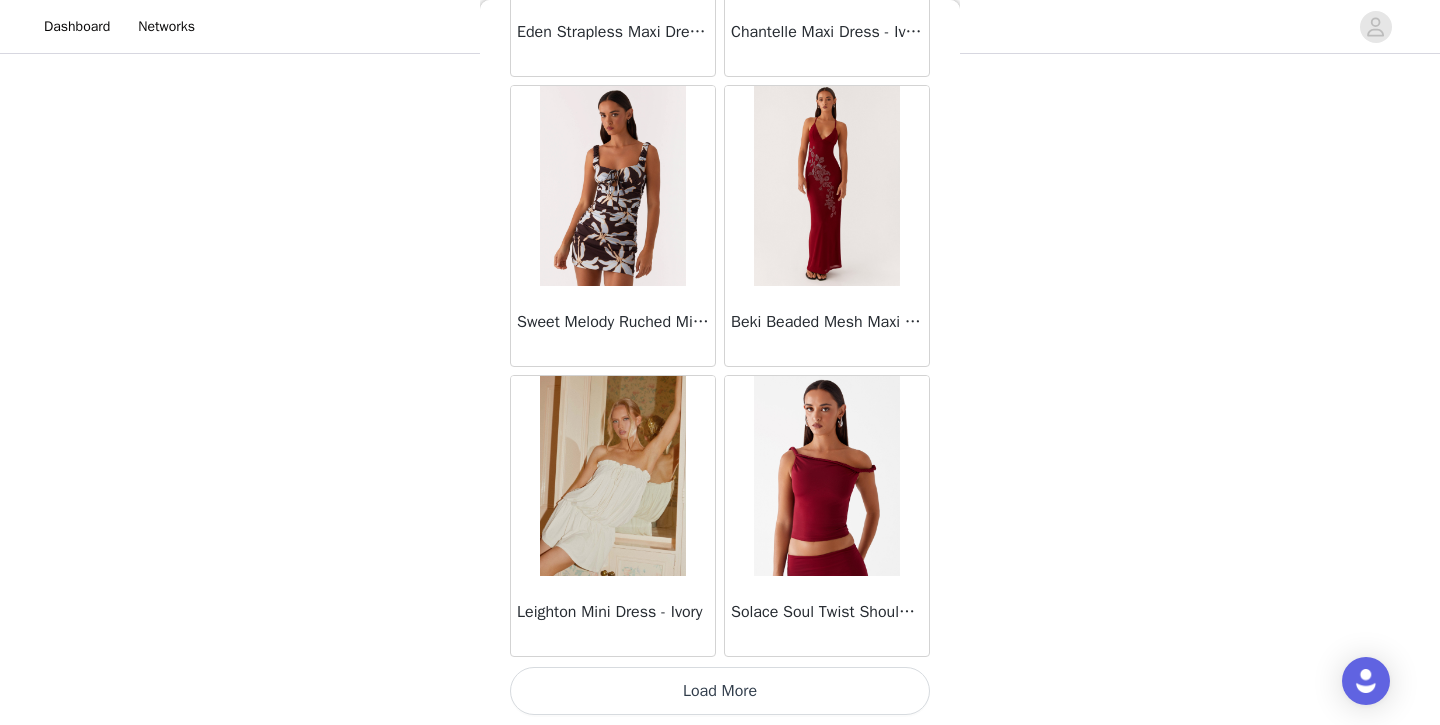 click on "Load More" at bounding box center [720, 691] 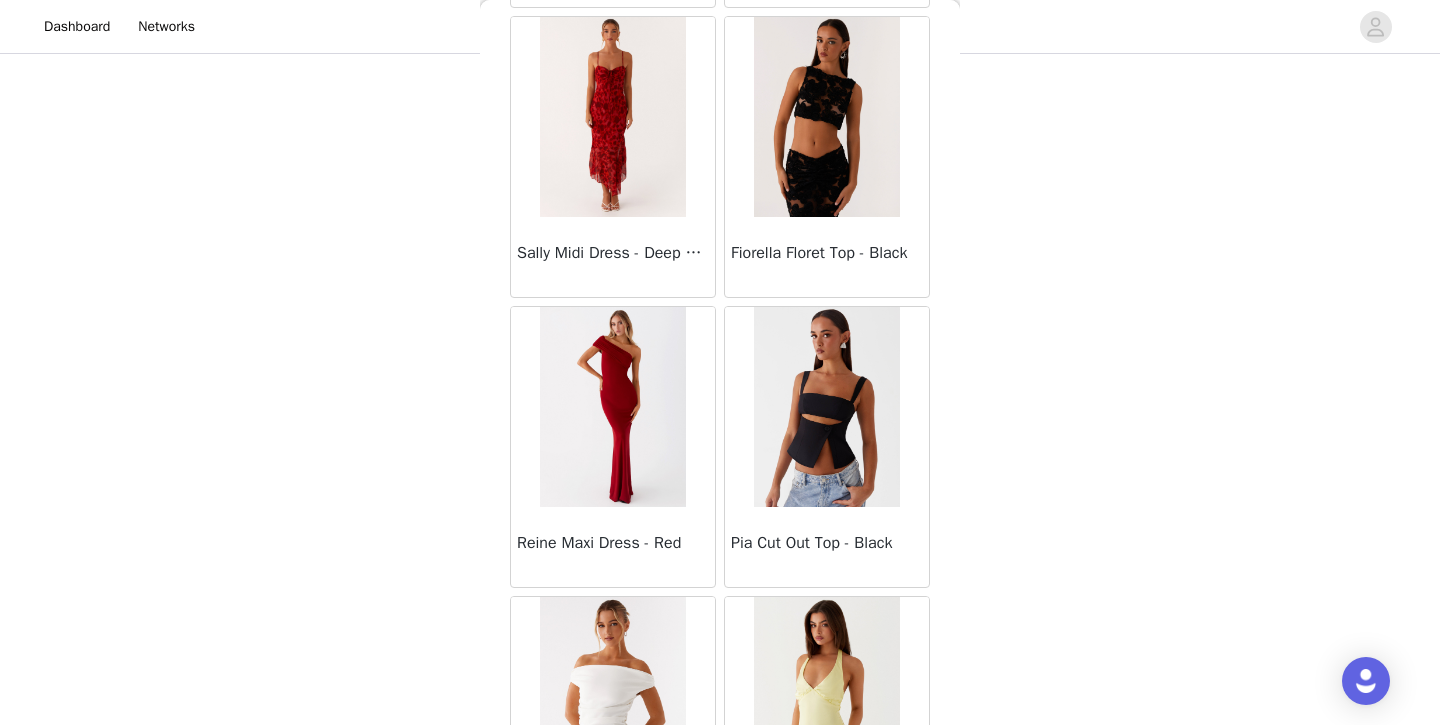 scroll, scrollTop: 11035, scrollLeft: 0, axis: vertical 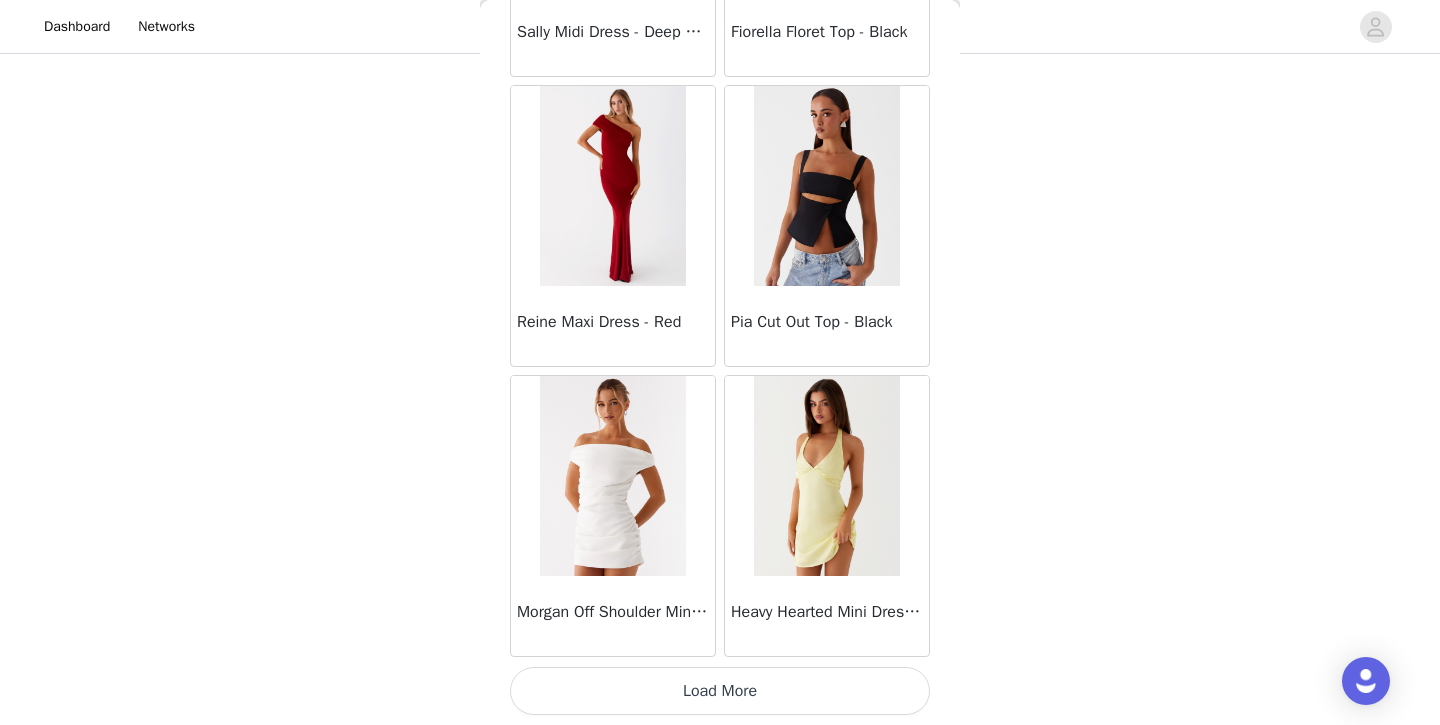 click on "Load More" at bounding box center (720, 691) 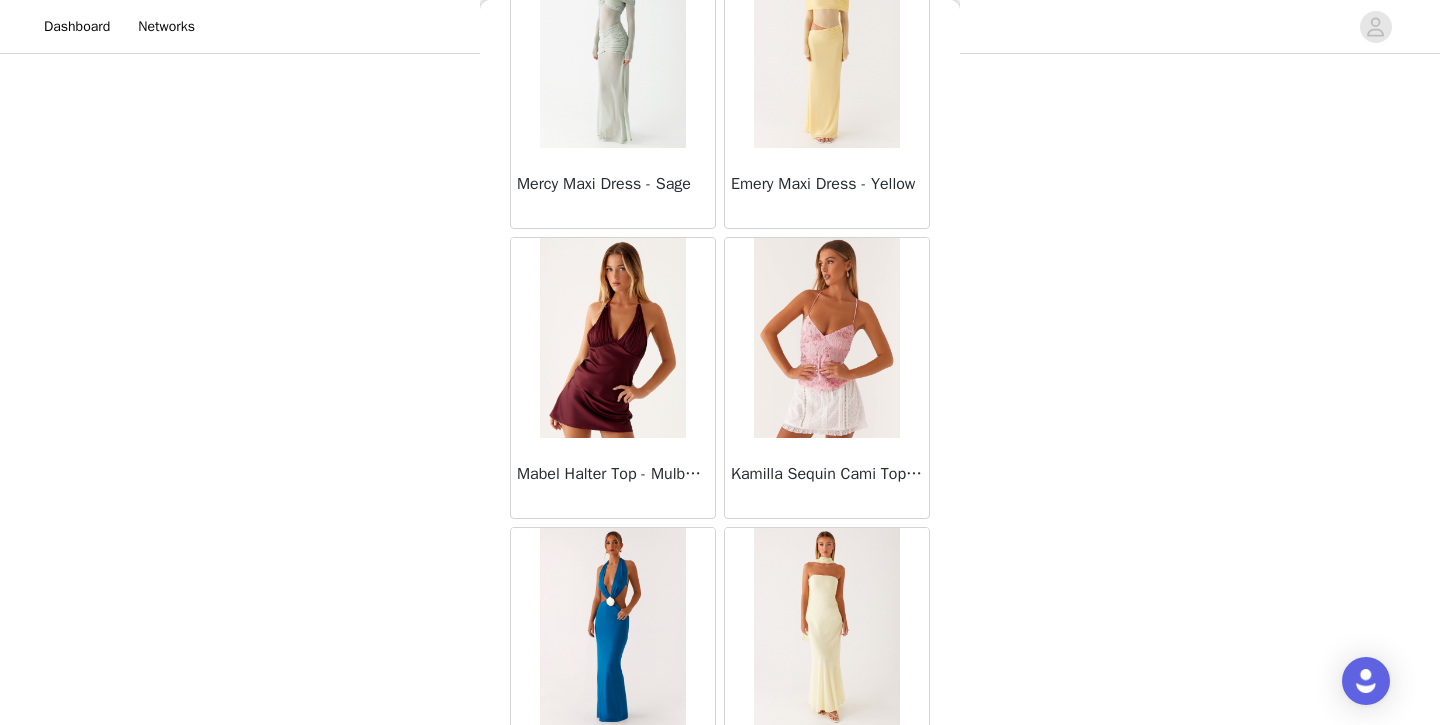 scroll, scrollTop: 13935, scrollLeft: 0, axis: vertical 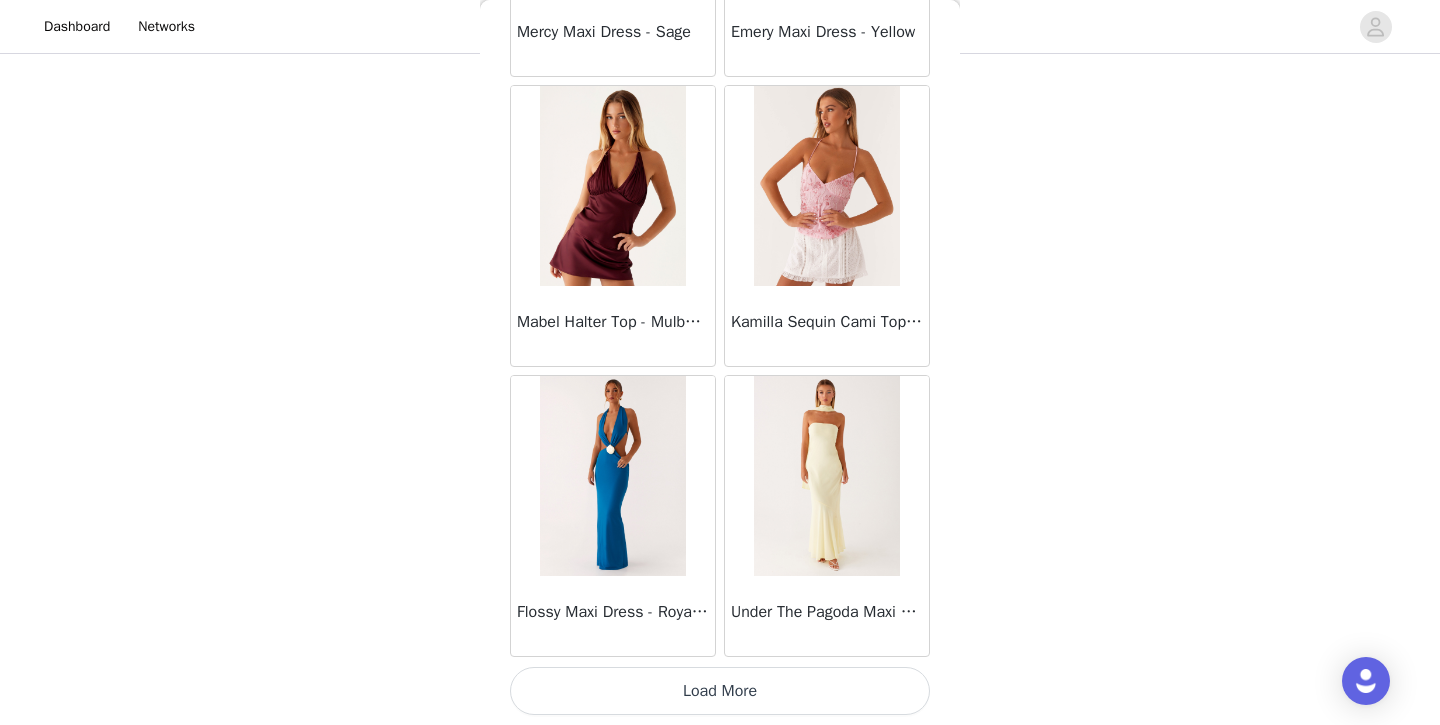 click on "Load More" at bounding box center (720, 691) 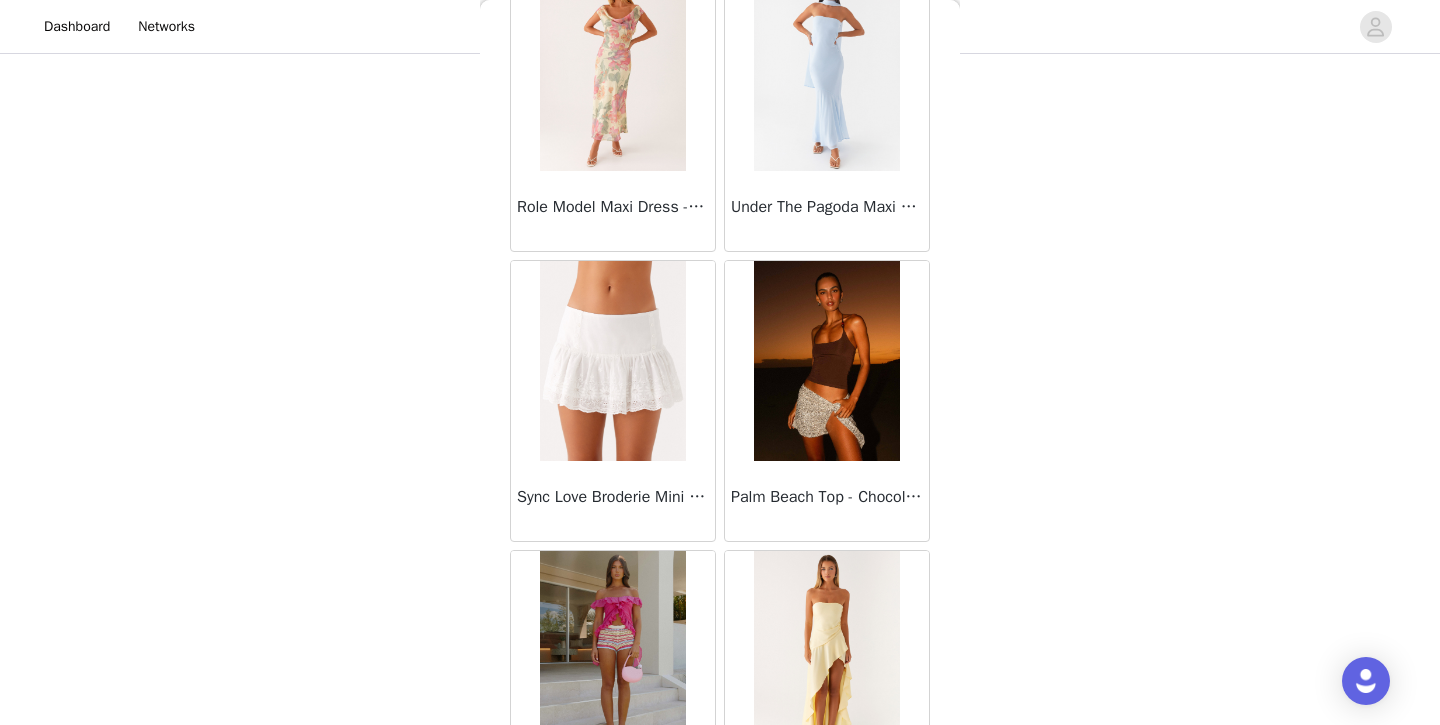 scroll, scrollTop: 16835, scrollLeft: 0, axis: vertical 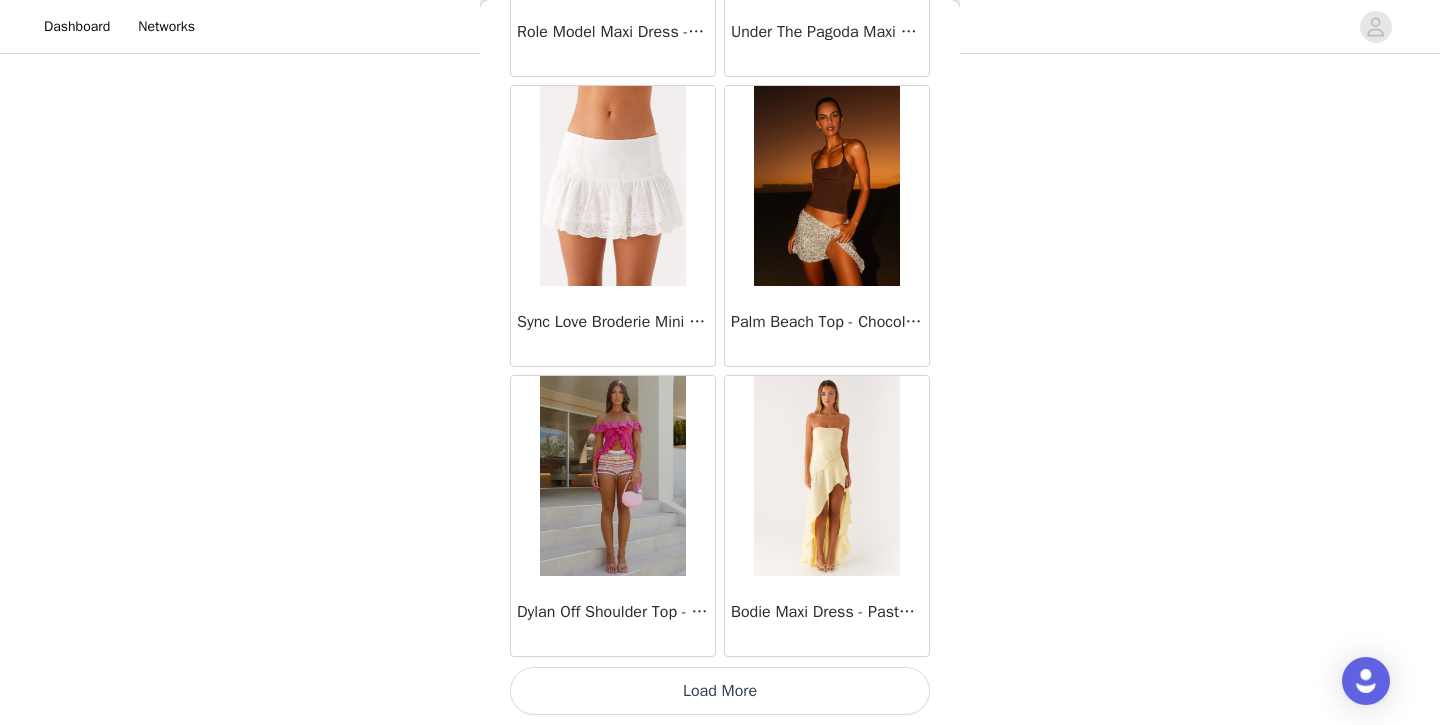 click on "Load More" at bounding box center [720, 691] 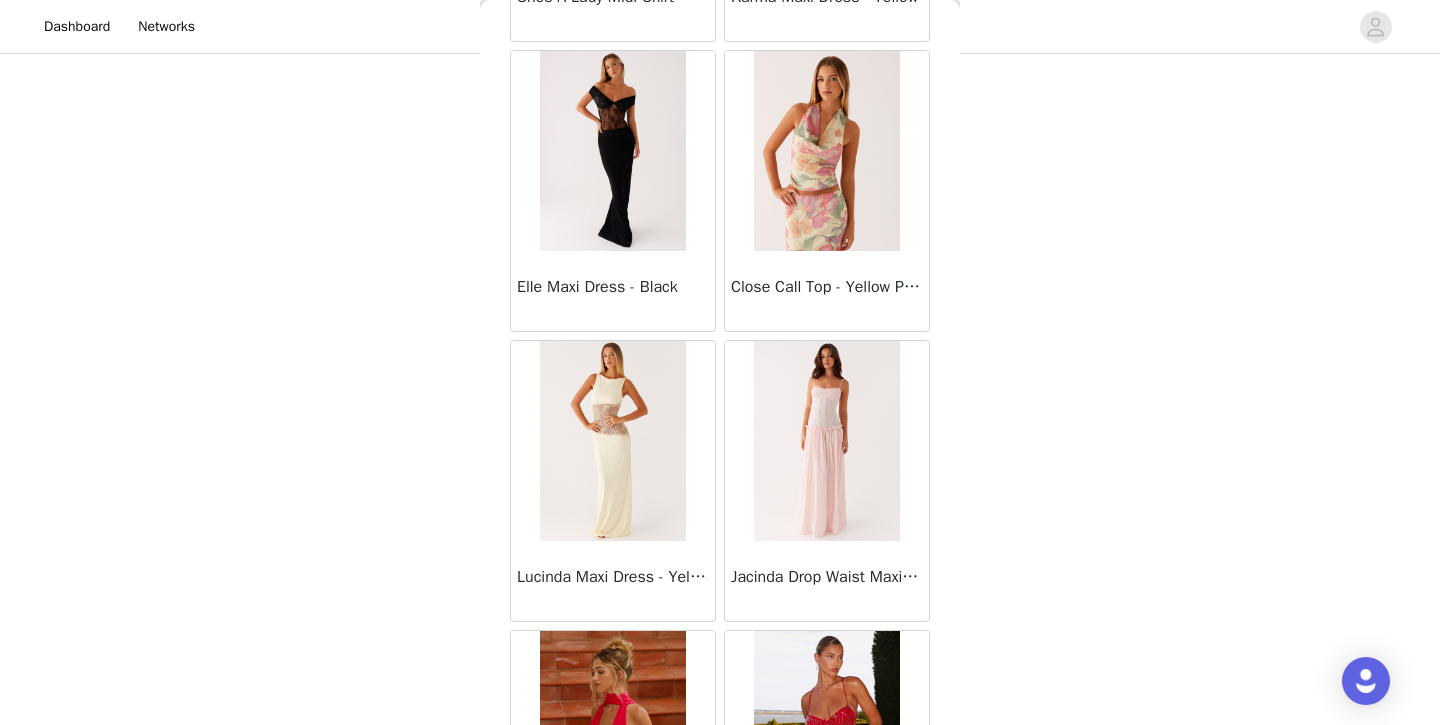 scroll, scrollTop: 18913, scrollLeft: 0, axis: vertical 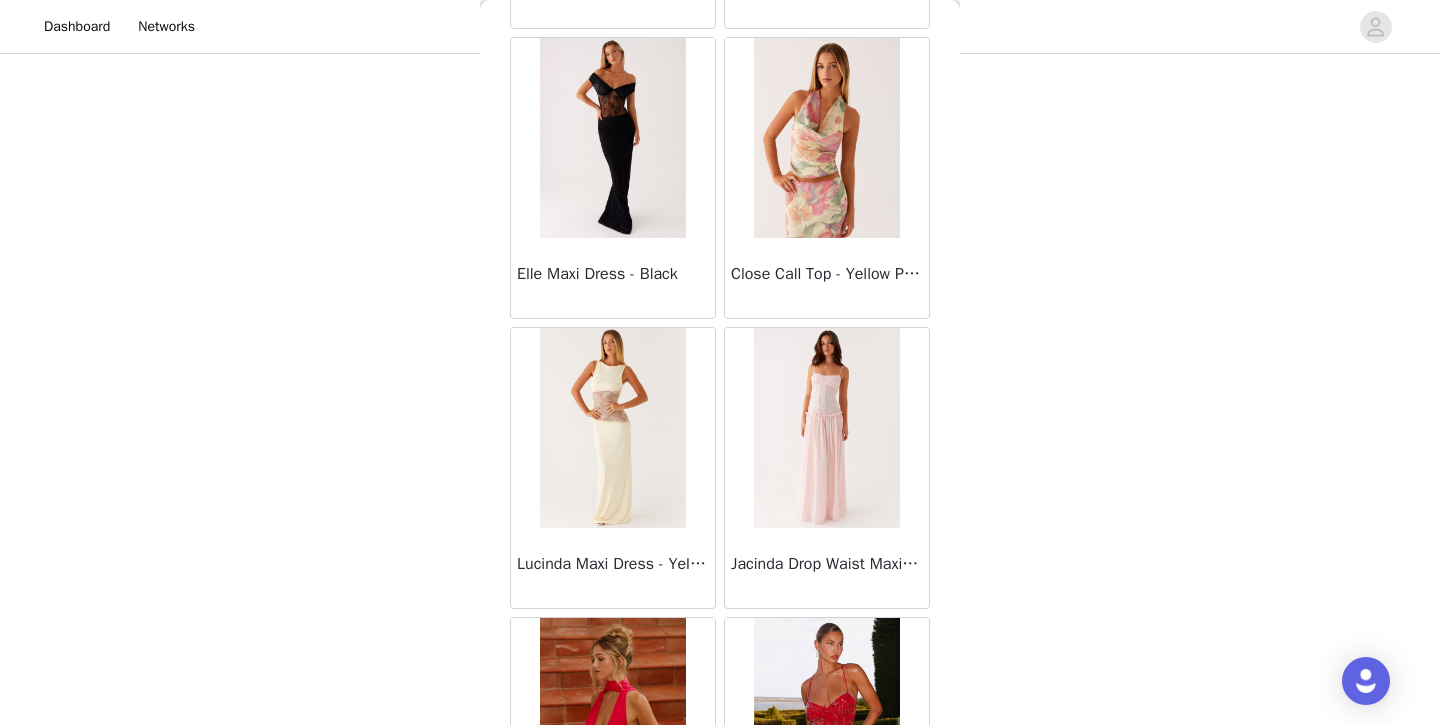 click at bounding box center [826, 428] 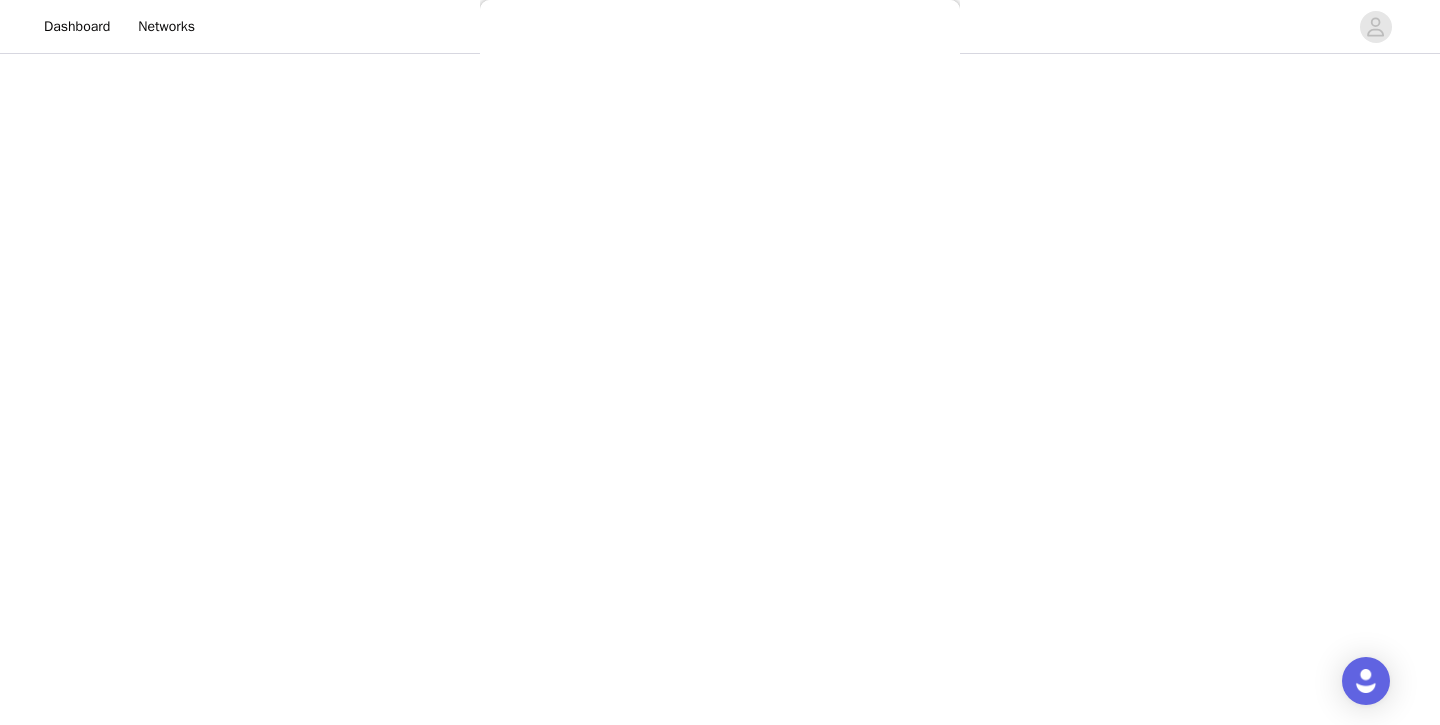 scroll, scrollTop: 0, scrollLeft: 0, axis: both 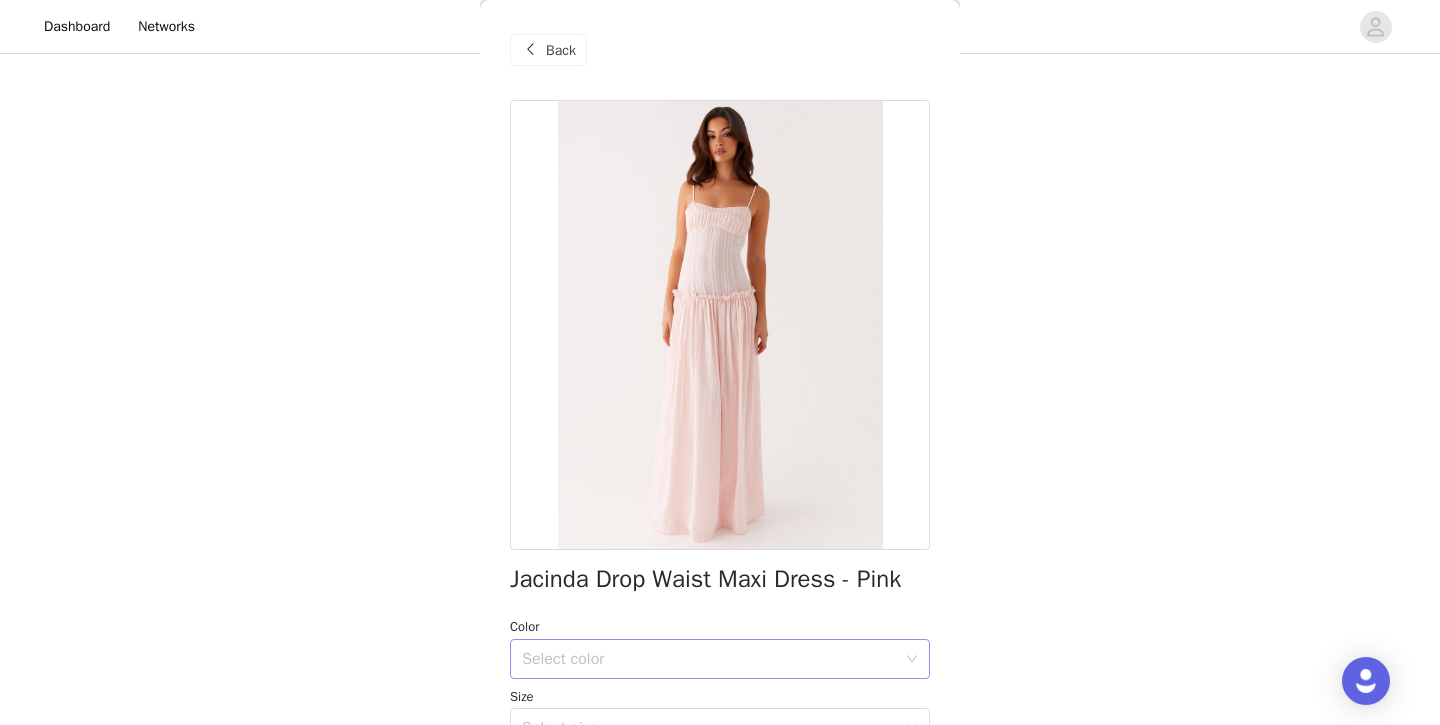 click on "Select color" at bounding box center [709, 659] 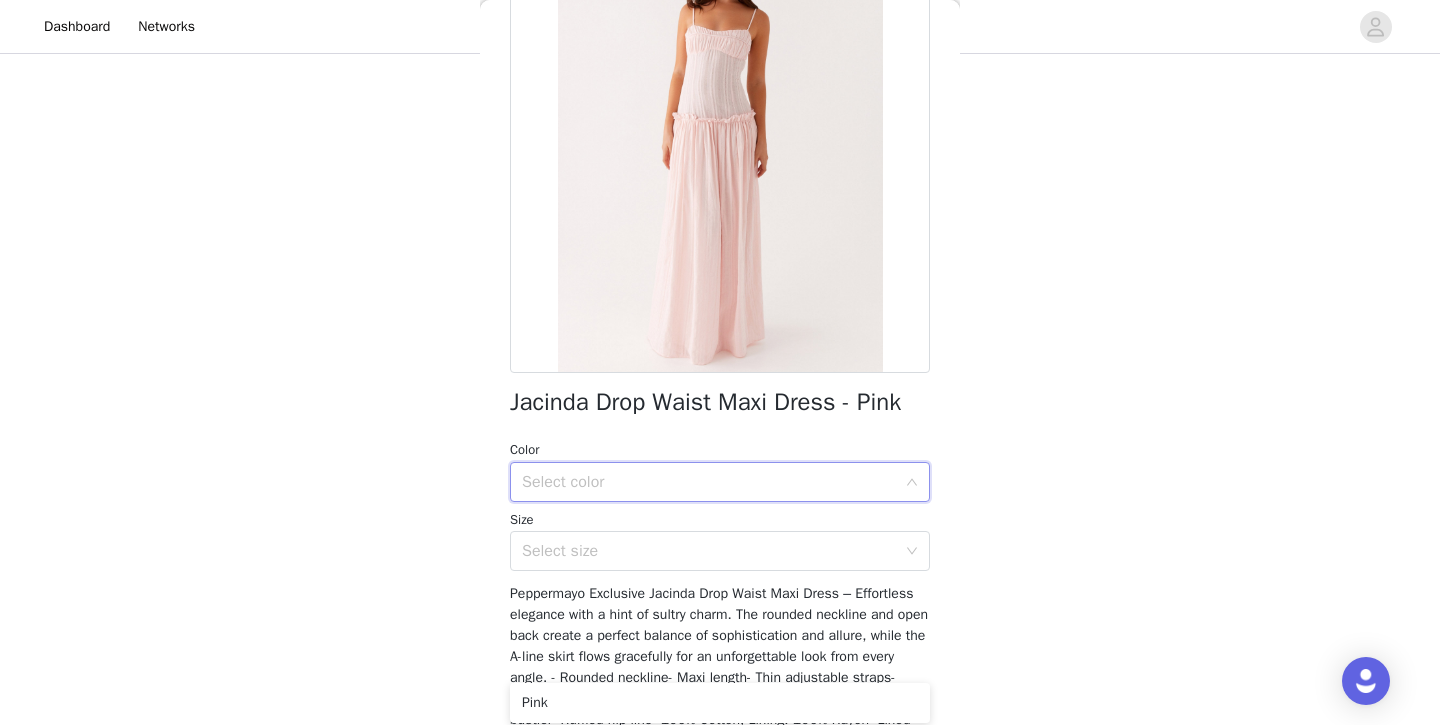 scroll, scrollTop: 178, scrollLeft: 0, axis: vertical 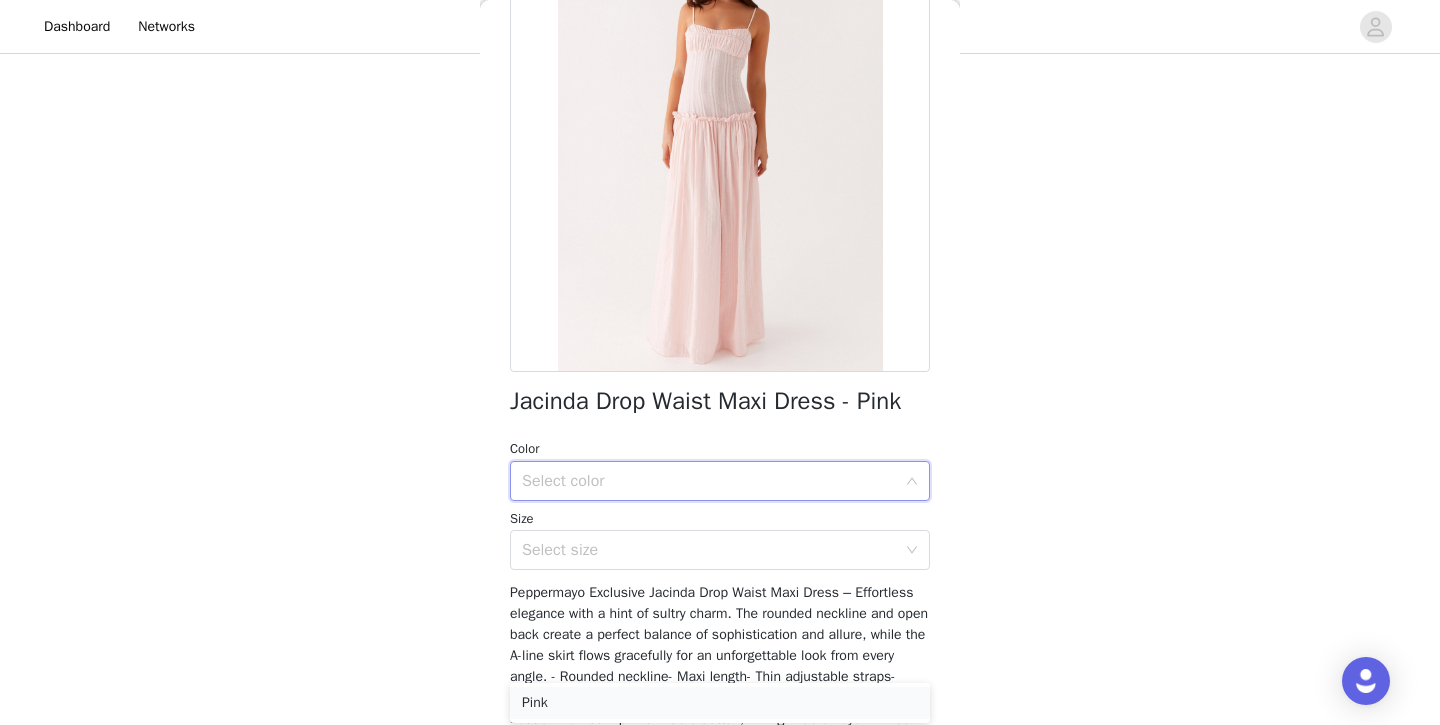 click on "Pink" at bounding box center (720, 703) 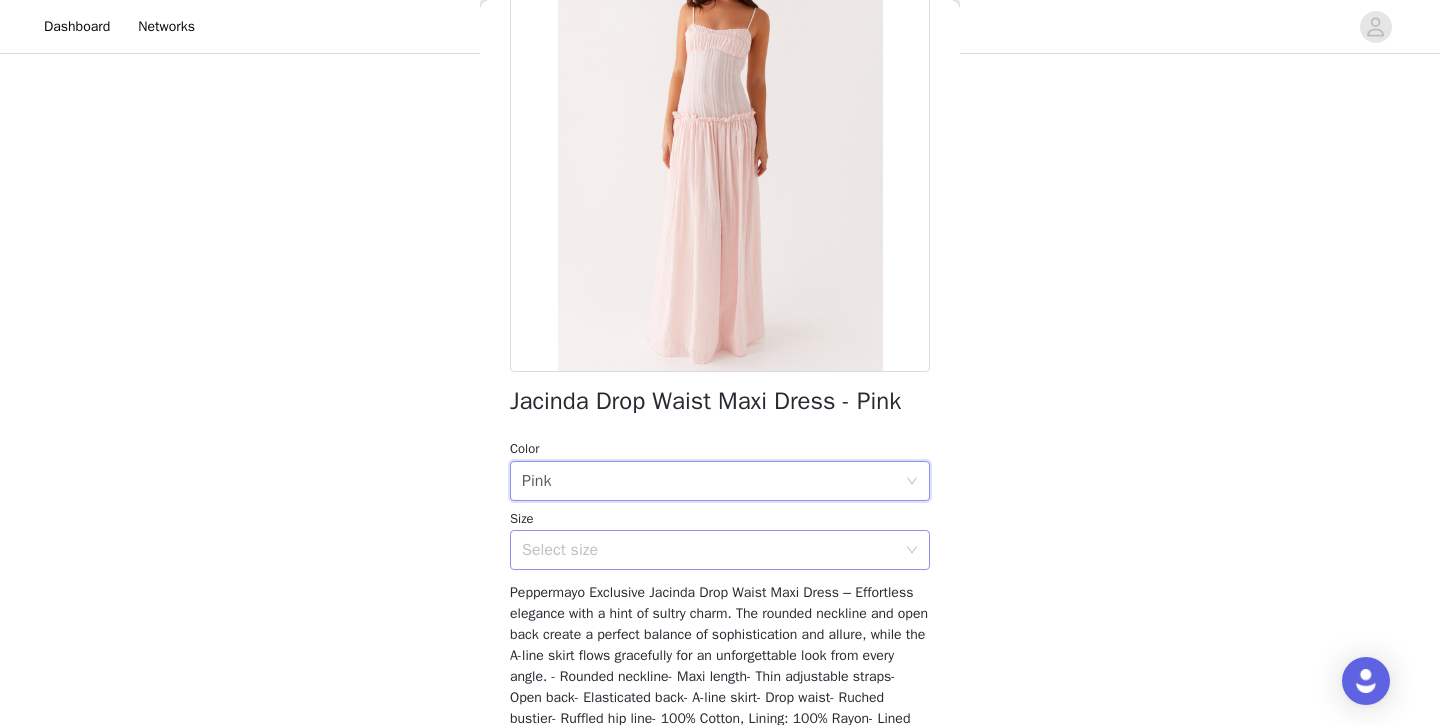 click on "Select size" at bounding box center (709, 550) 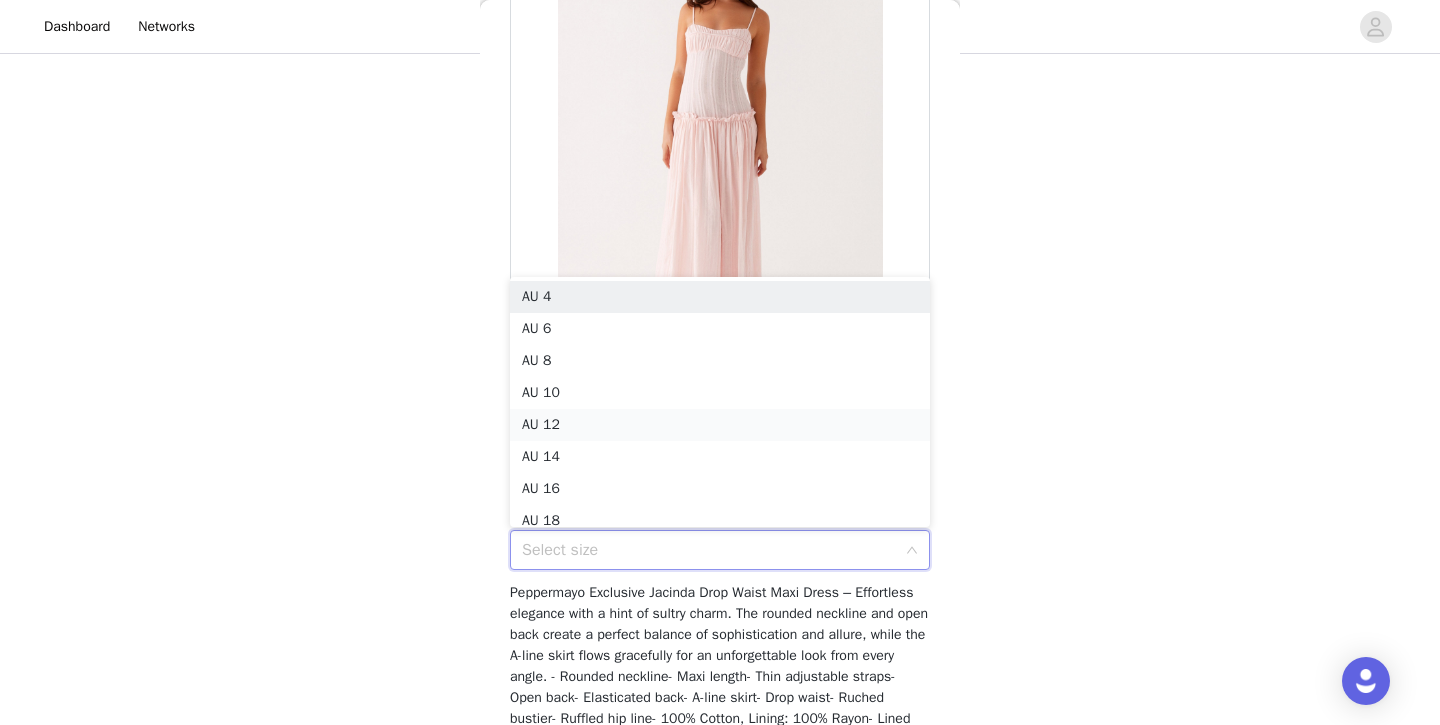 scroll, scrollTop: 10, scrollLeft: 0, axis: vertical 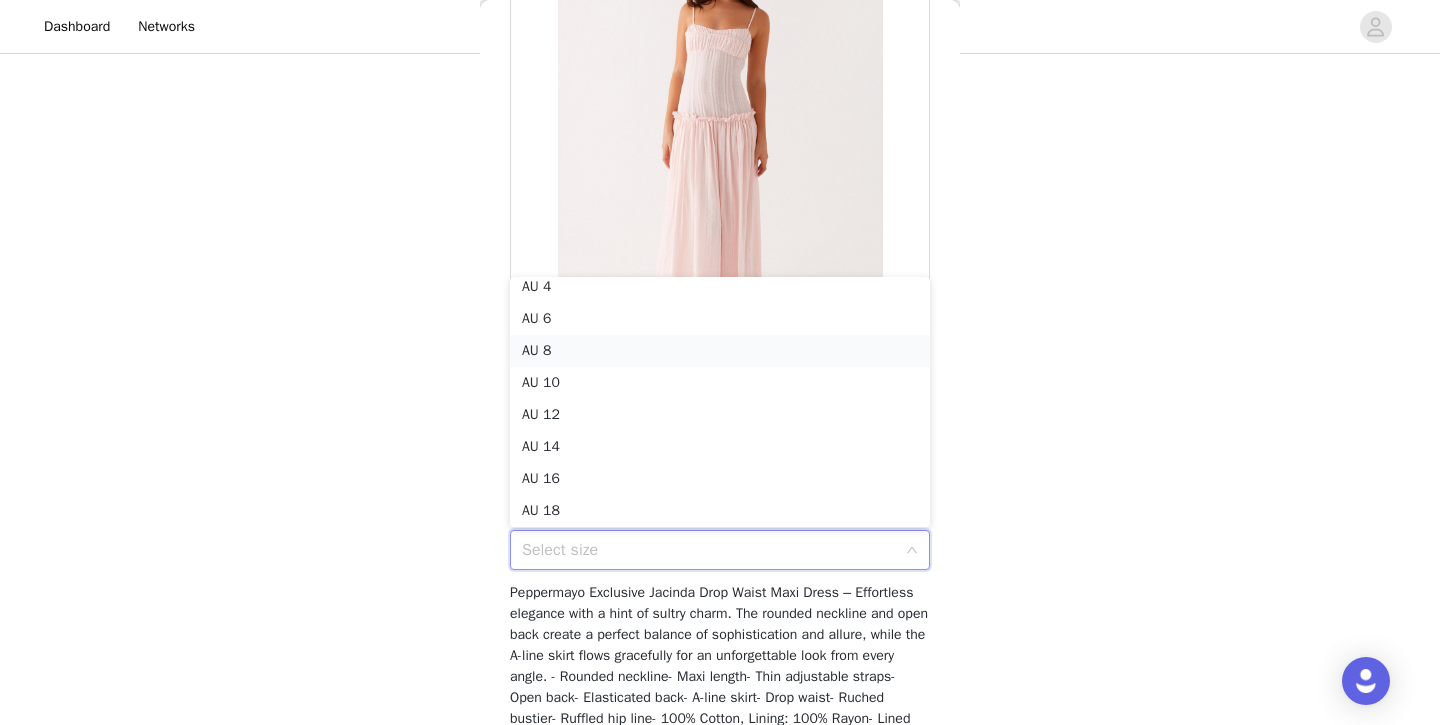 click on "AU 8" at bounding box center (720, 351) 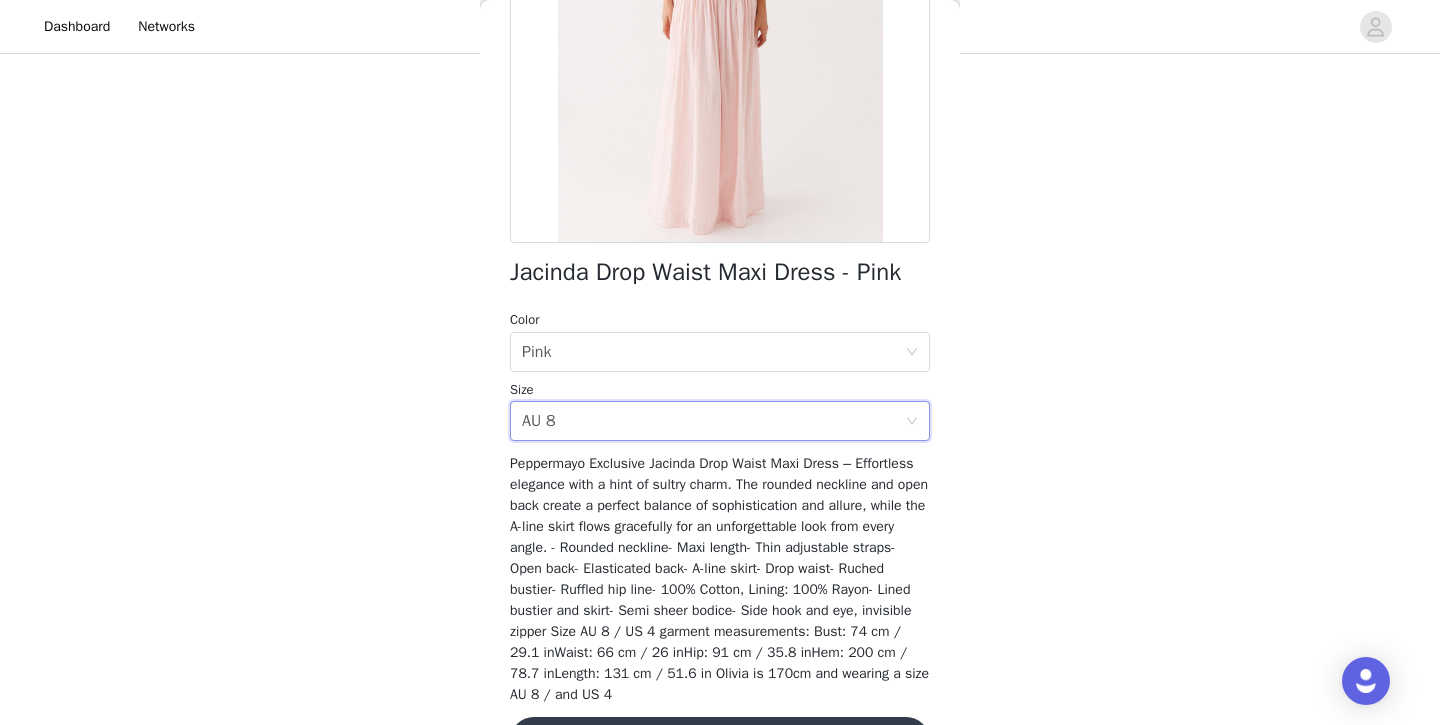 scroll, scrollTop: 371, scrollLeft: 0, axis: vertical 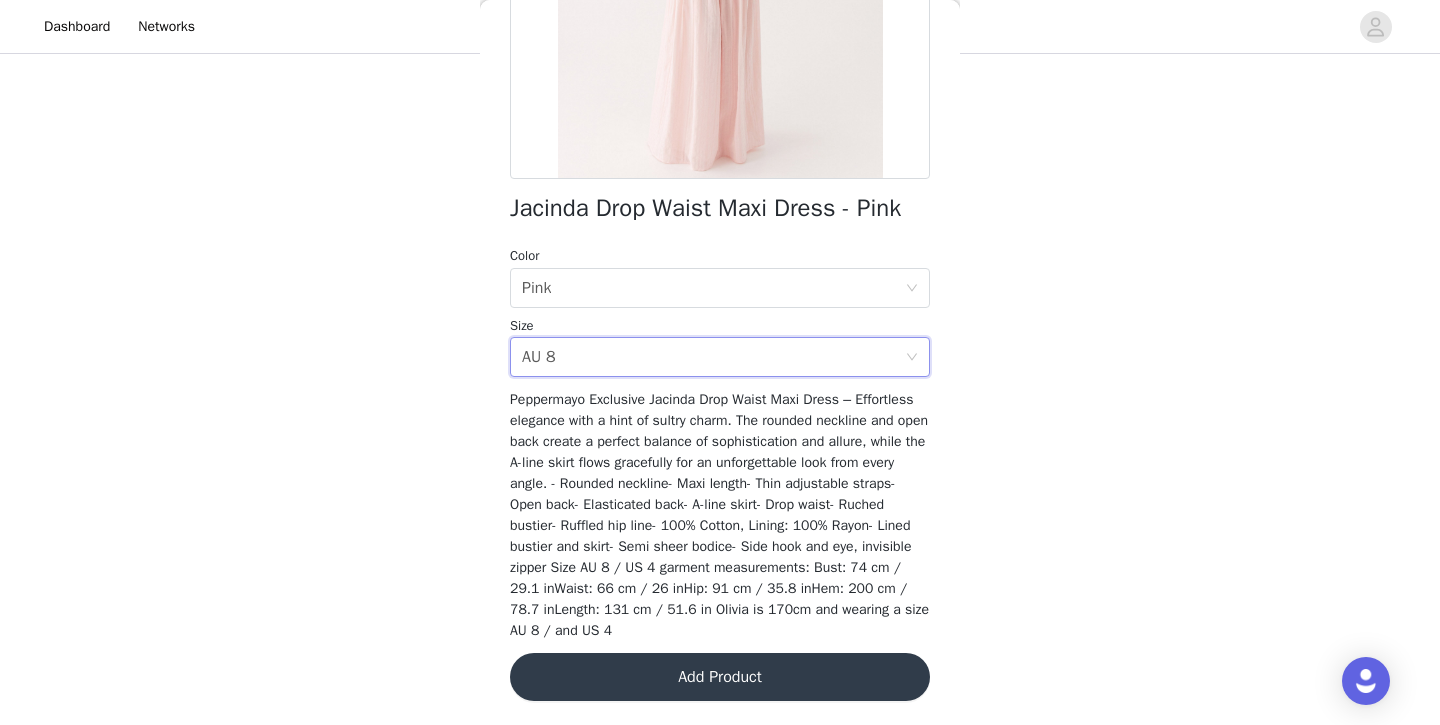 click on "Add Product" at bounding box center [720, 677] 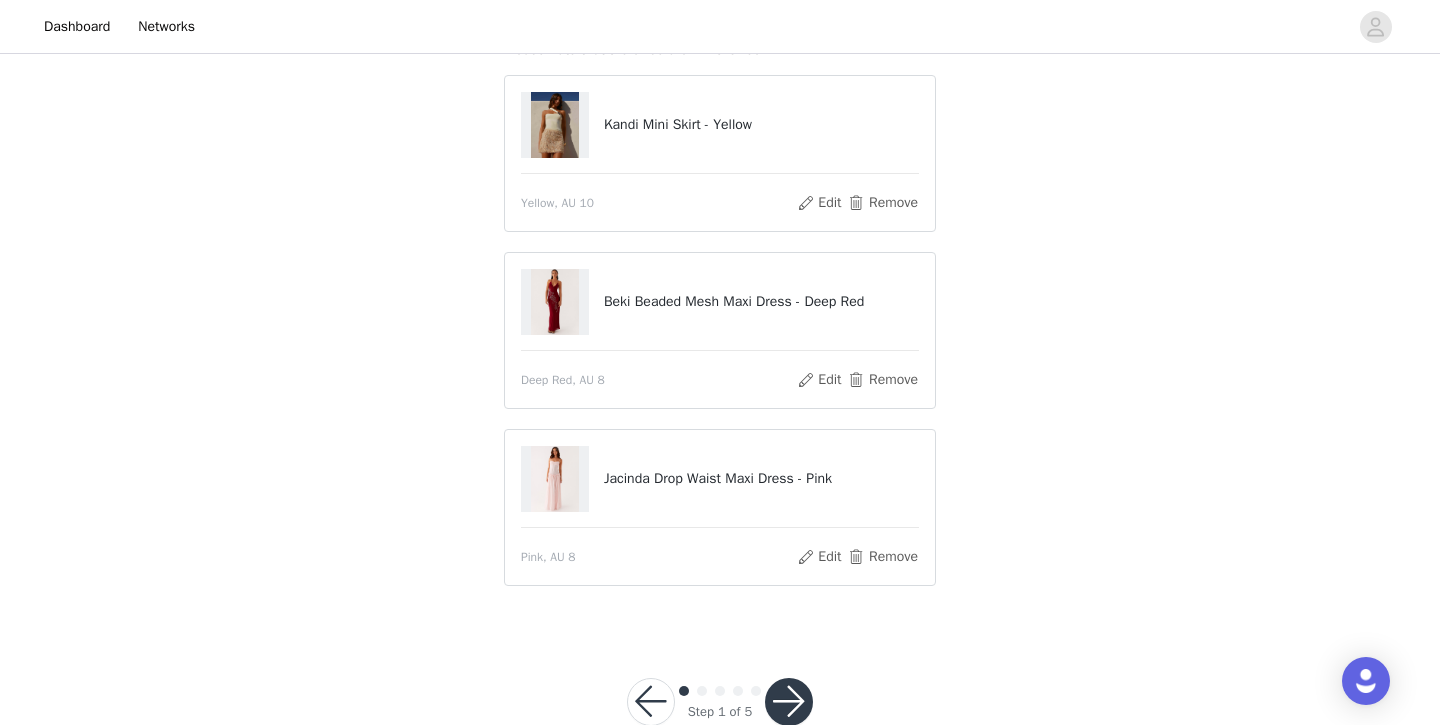click at bounding box center [789, 702] 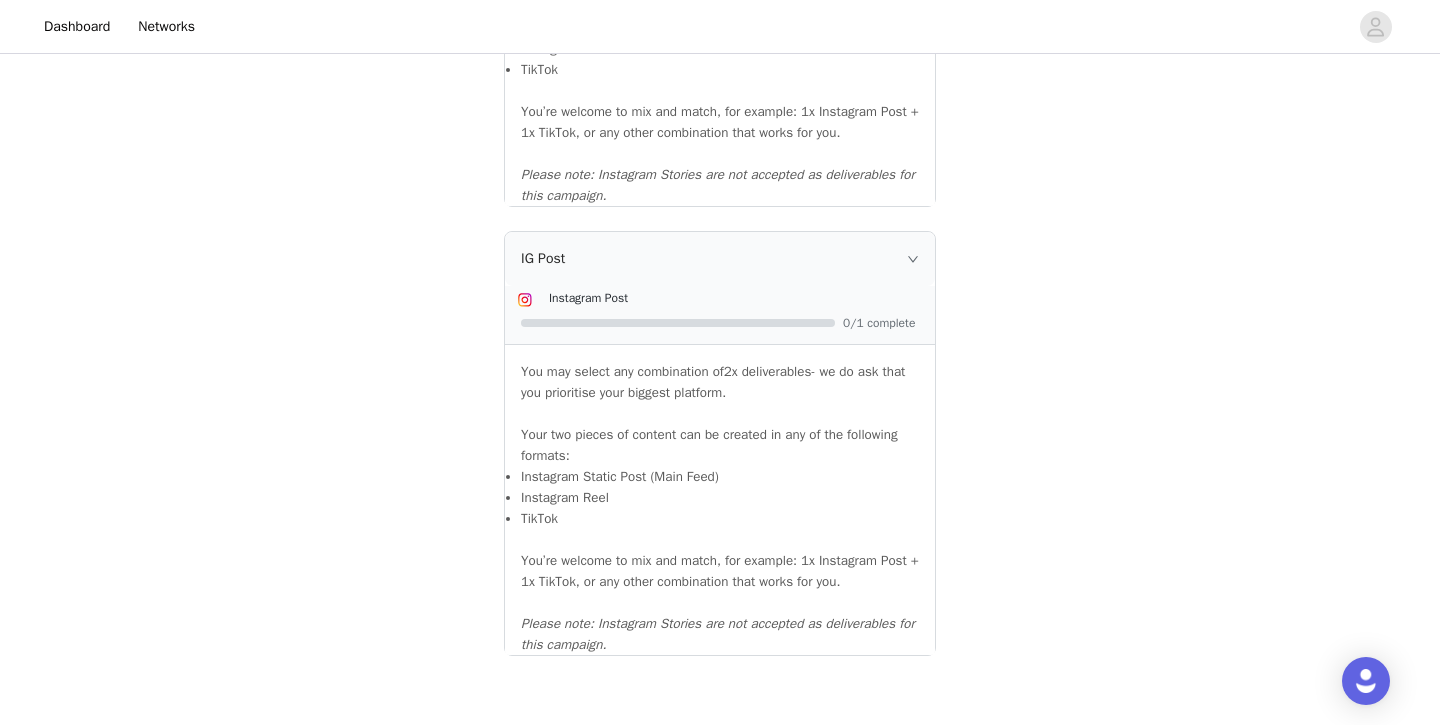 scroll, scrollTop: 2231, scrollLeft: 0, axis: vertical 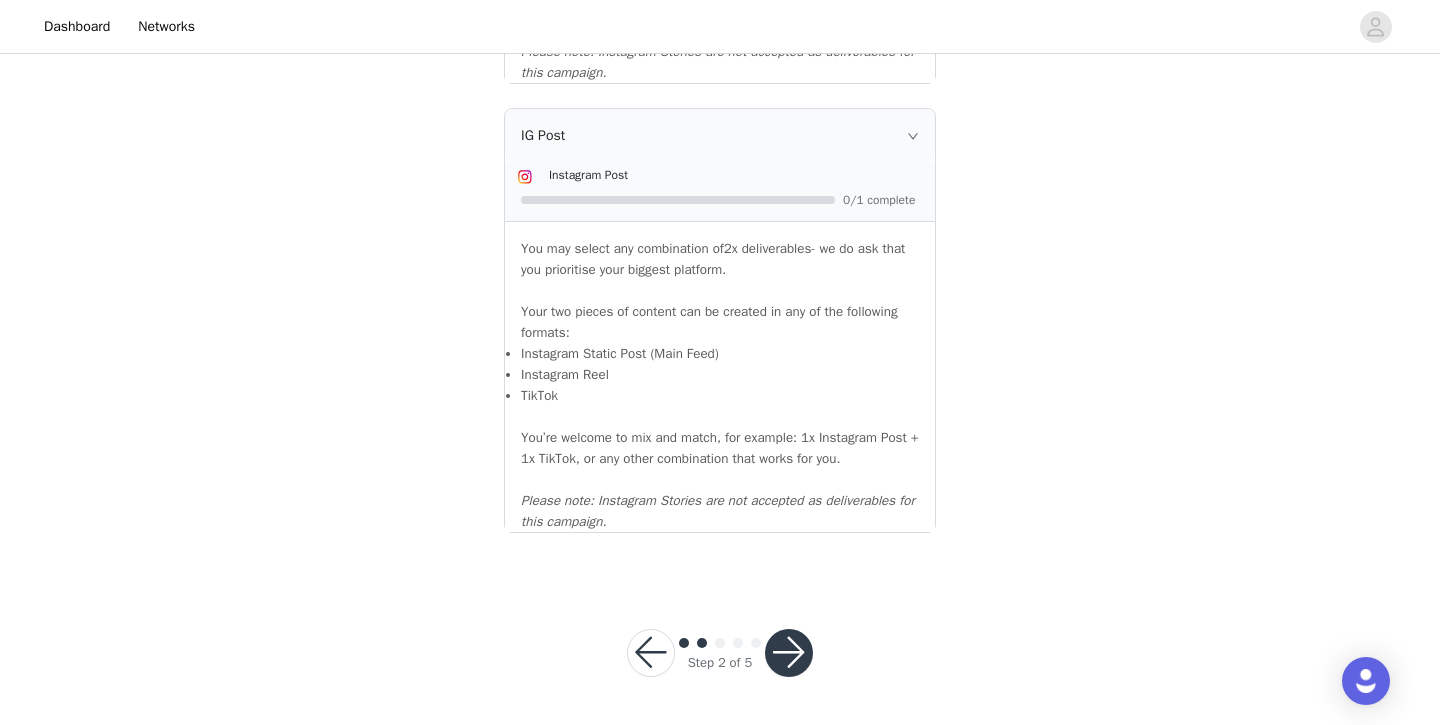 click at bounding box center [789, 653] 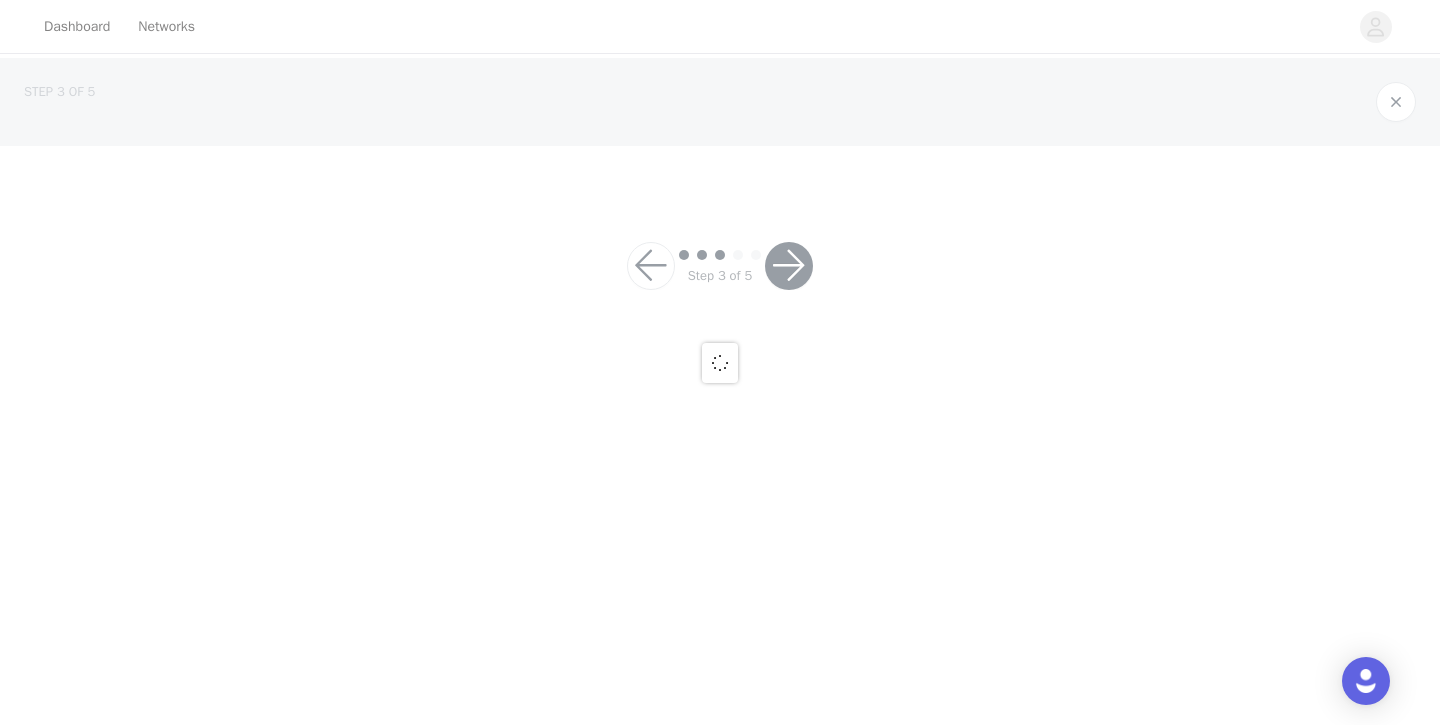 scroll, scrollTop: 0, scrollLeft: 0, axis: both 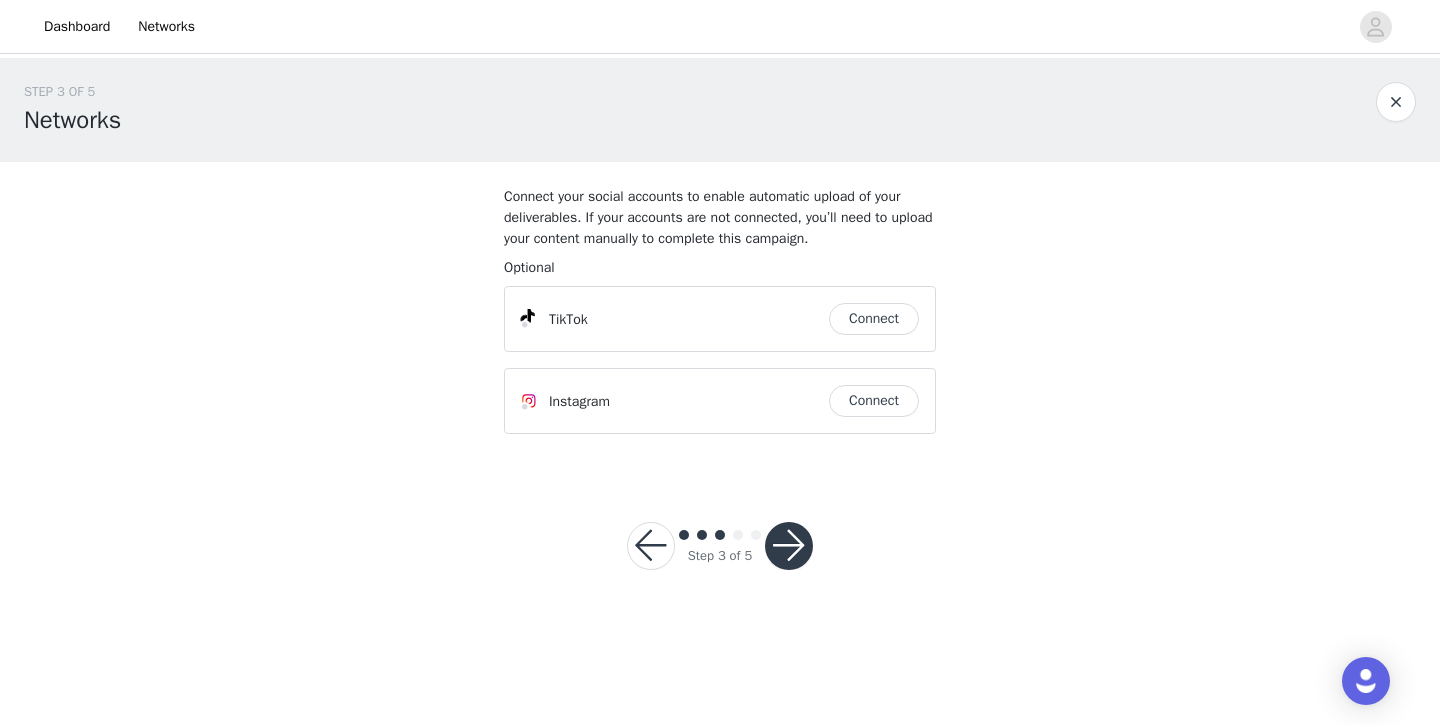 click on "Connect" at bounding box center (874, 319) 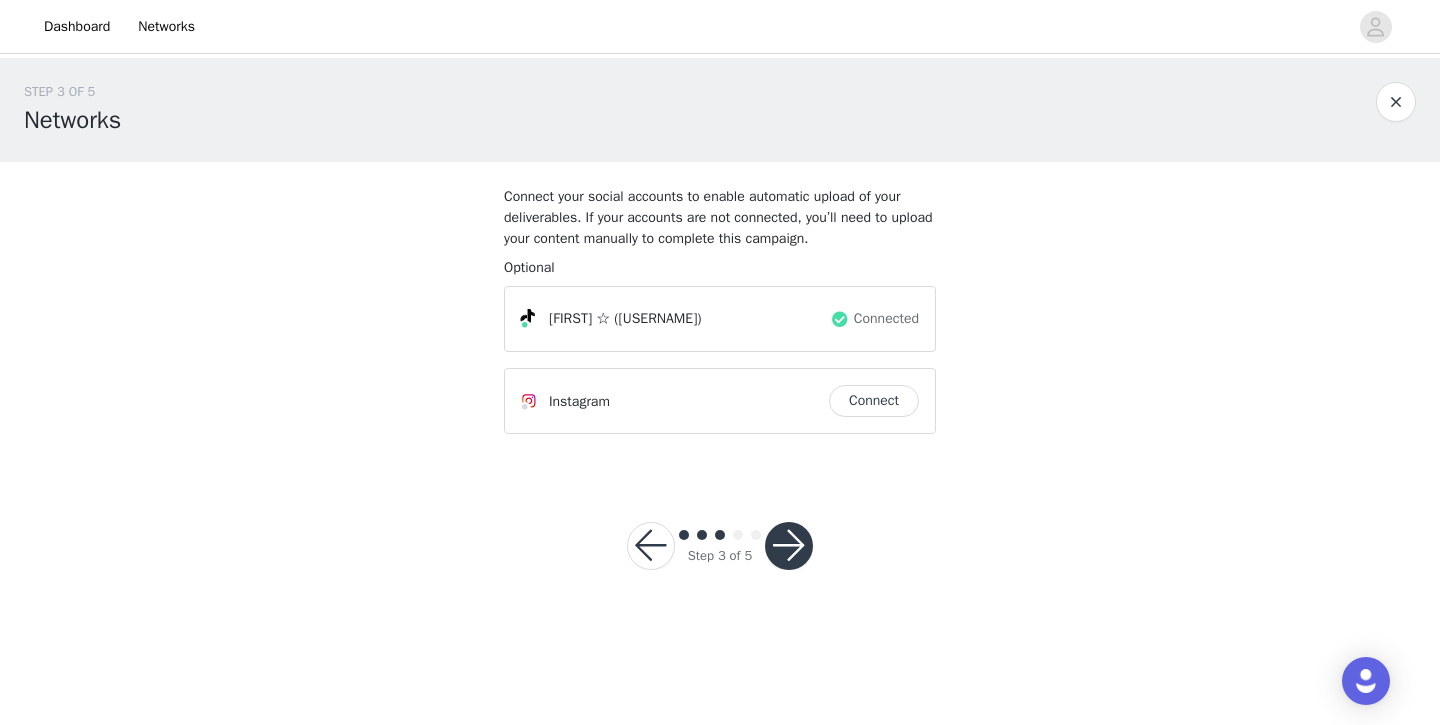 click at bounding box center (789, 546) 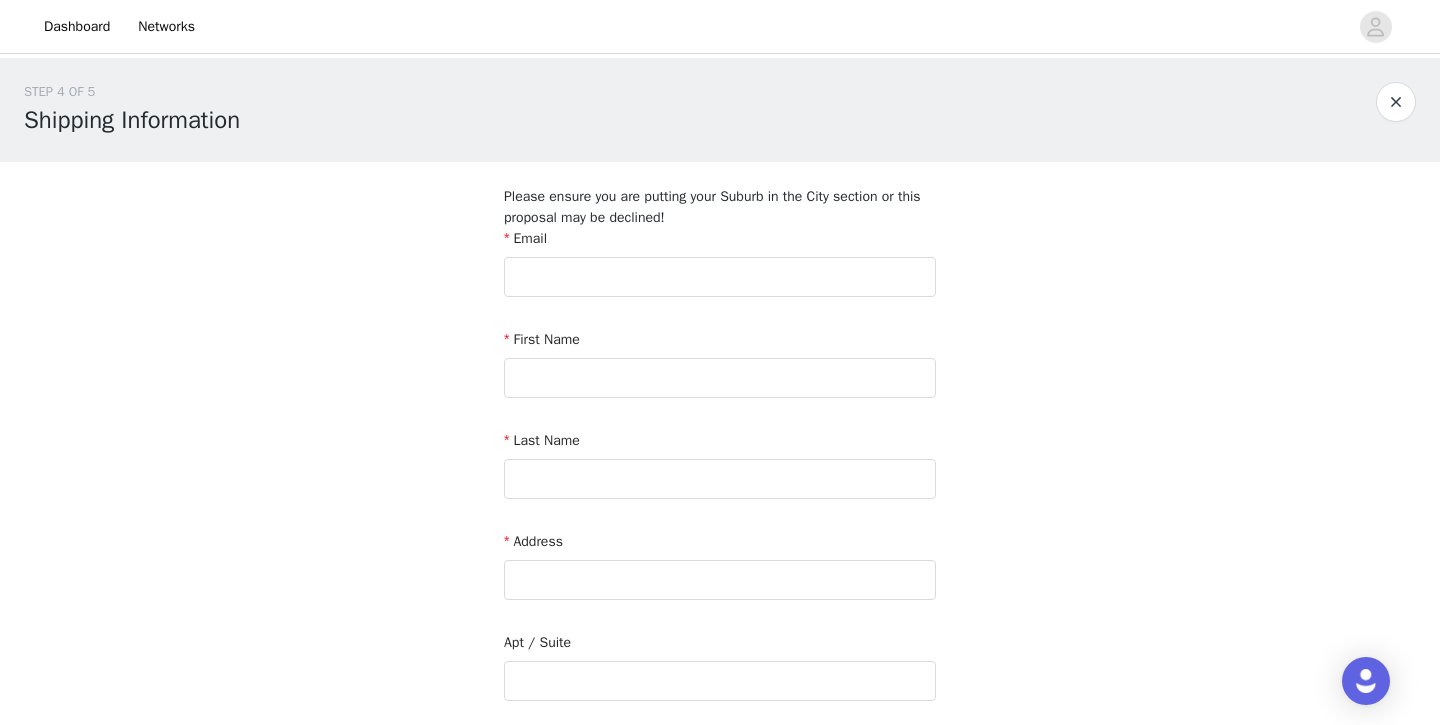 click on "Email" at bounding box center [720, 242] 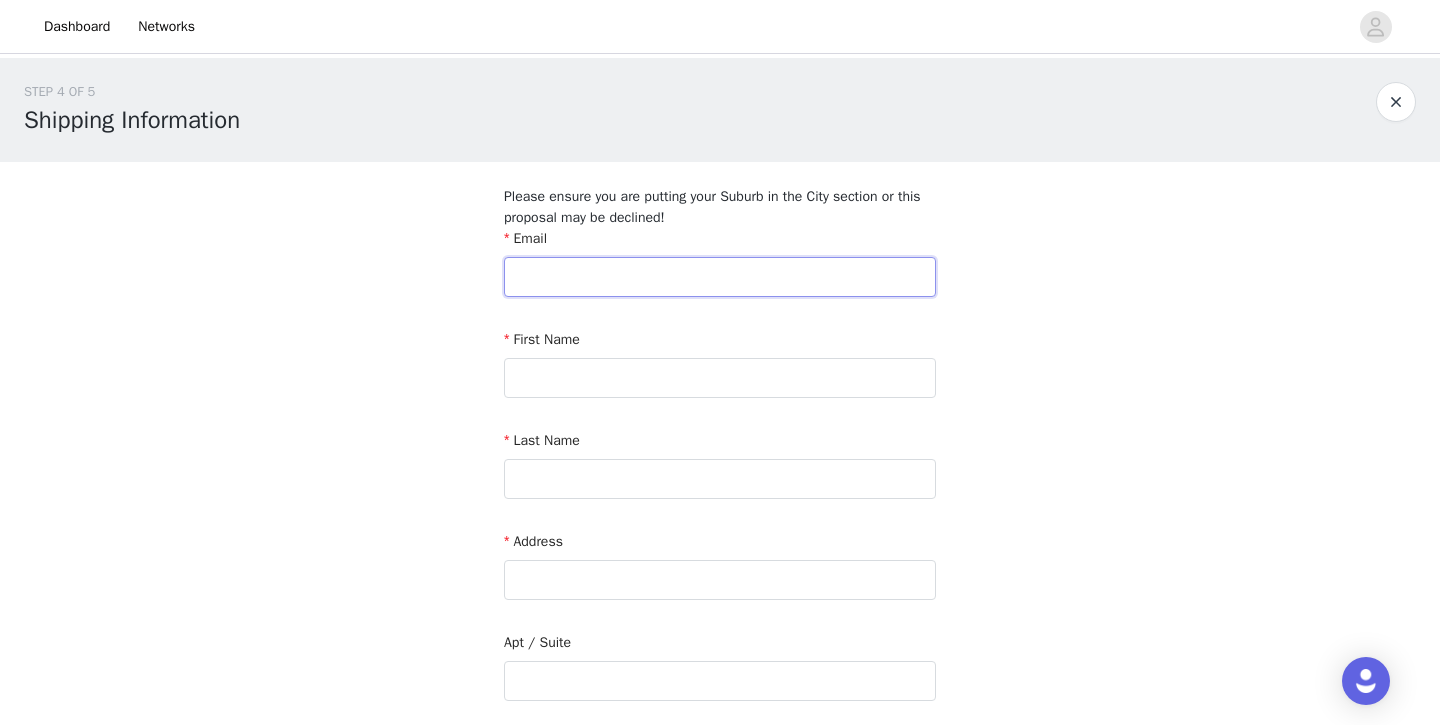 click at bounding box center [720, 277] 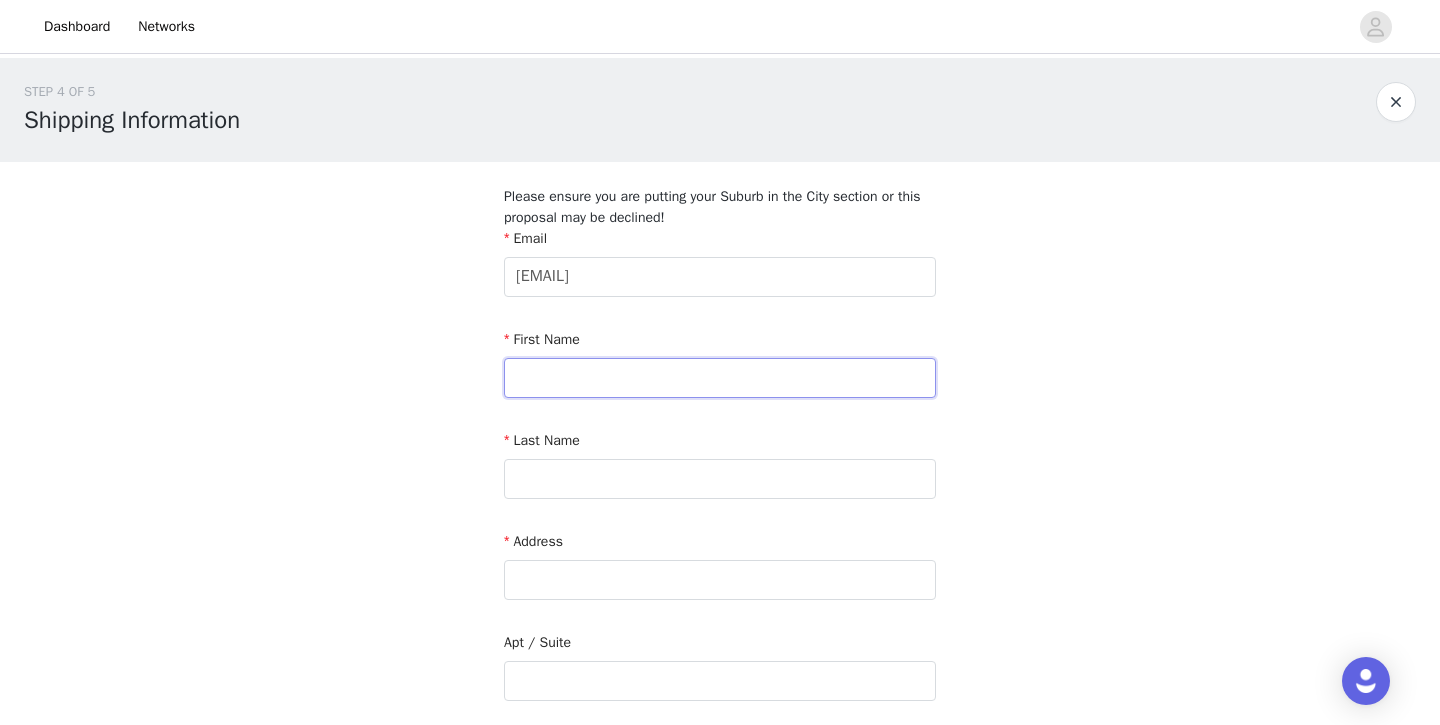 type on "[FIRST]" 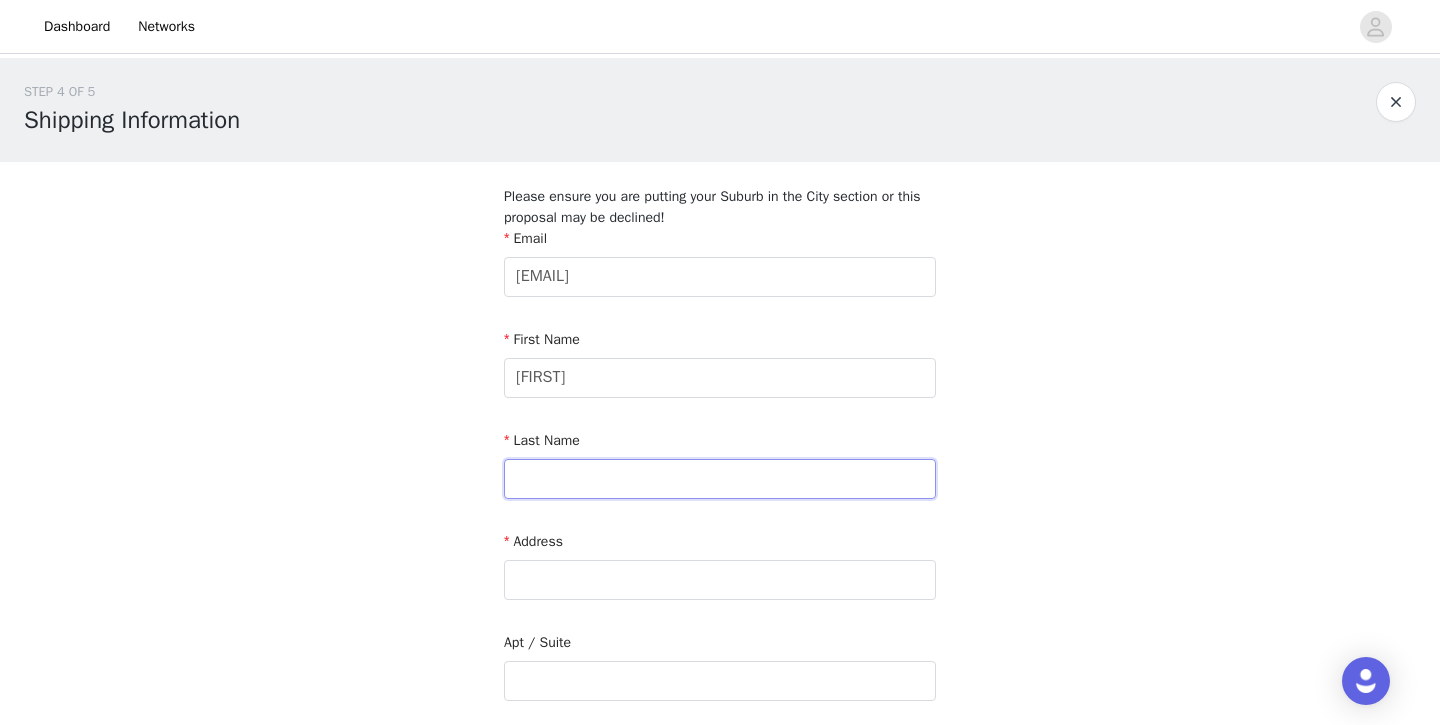 type on "[LAST]" 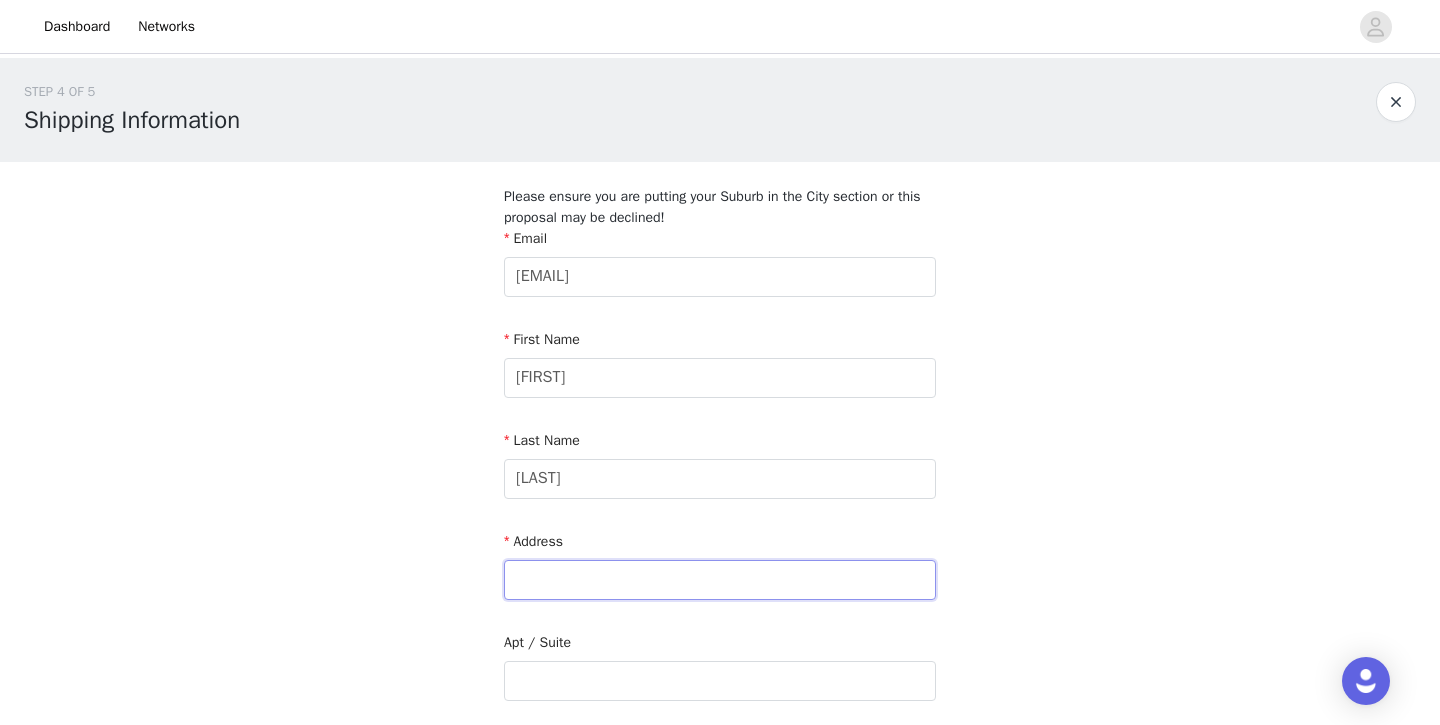 type on "[NUMBER] [STREET]" 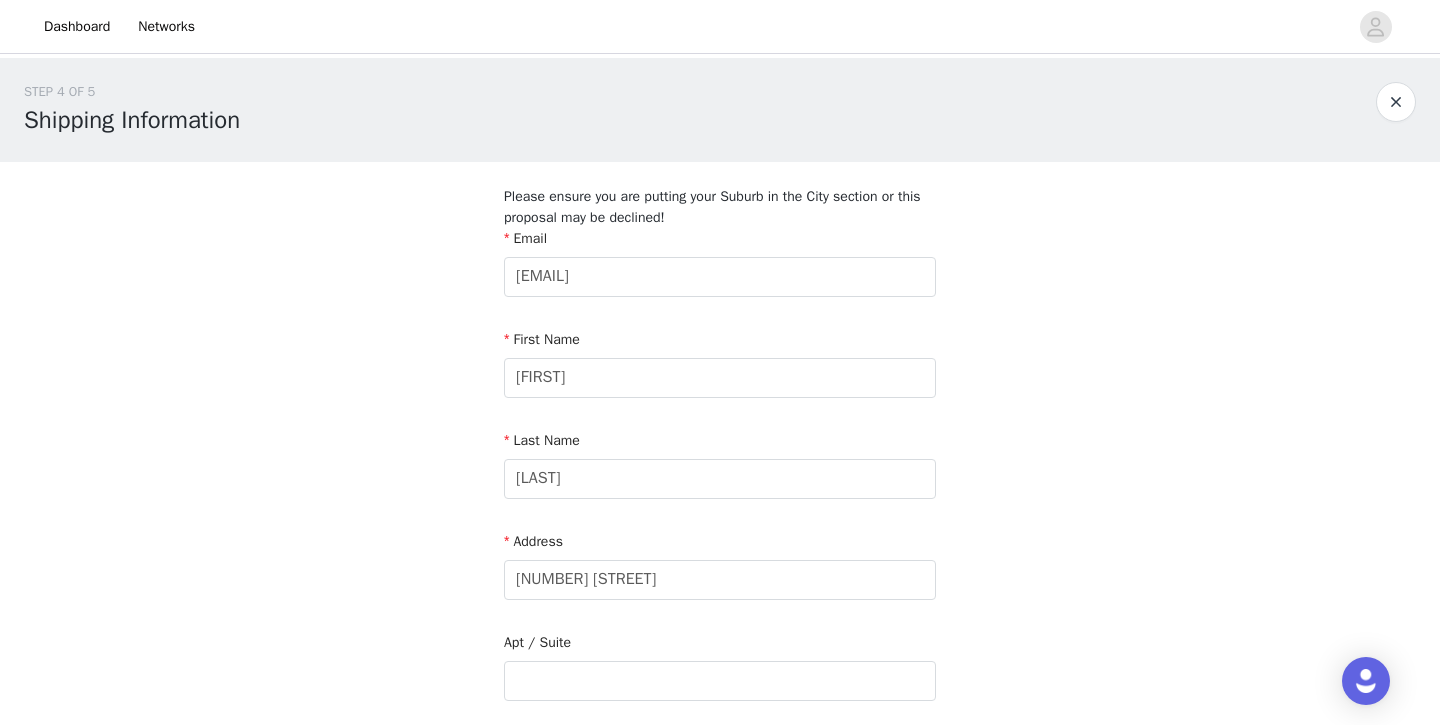 type on "[CITY]" 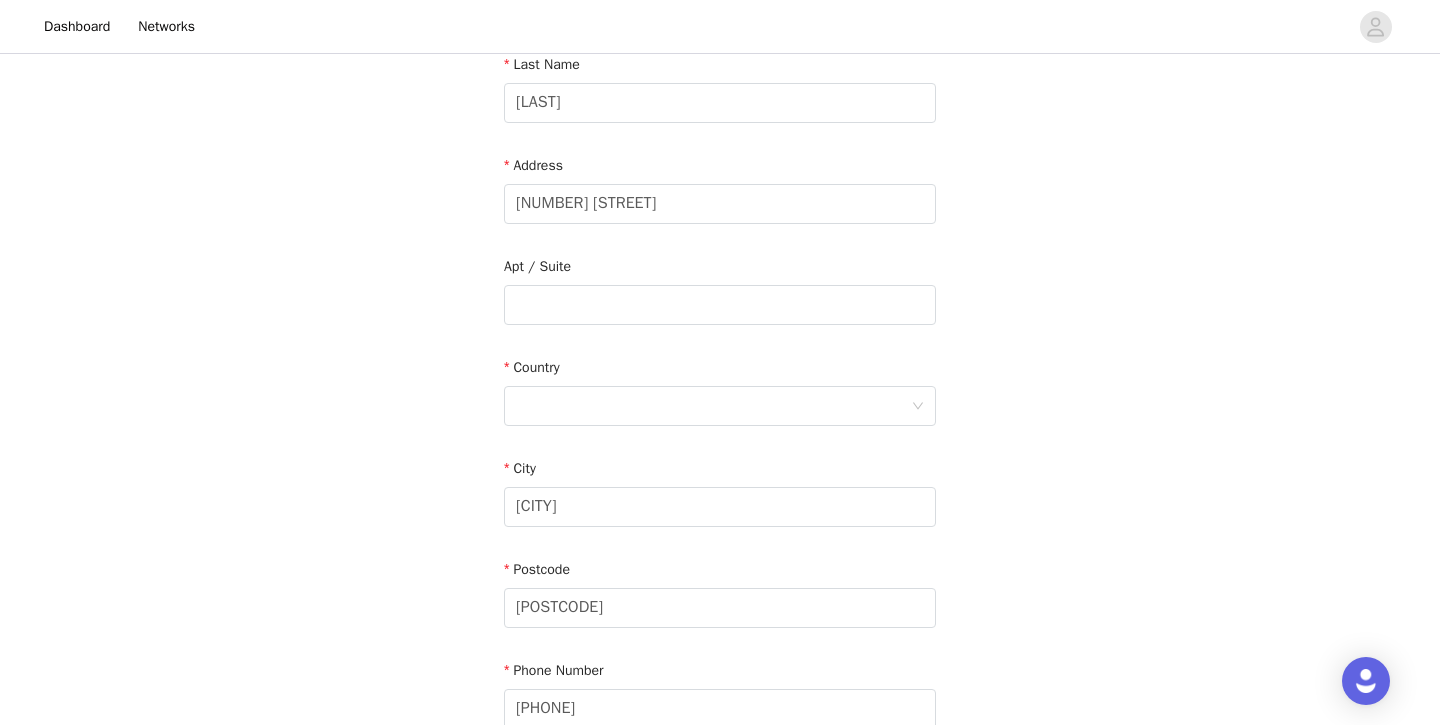 scroll, scrollTop: 380, scrollLeft: 0, axis: vertical 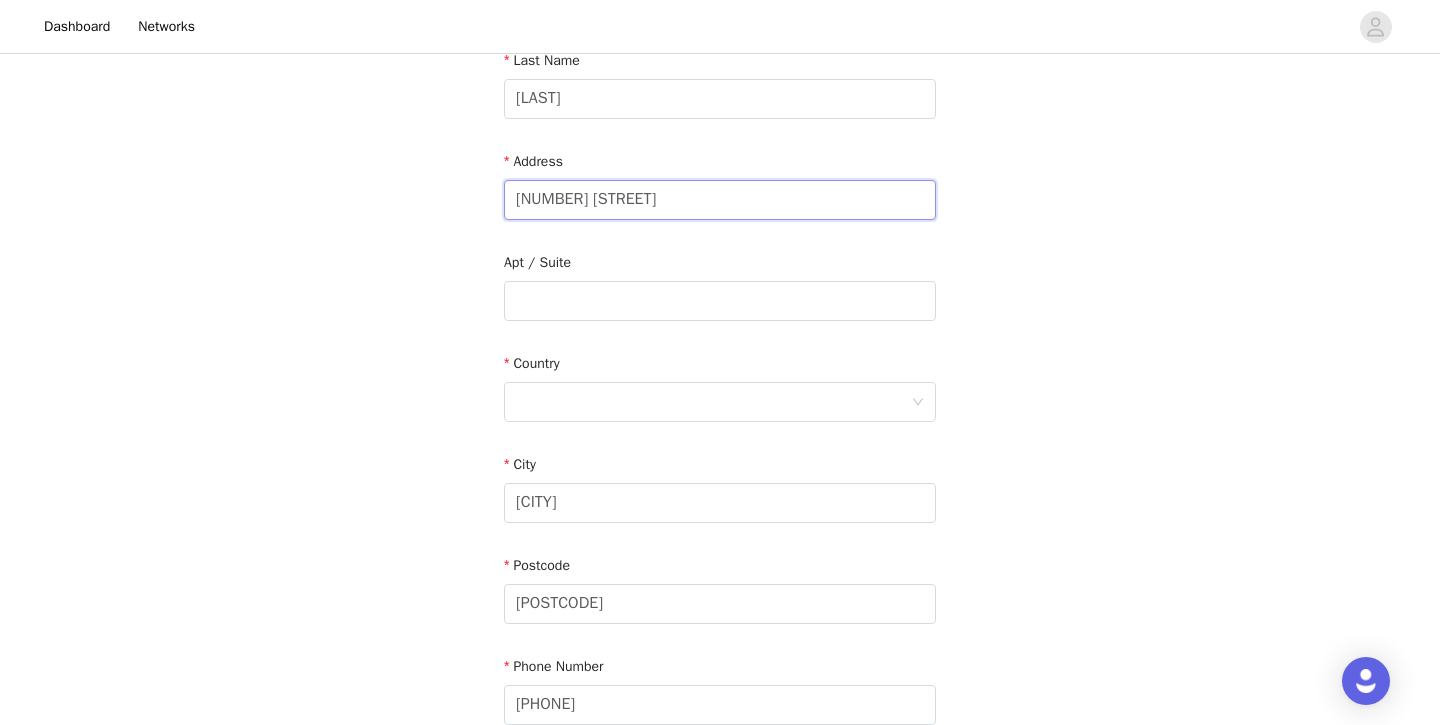 drag, startPoint x: 648, startPoint y: 207, endPoint x: 491, endPoint y: 190, distance: 157.9177 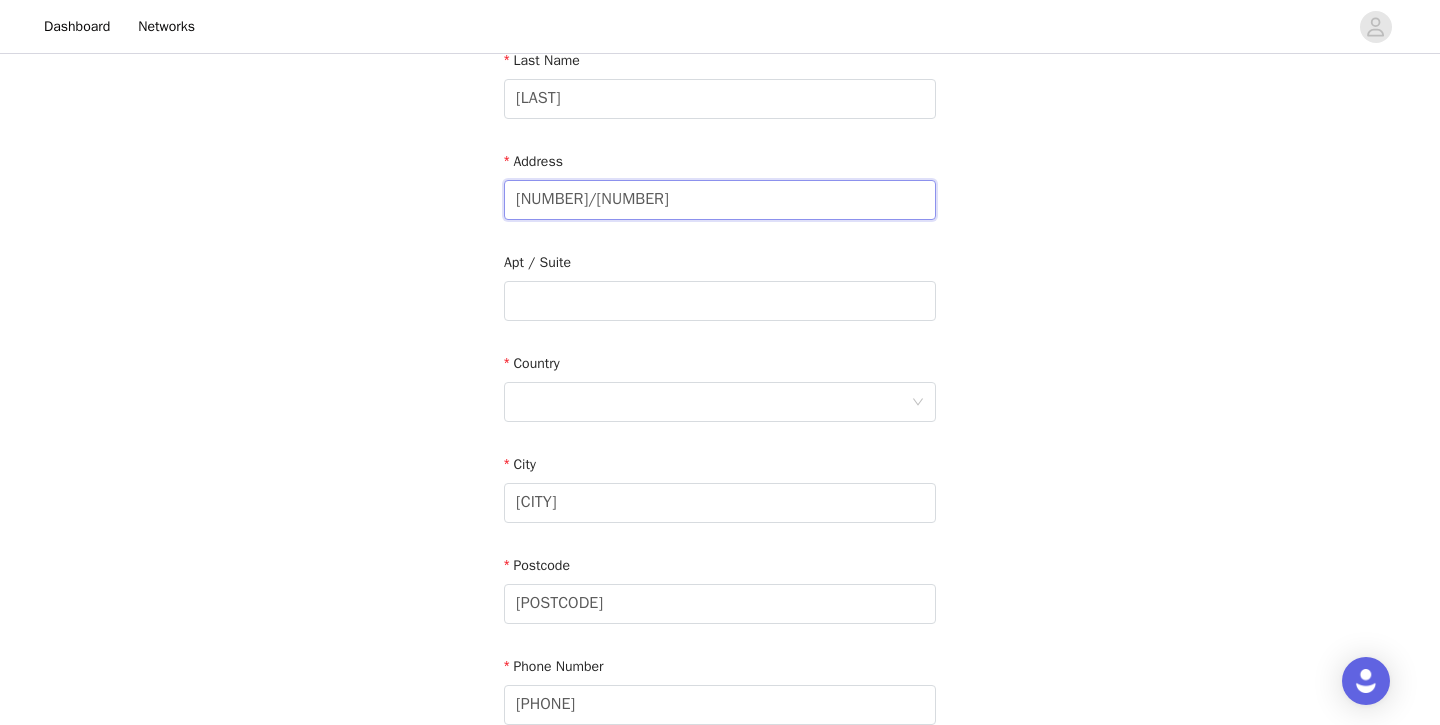 type on "[NUMBER]/[NUMBER] [STREET]" 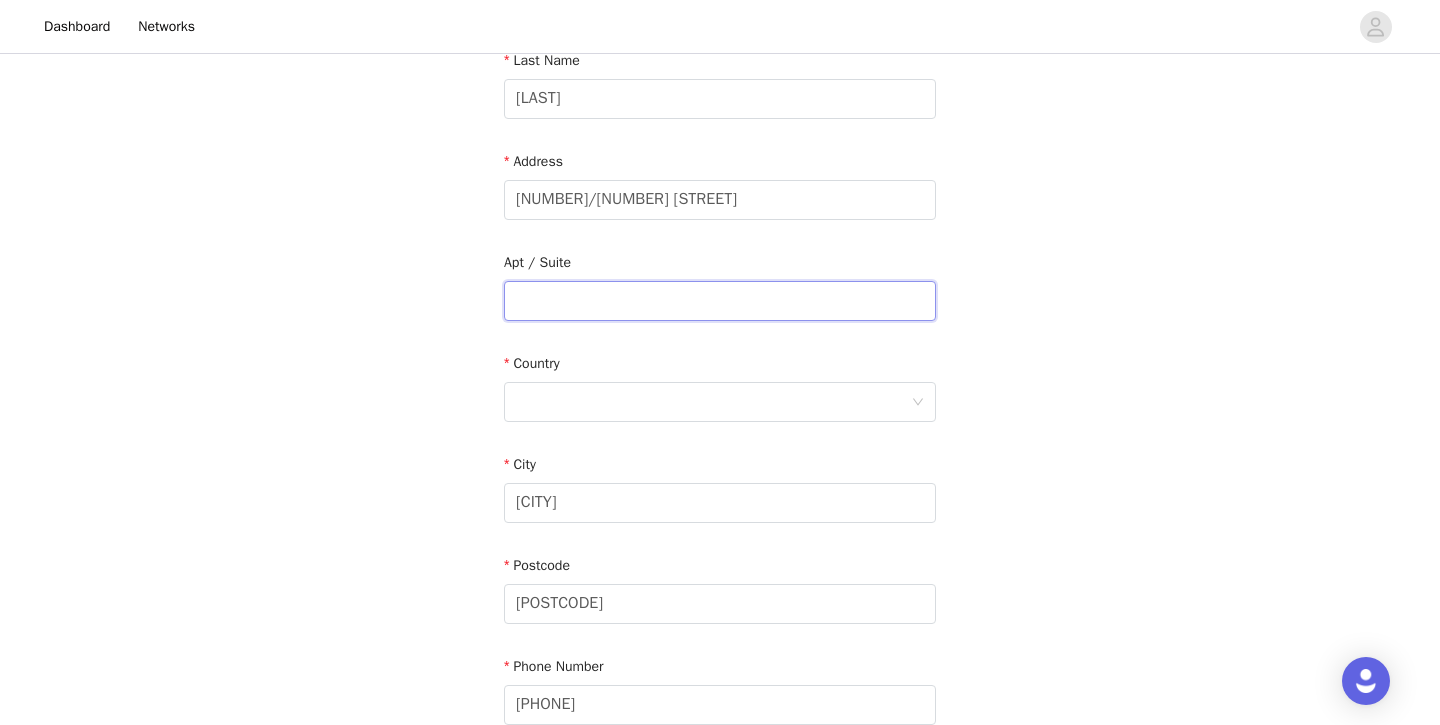click at bounding box center (720, 301) 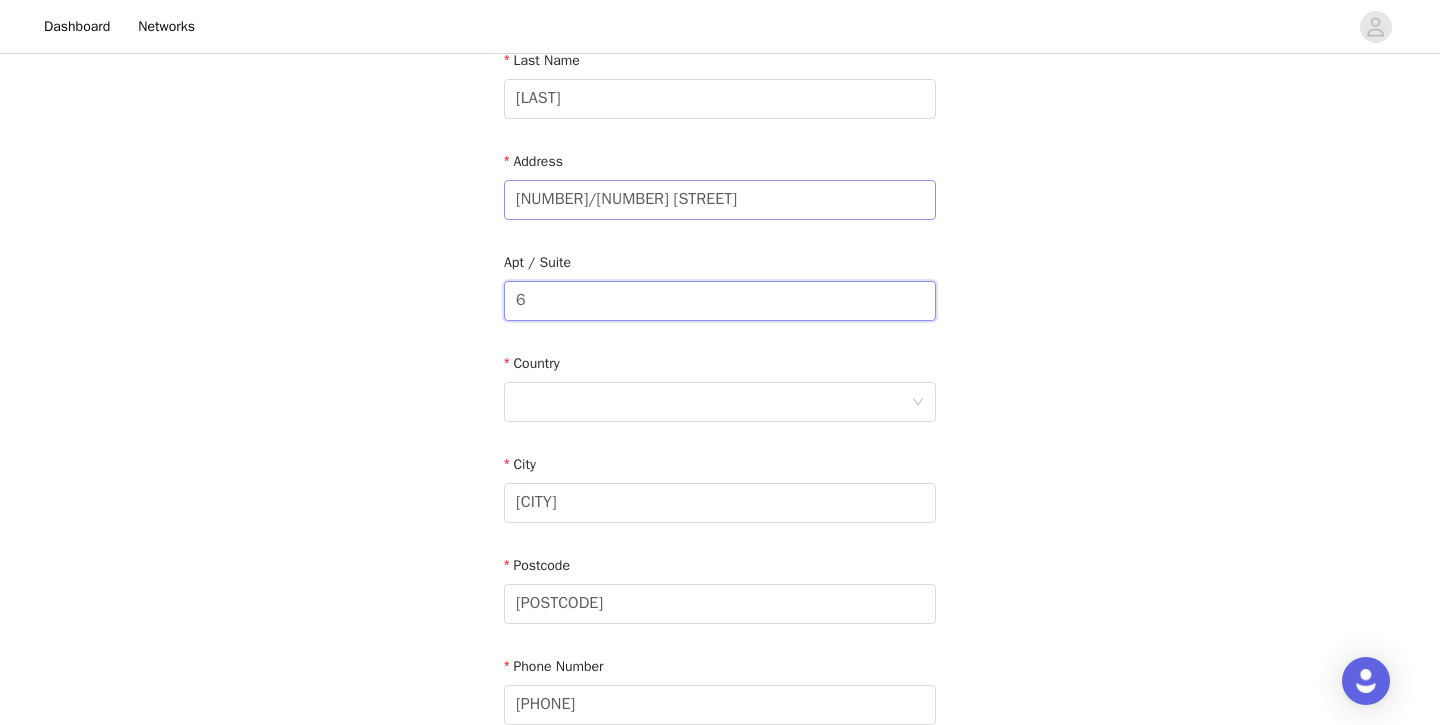 type on "6" 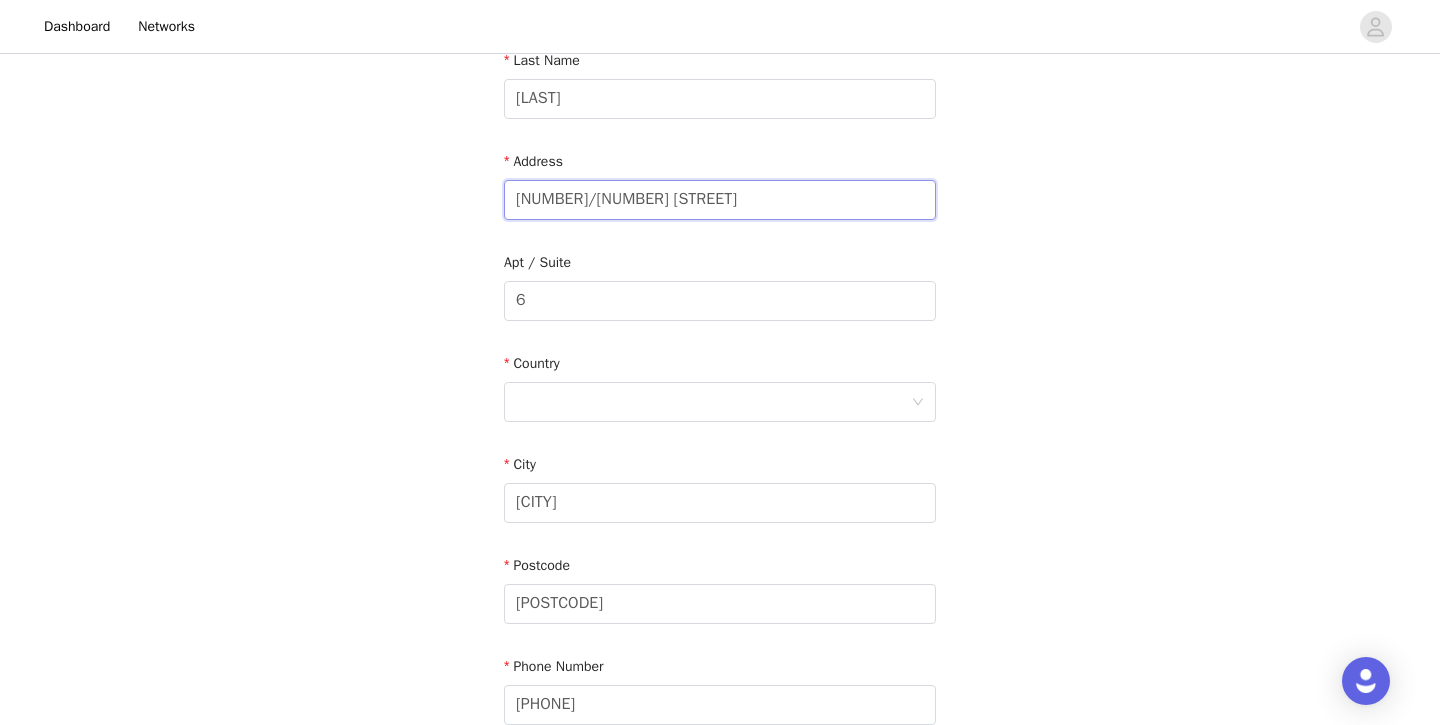 drag, startPoint x: 530, startPoint y: 201, endPoint x: 480, endPoint y: 200, distance: 50.01 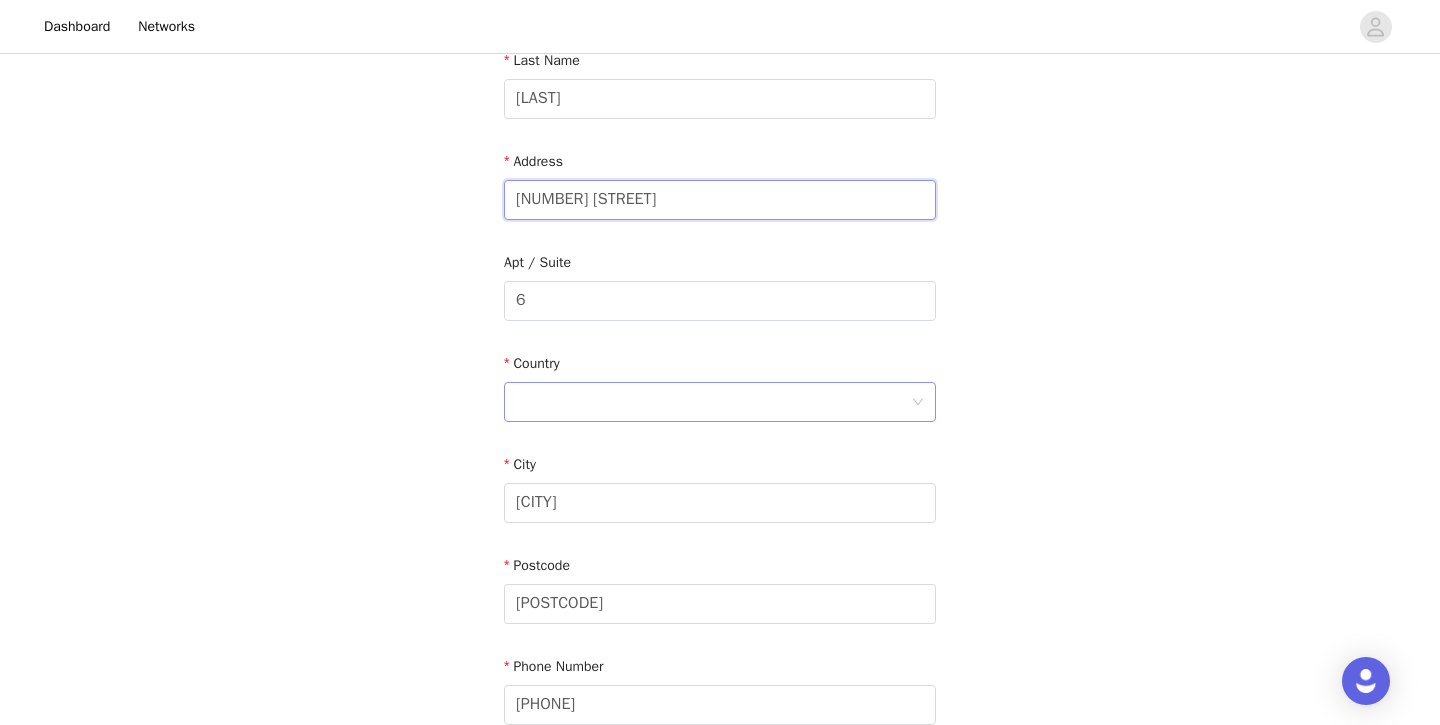 type on "[NUMBER] [STREET]" 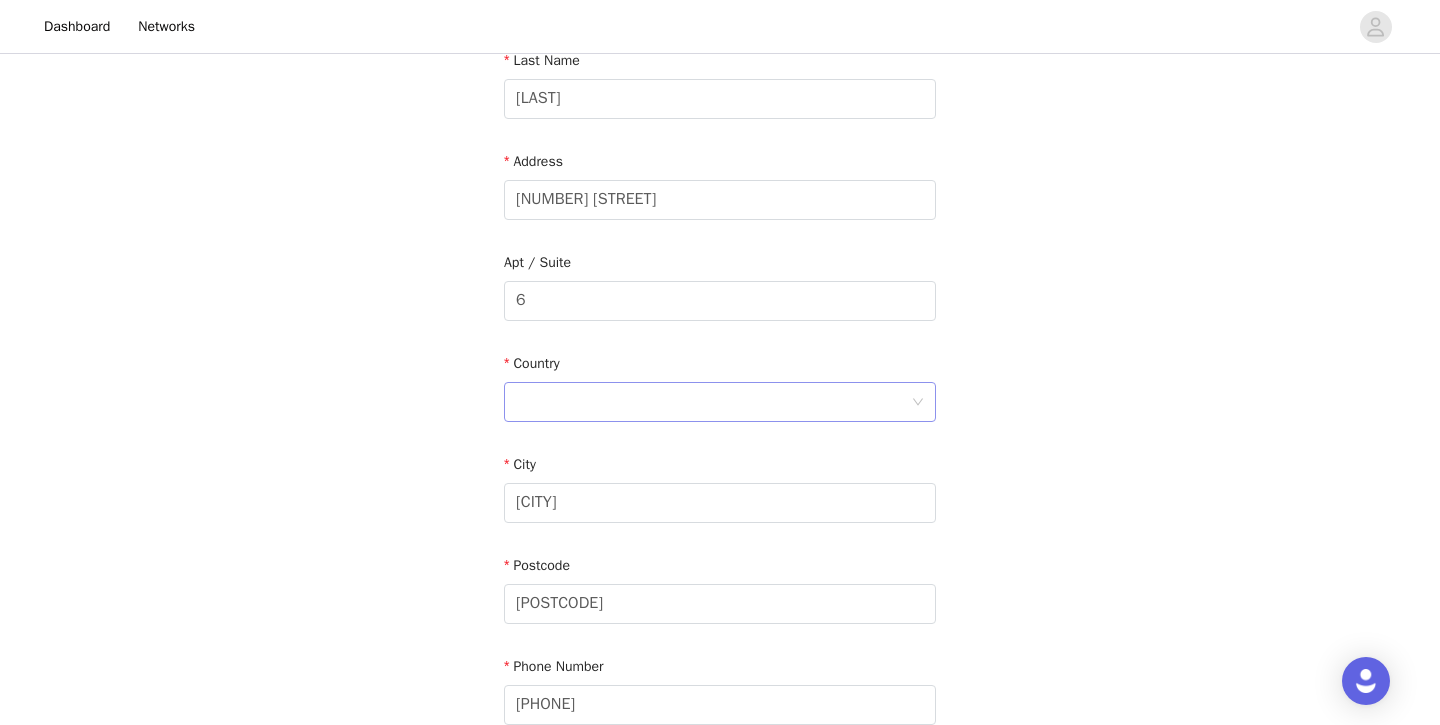 click at bounding box center (713, 402) 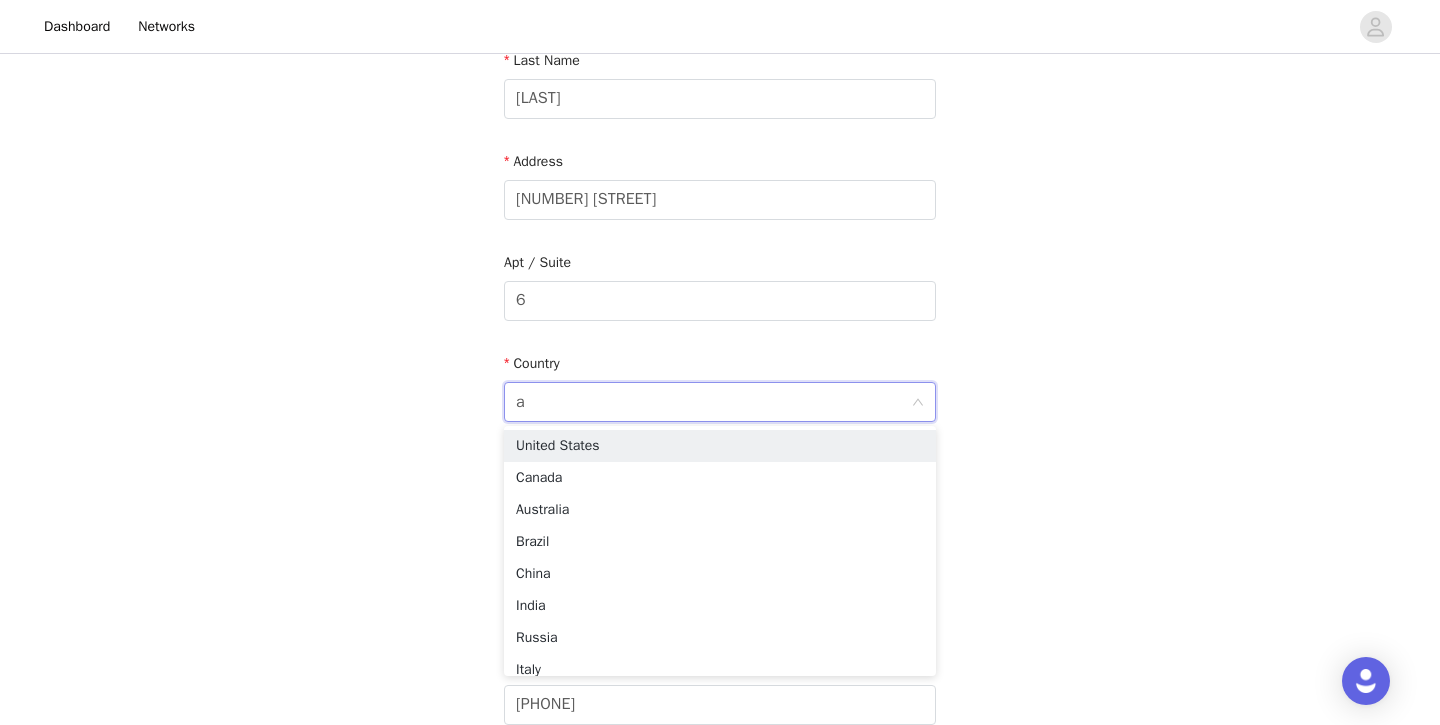 type on "au" 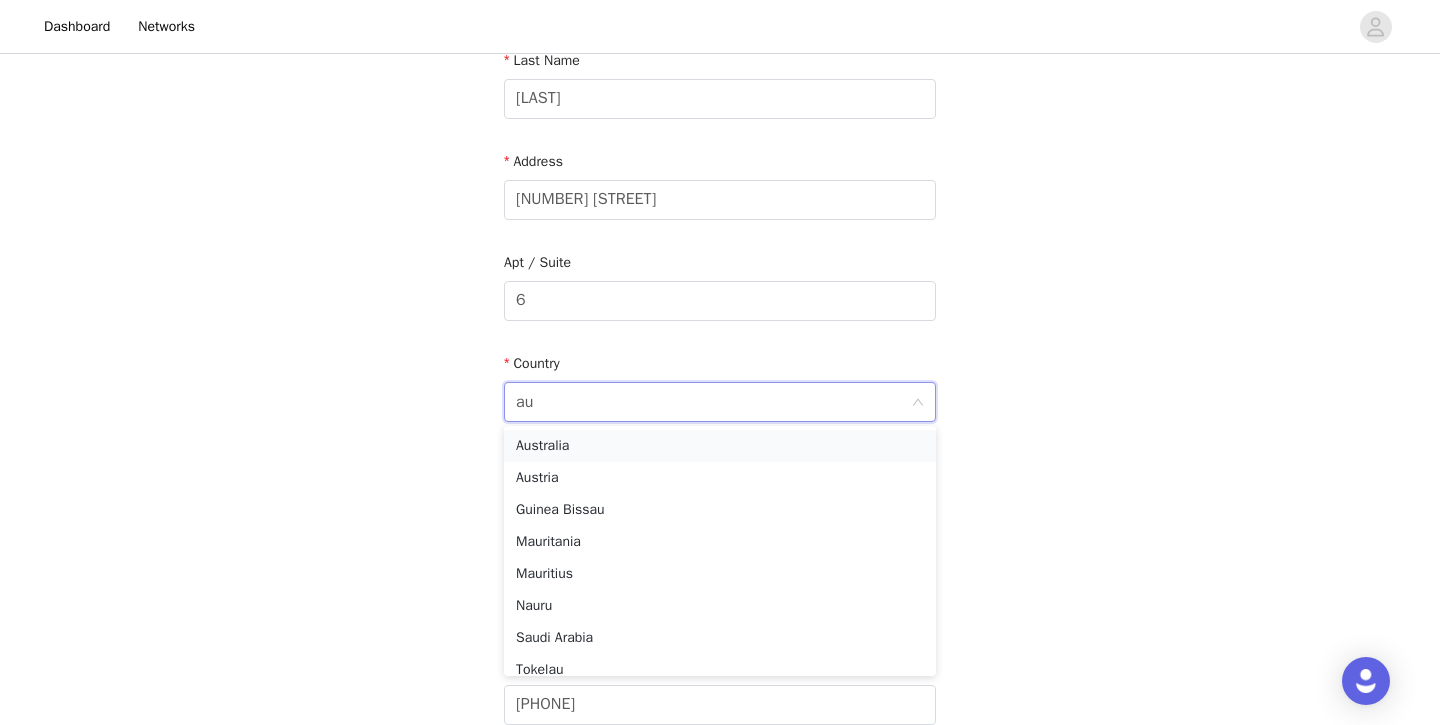 click on "Australia" at bounding box center [720, 446] 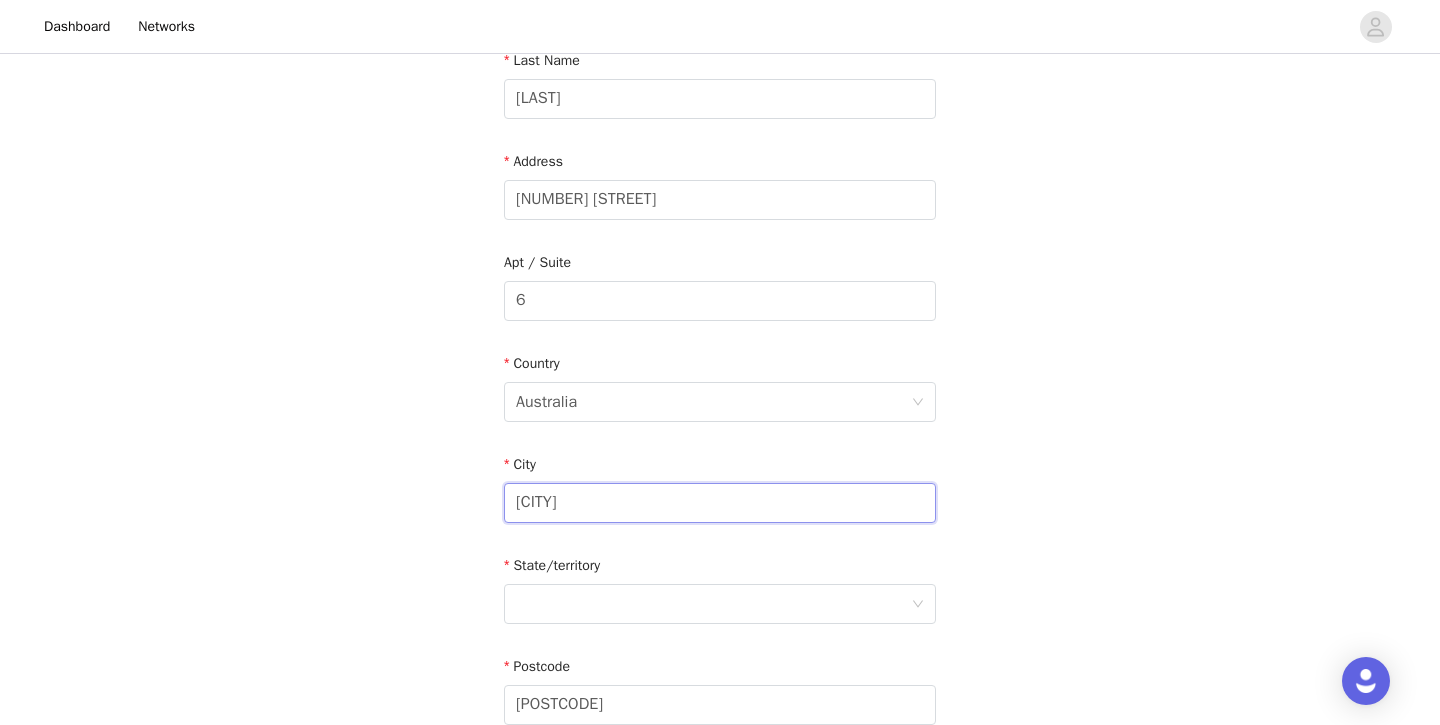 drag, startPoint x: 737, startPoint y: 501, endPoint x: 460, endPoint y: 495, distance: 277.06497 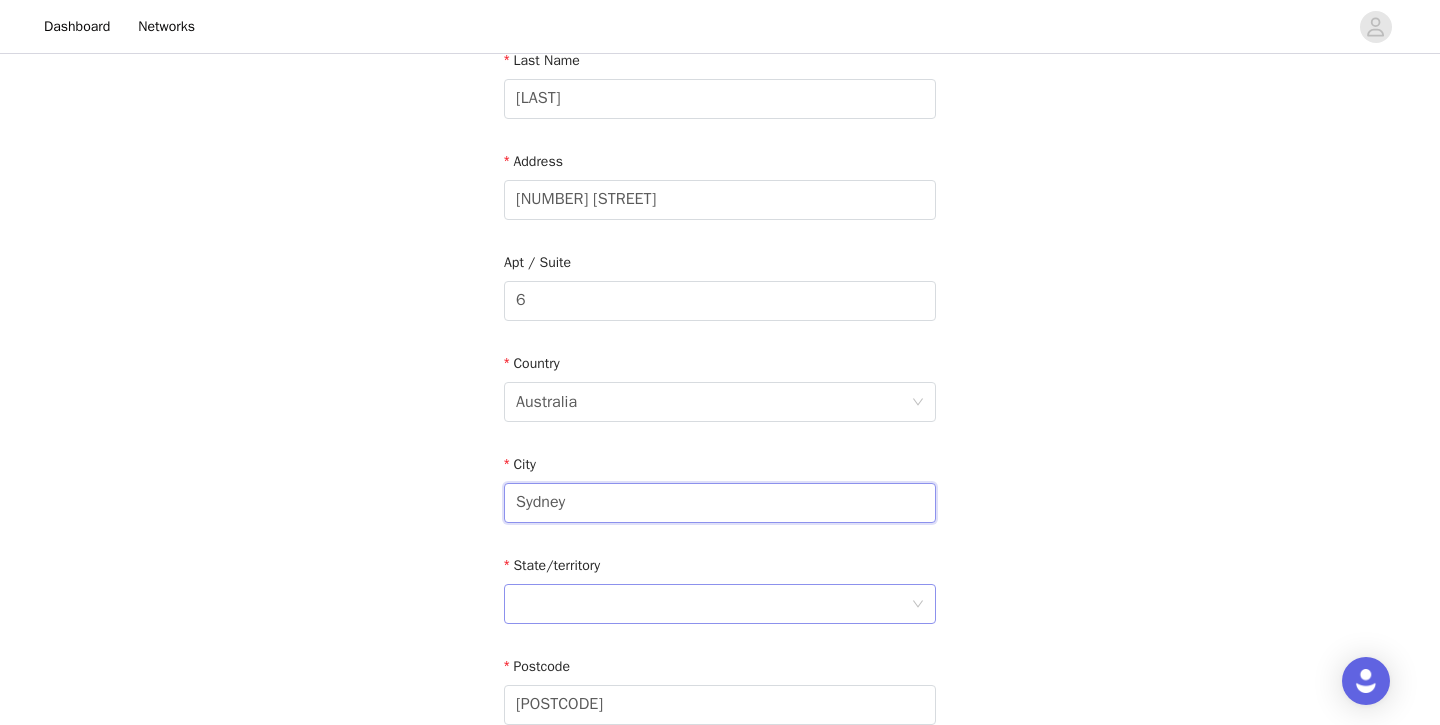 type on "Sydney" 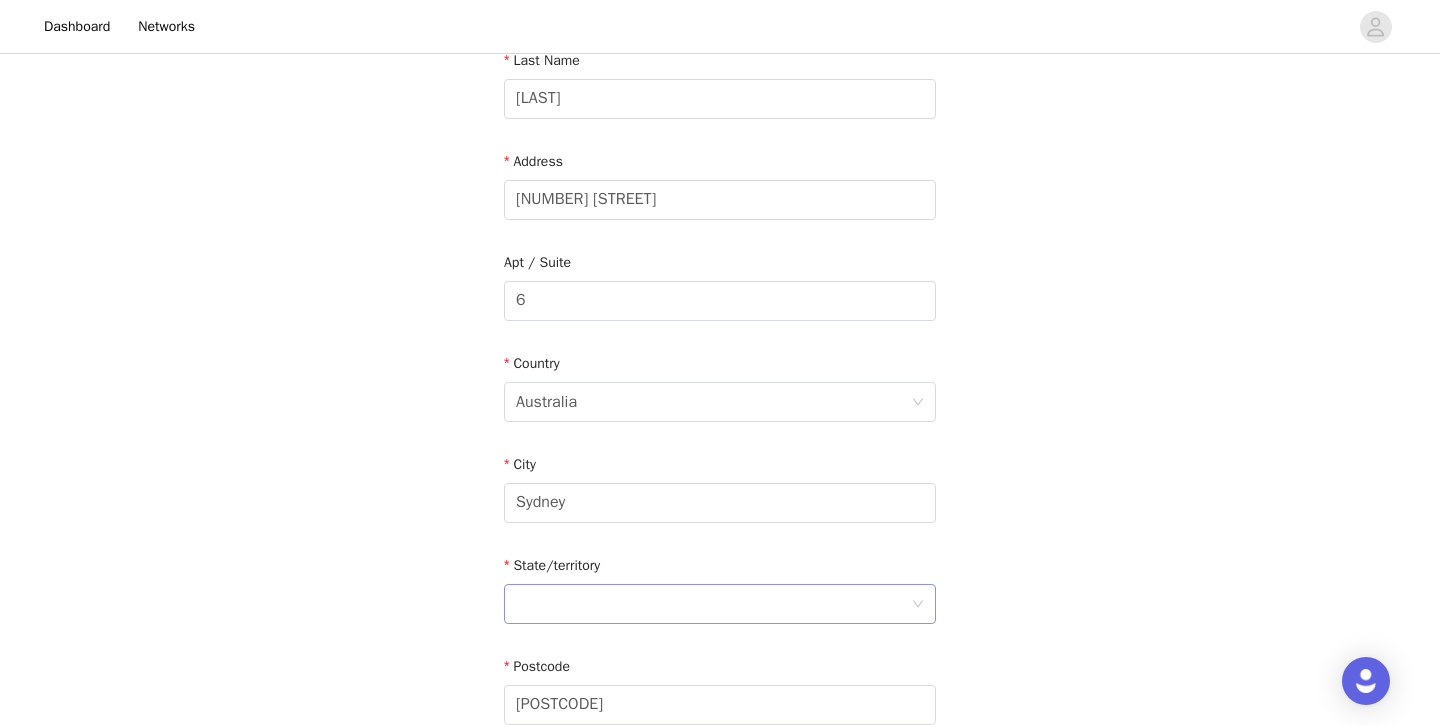 click at bounding box center [713, 604] 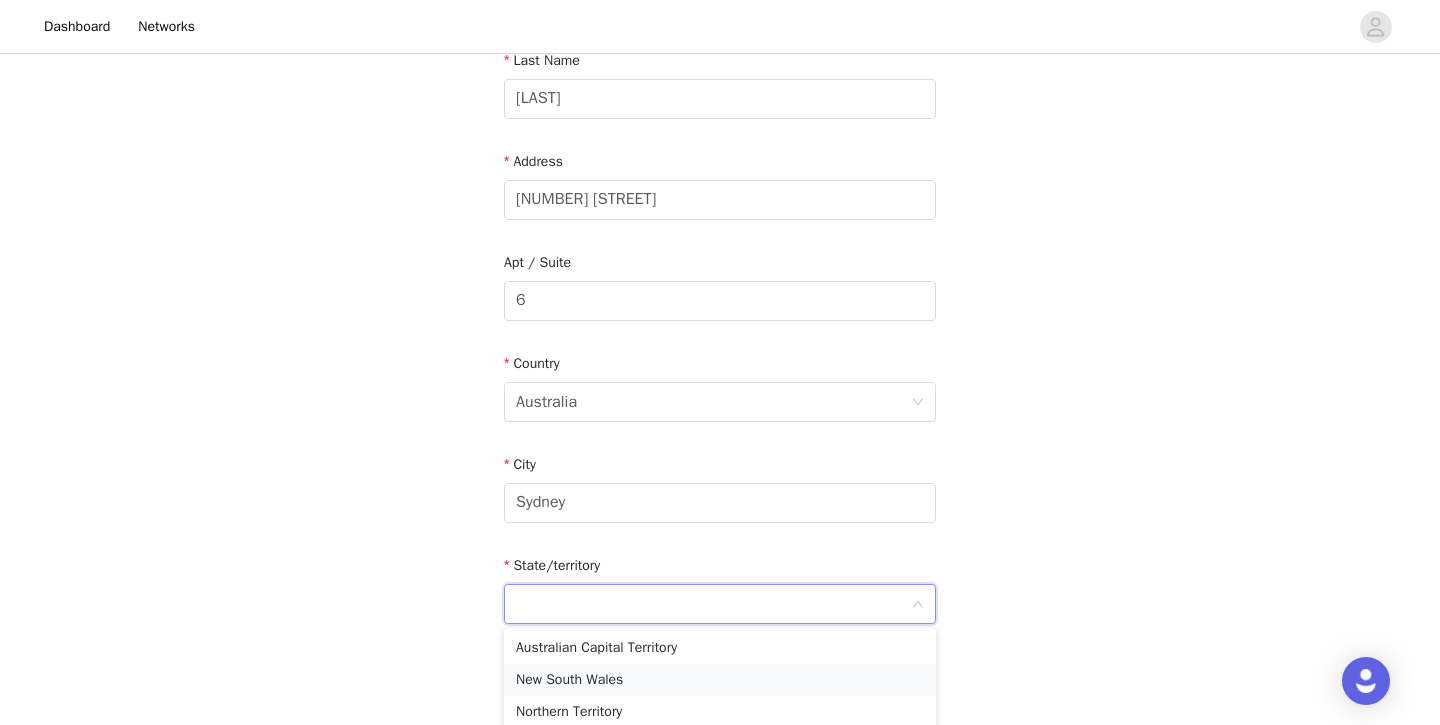 click on "New South Wales" at bounding box center [720, 680] 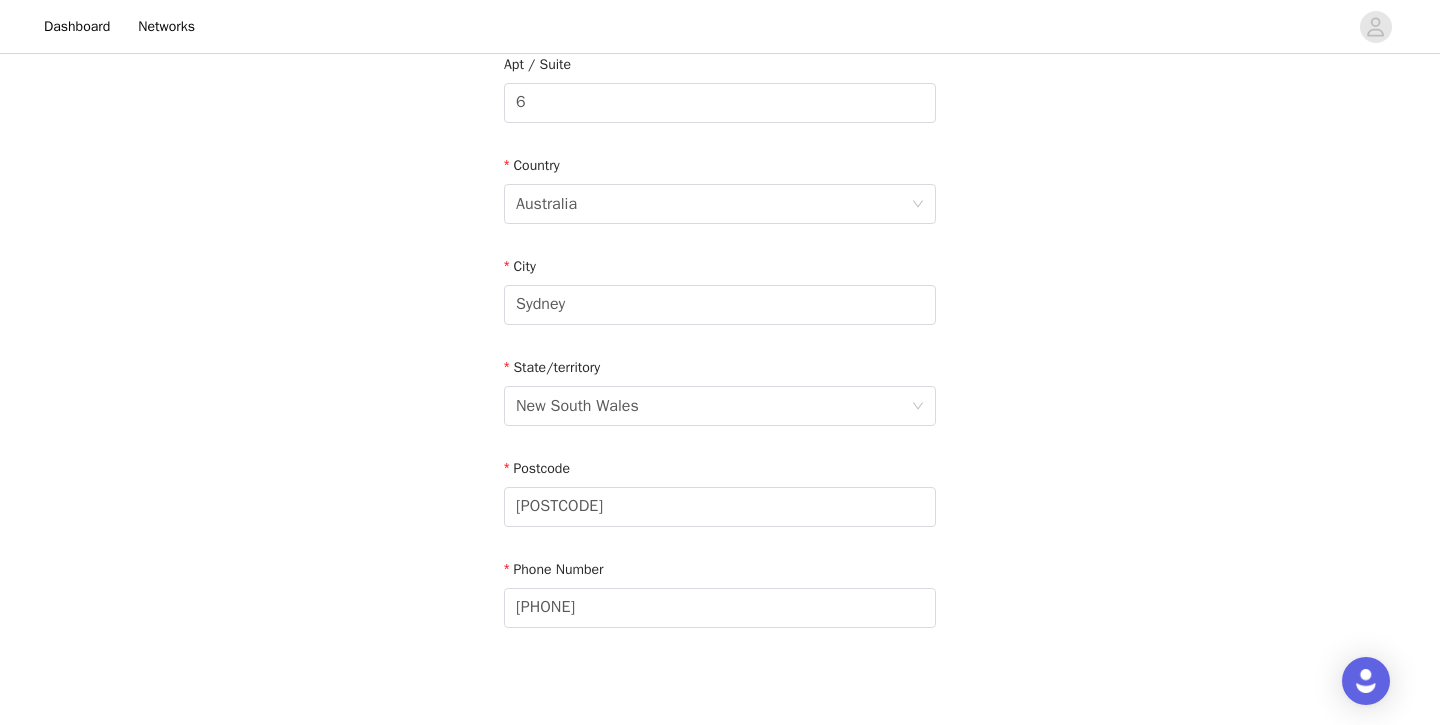 scroll, scrollTop: 636, scrollLeft: 0, axis: vertical 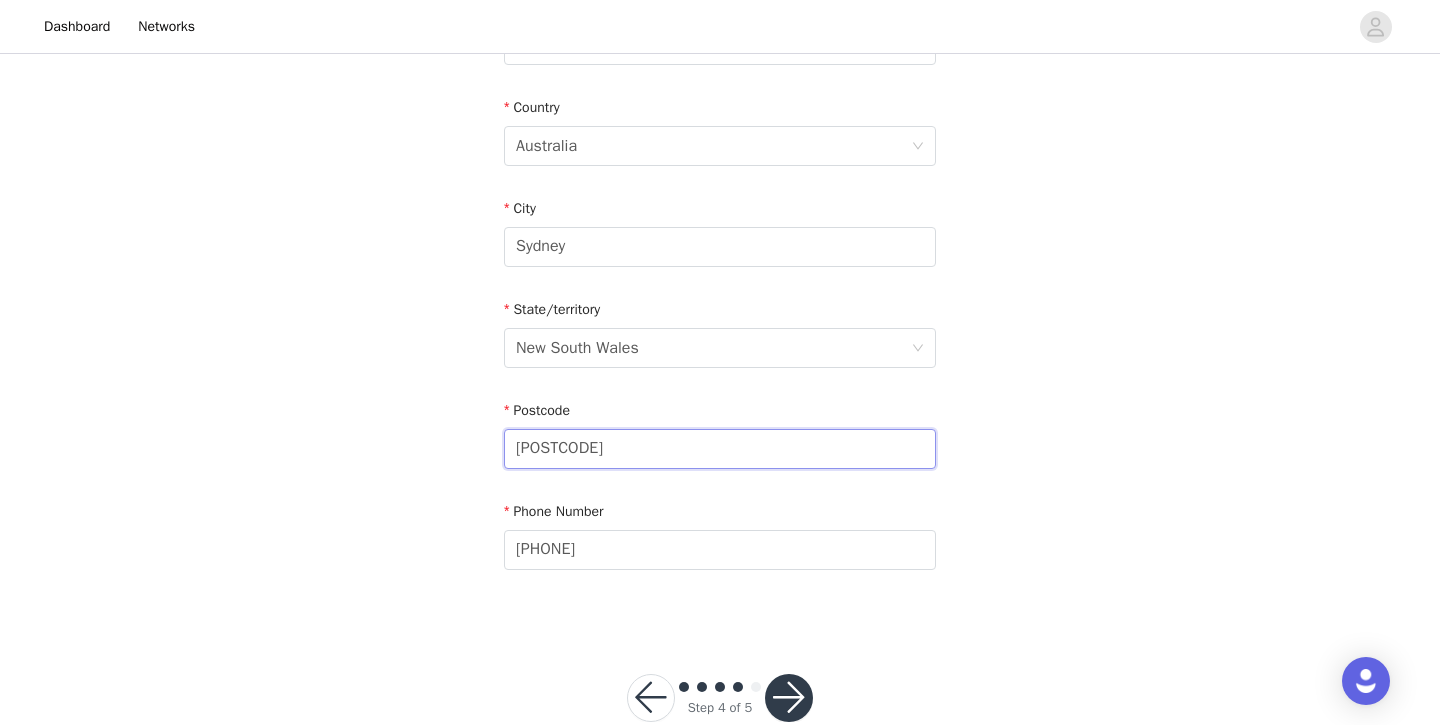 drag, startPoint x: 615, startPoint y: 442, endPoint x: 456, endPoint y: 439, distance: 159.0283 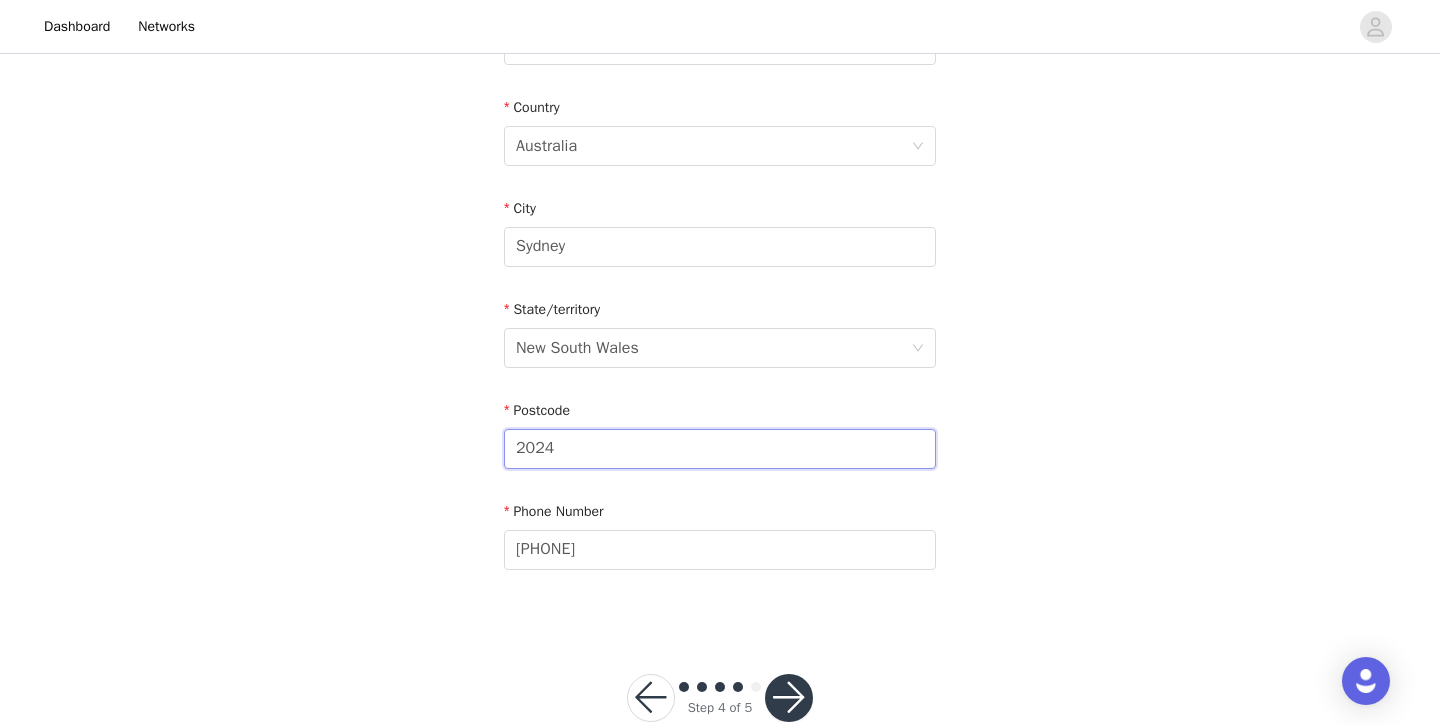 type on "2024" 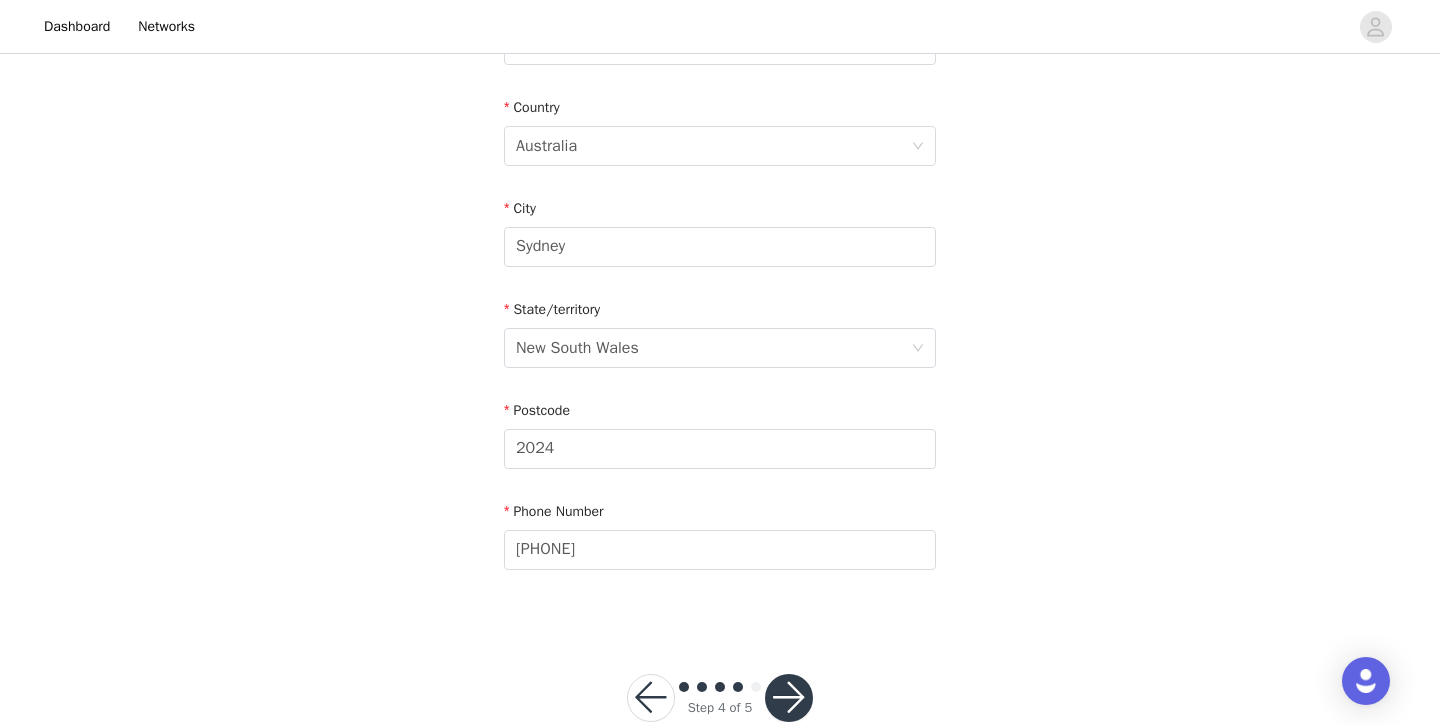 click on "STEP 4 OF 5
Shipping Information
Please ensure you are putting your Suburb in the City section or this proposal may be declined!       Email [EMAIL]   First Name [FIRST]   Last Name [LAST]   Address [NUMBER] [STREET]   Apt / Suite [NUMBER]   Country
[COUNTRY]
City [CITY]   State/territory
[STATE]
Postcode [POSTCODE]   Phone Number [PHONE]" at bounding box center [720, 76] 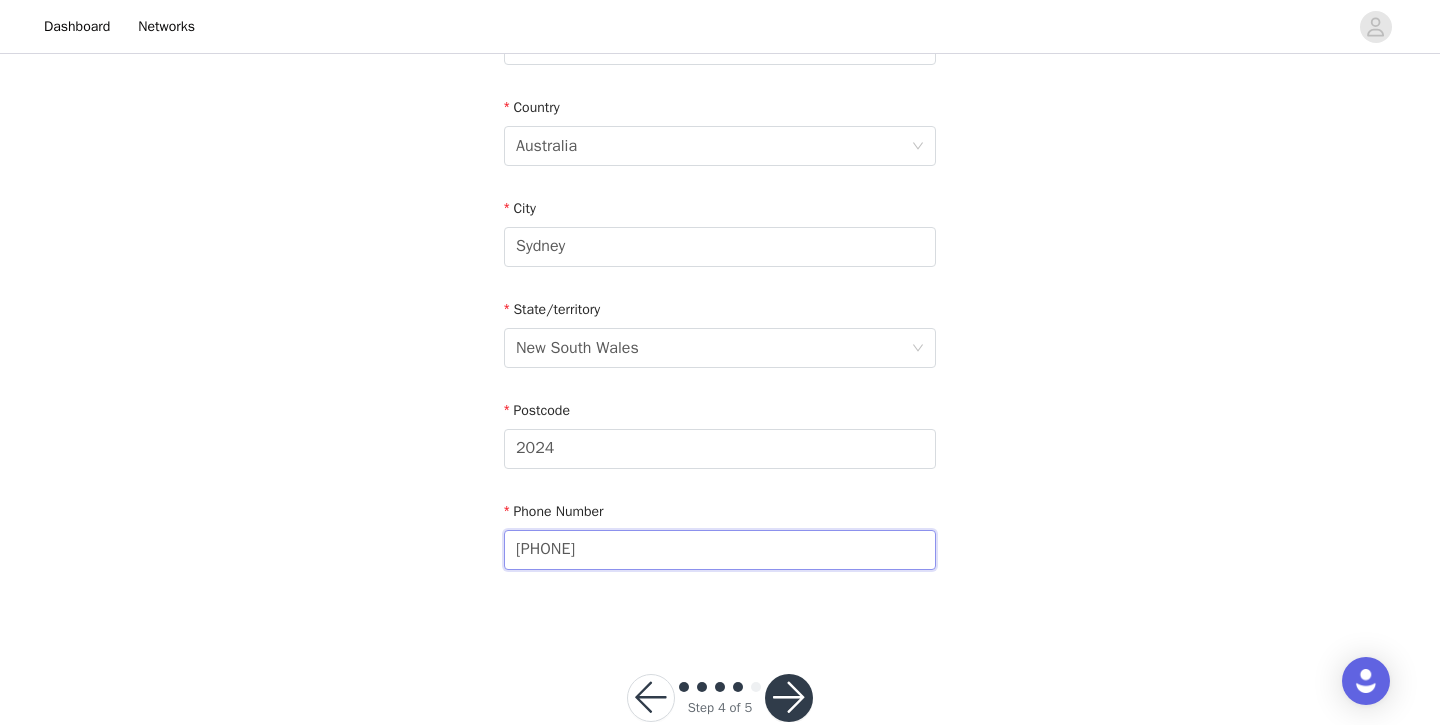 click on "[PHONE]" at bounding box center [720, 550] 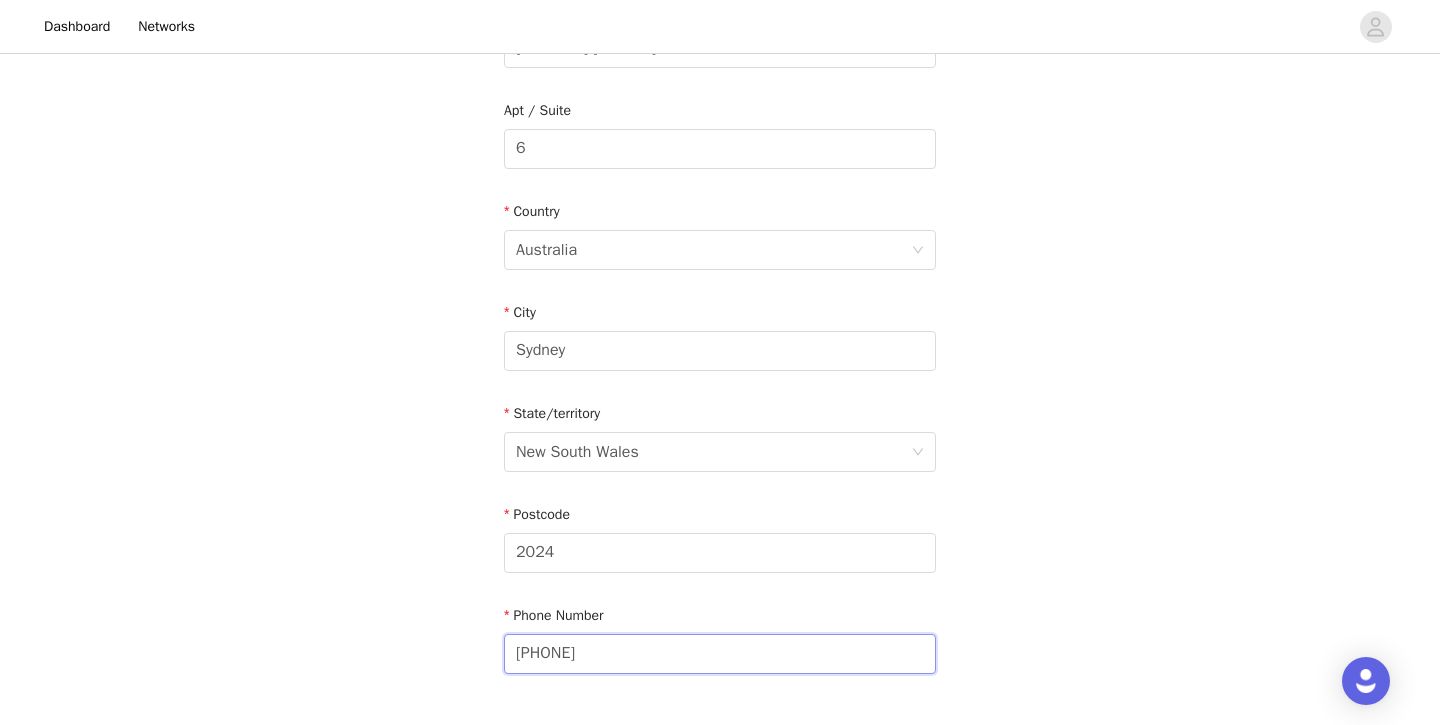 scroll, scrollTop: 680, scrollLeft: 0, axis: vertical 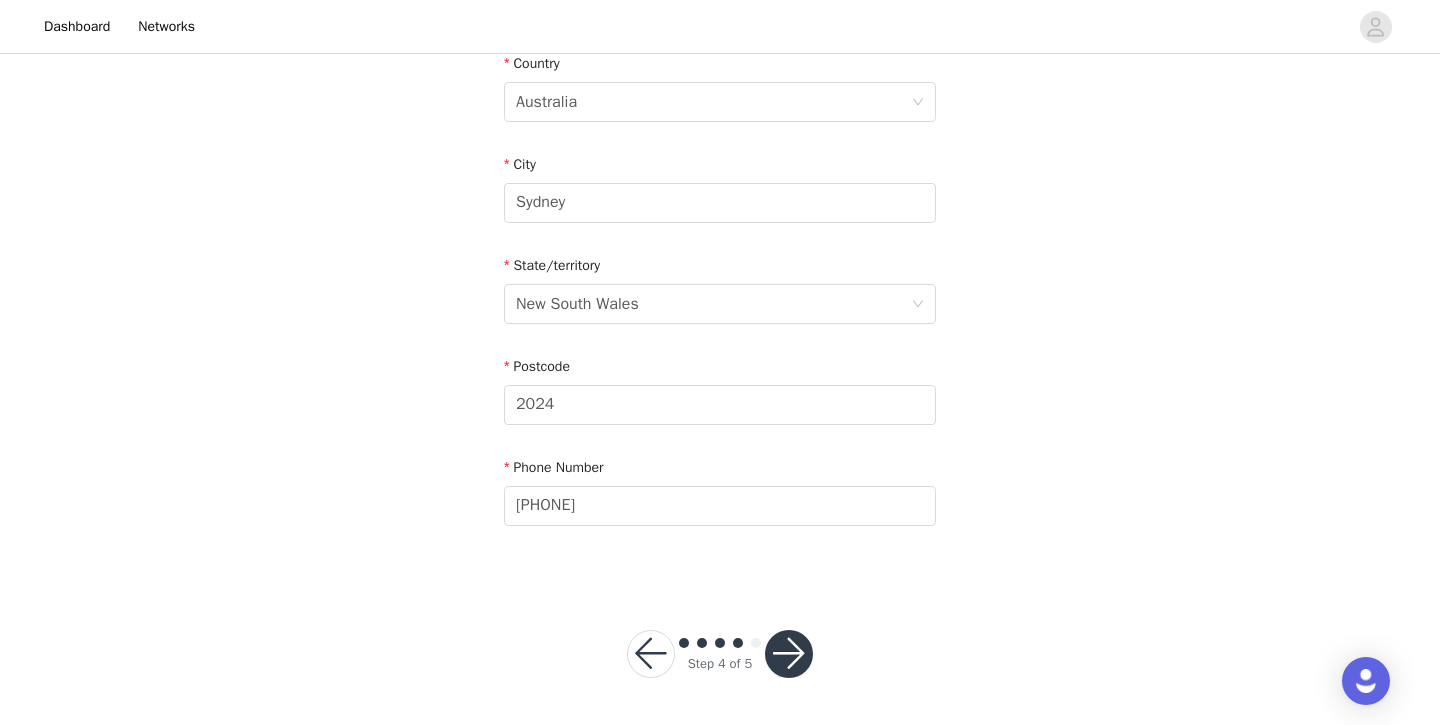 click at bounding box center (789, 654) 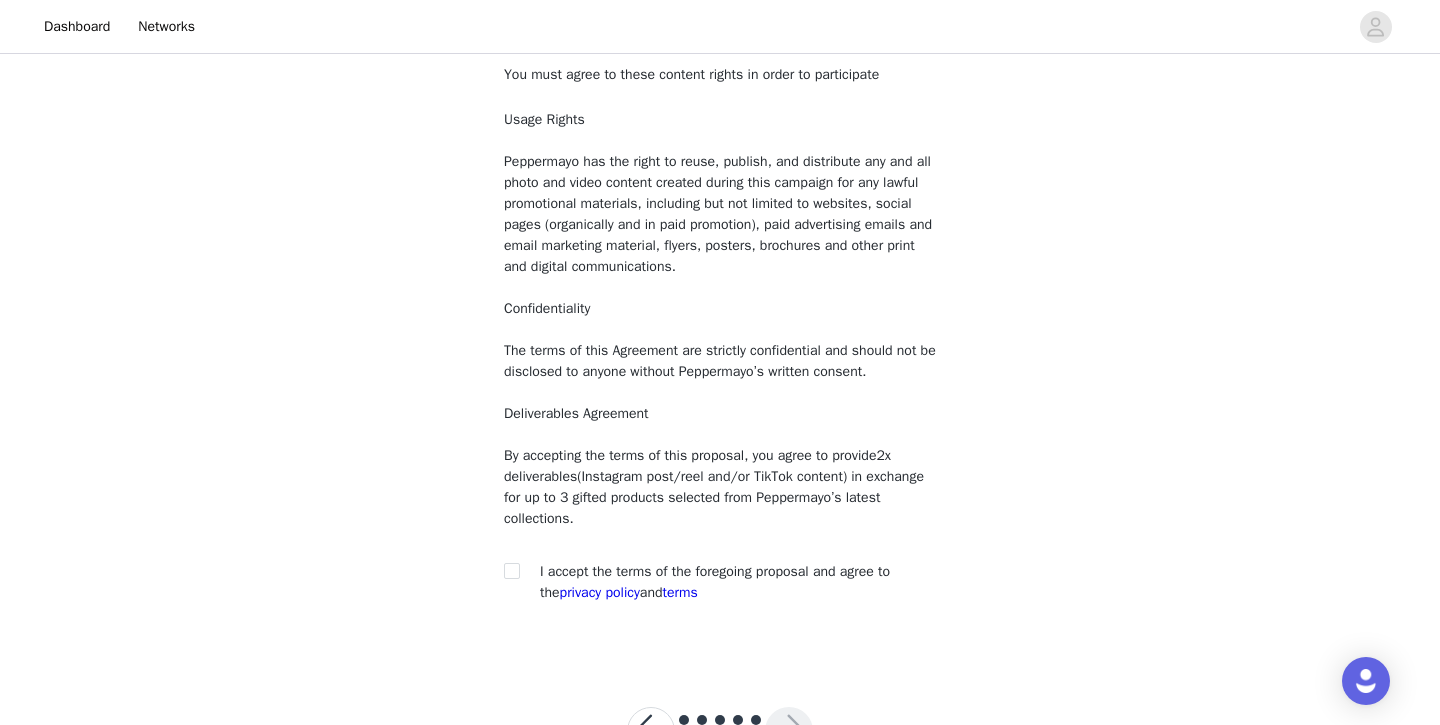 scroll, scrollTop: 199, scrollLeft: 0, axis: vertical 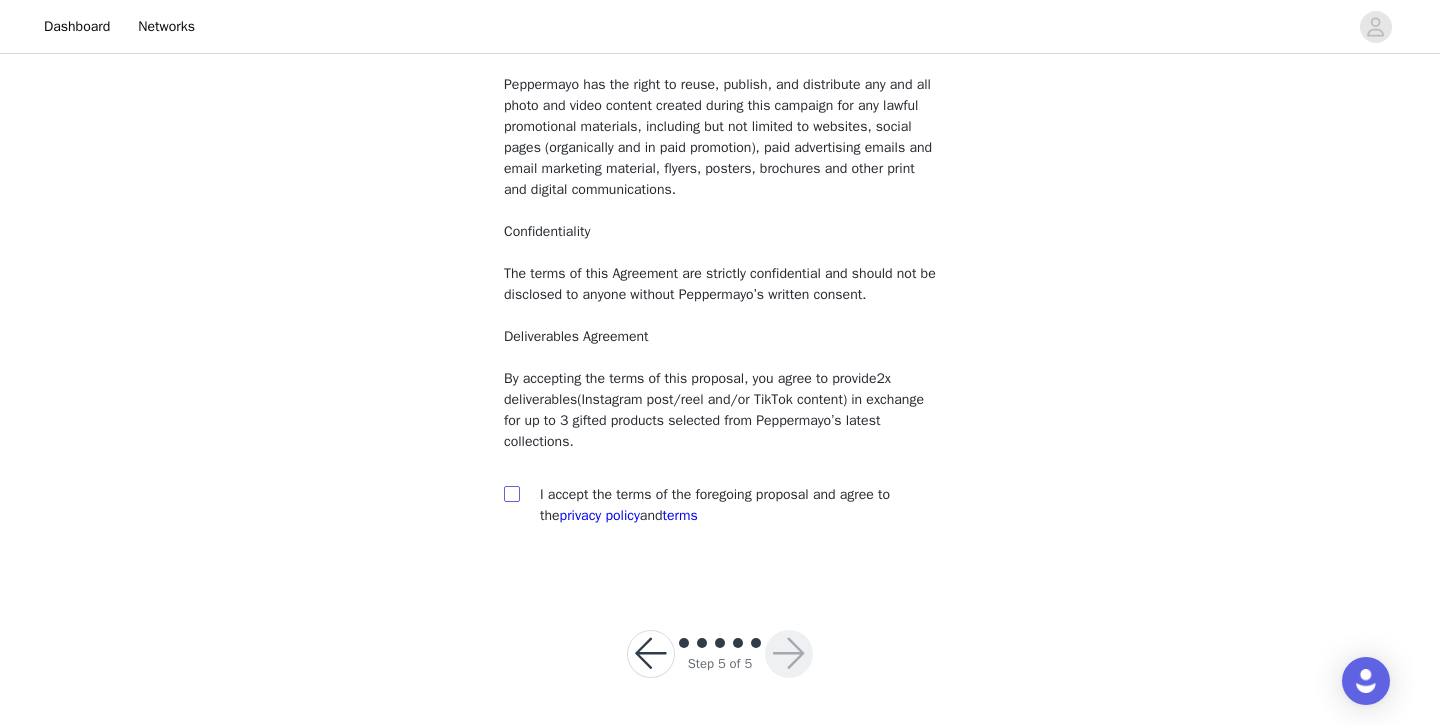 click at bounding box center [511, 493] 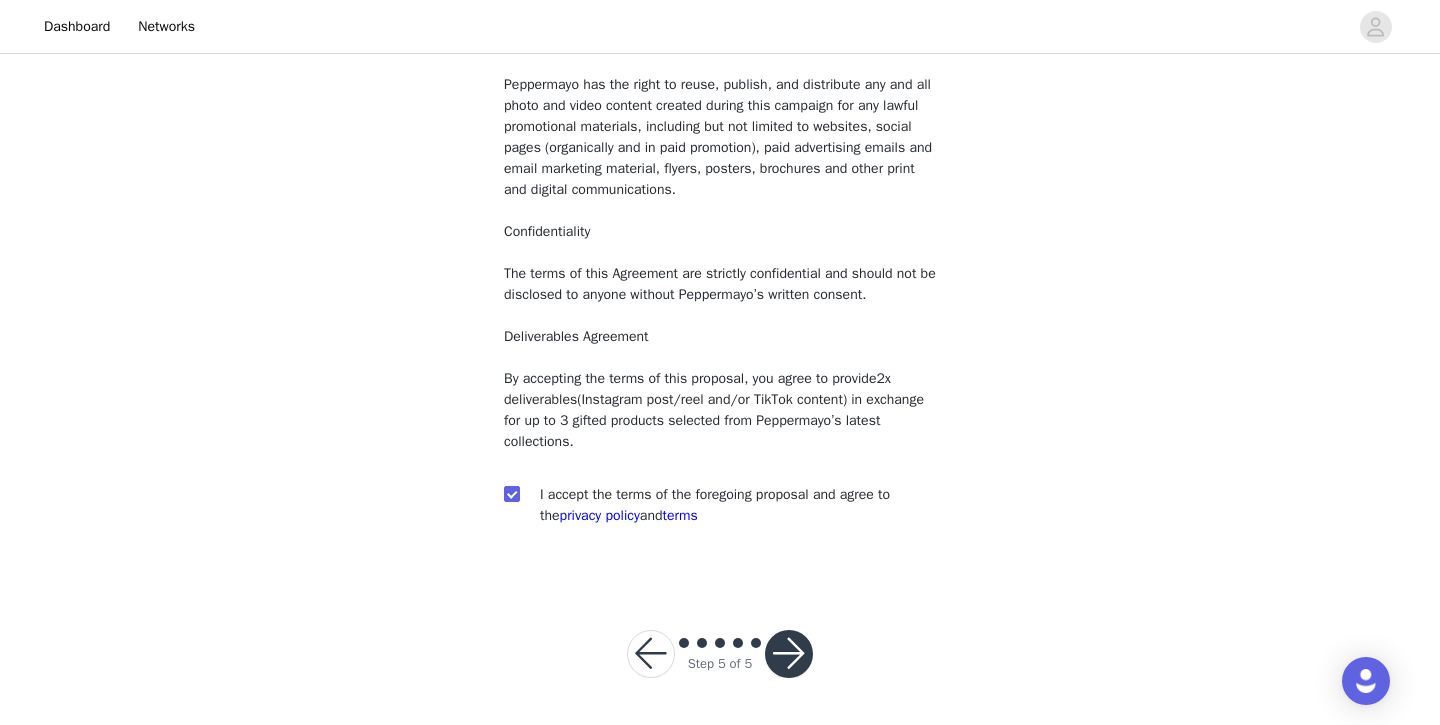 click at bounding box center [789, 654] 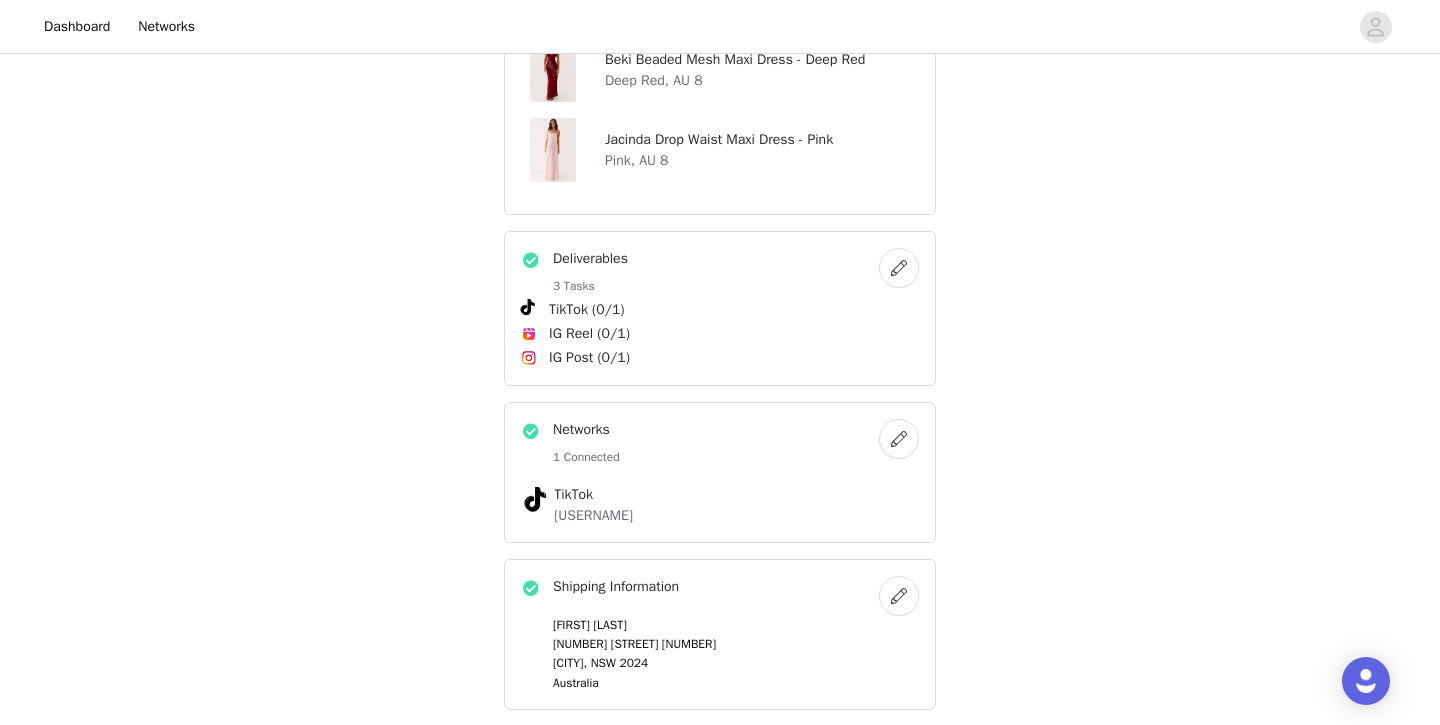 scroll, scrollTop: 612, scrollLeft: 0, axis: vertical 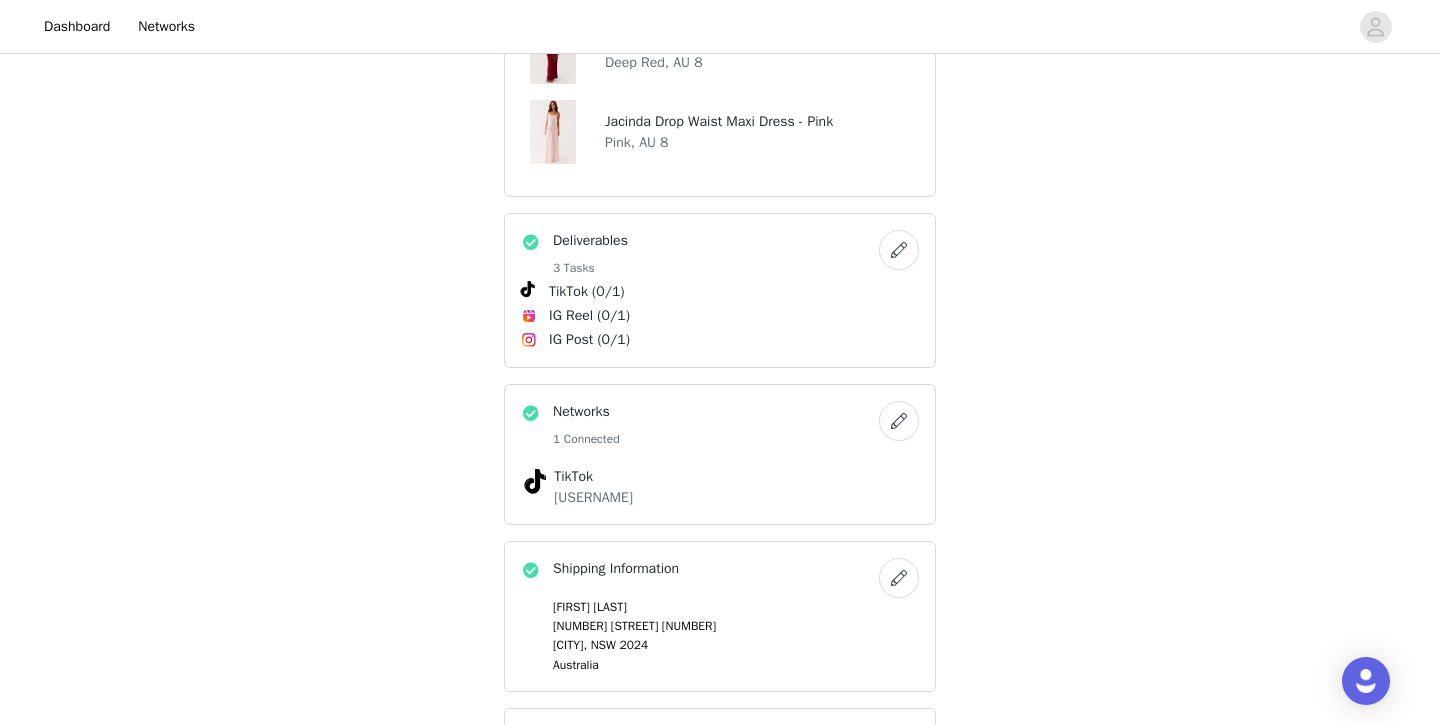 click at bounding box center [899, 250] 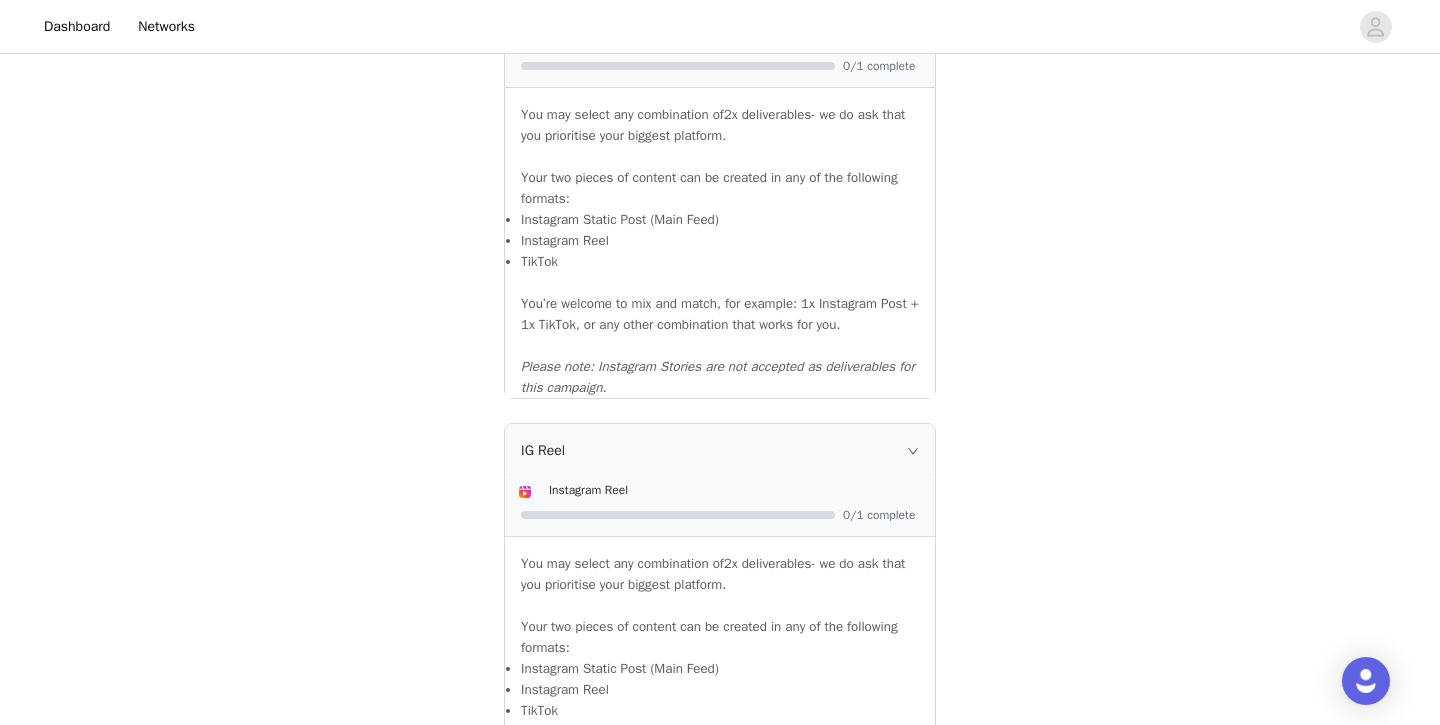 scroll, scrollTop: 1530, scrollLeft: 0, axis: vertical 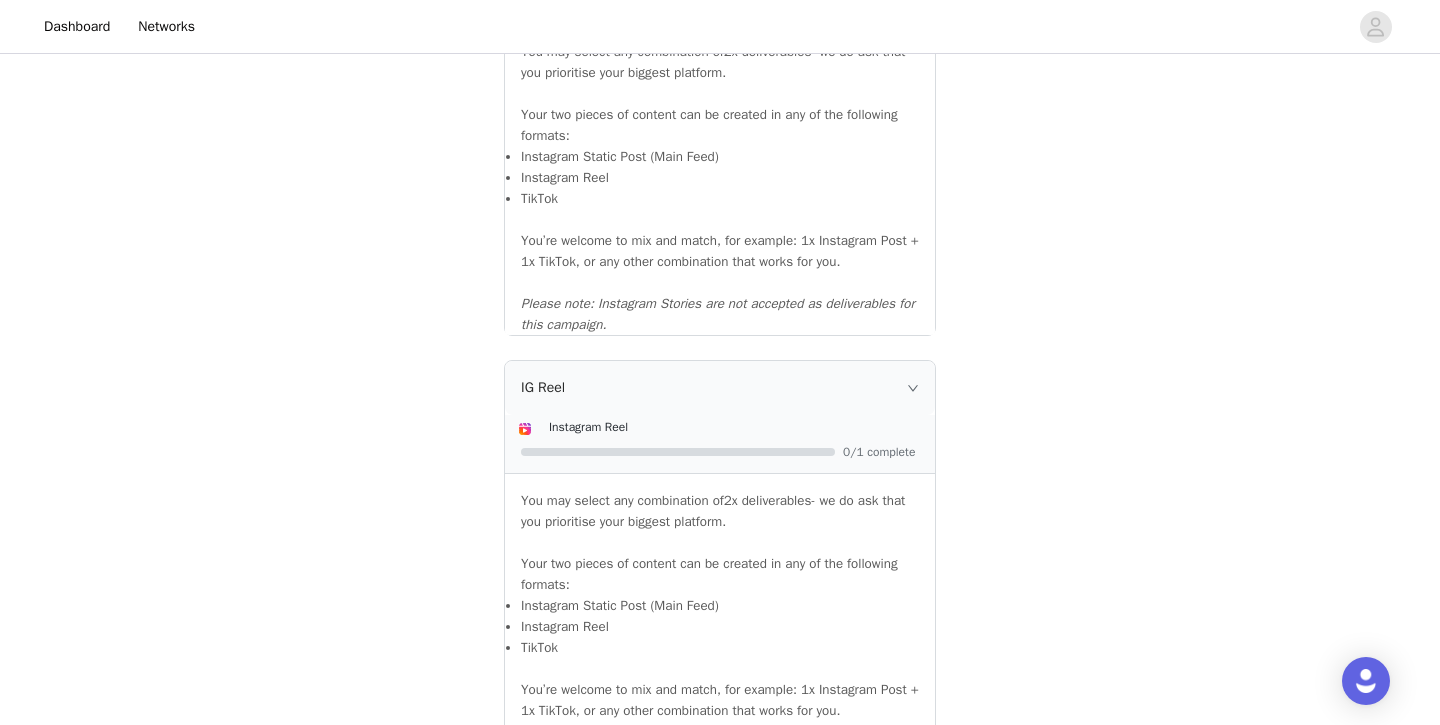 click 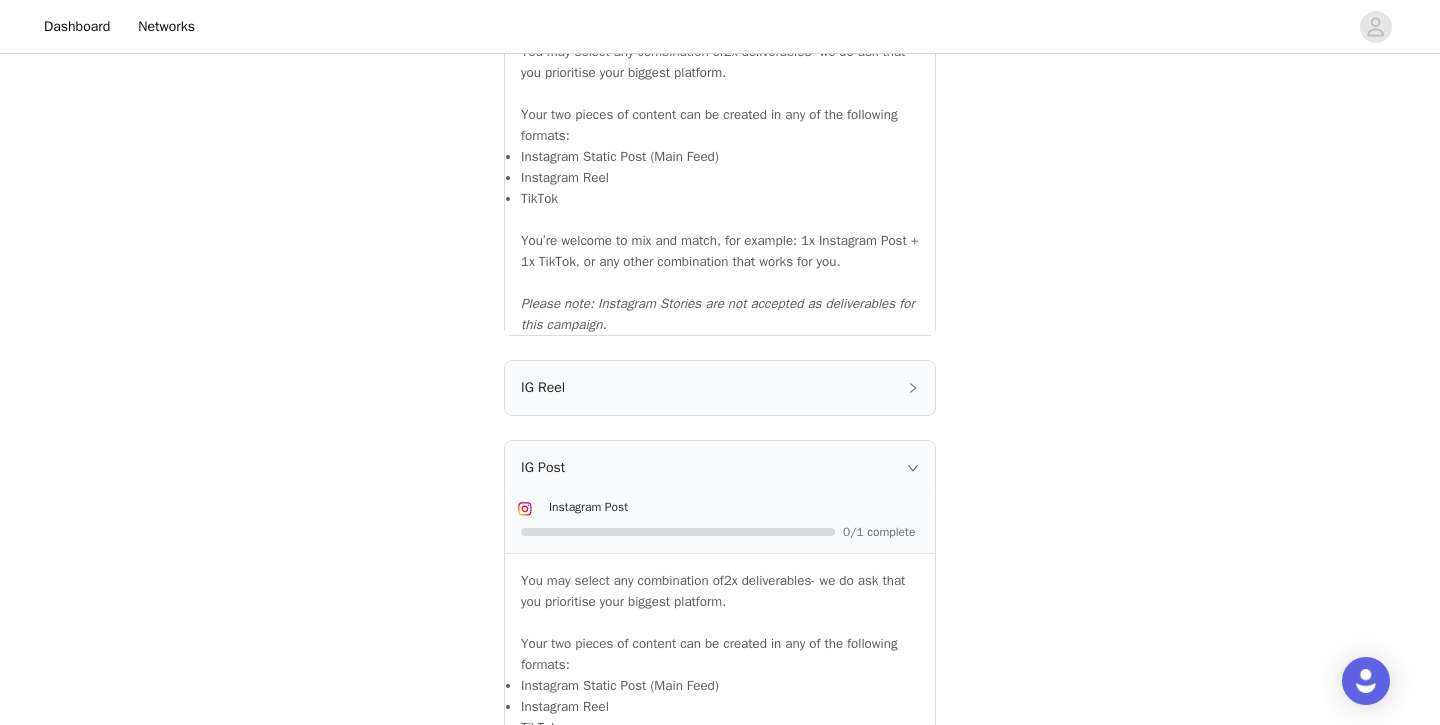 click 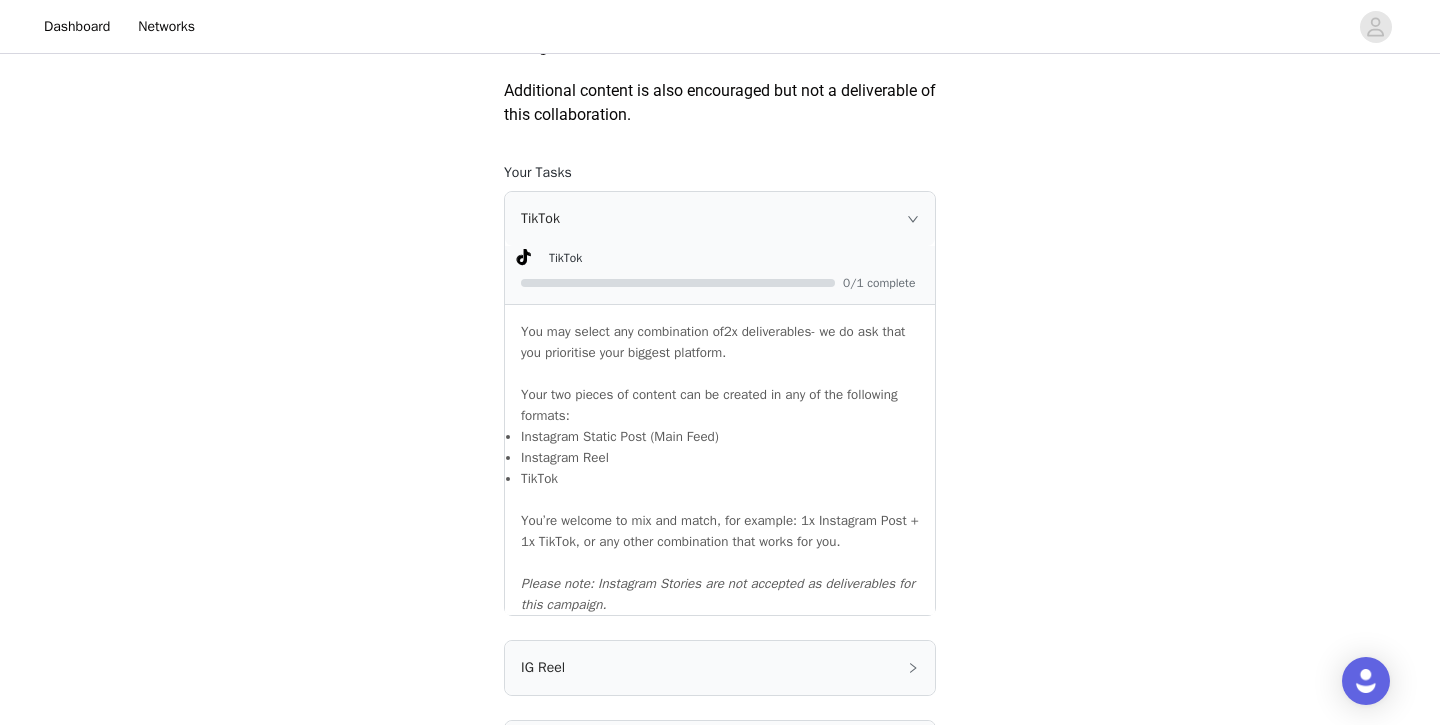 scroll, scrollTop: 1249, scrollLeft: 0, axis: vertical 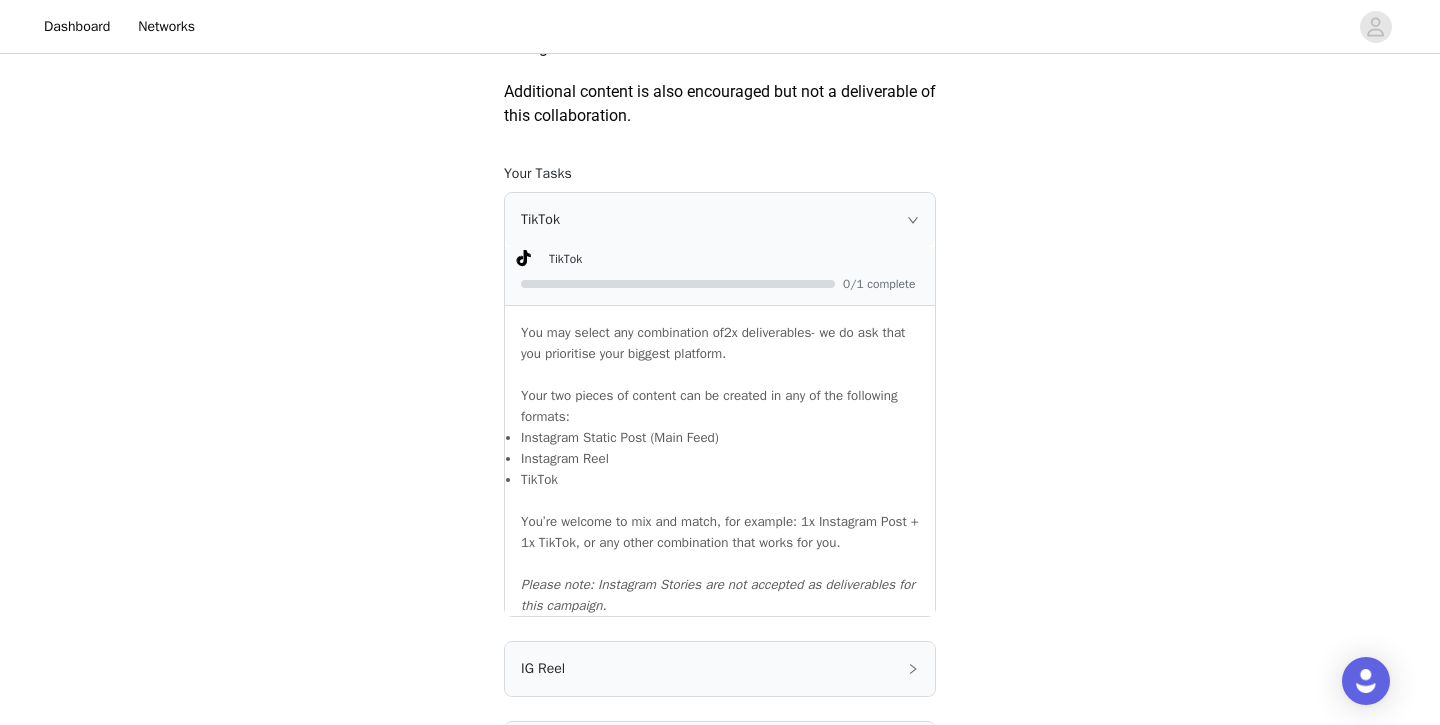 click on "0/1 complete" at bounding box center [883, 284] 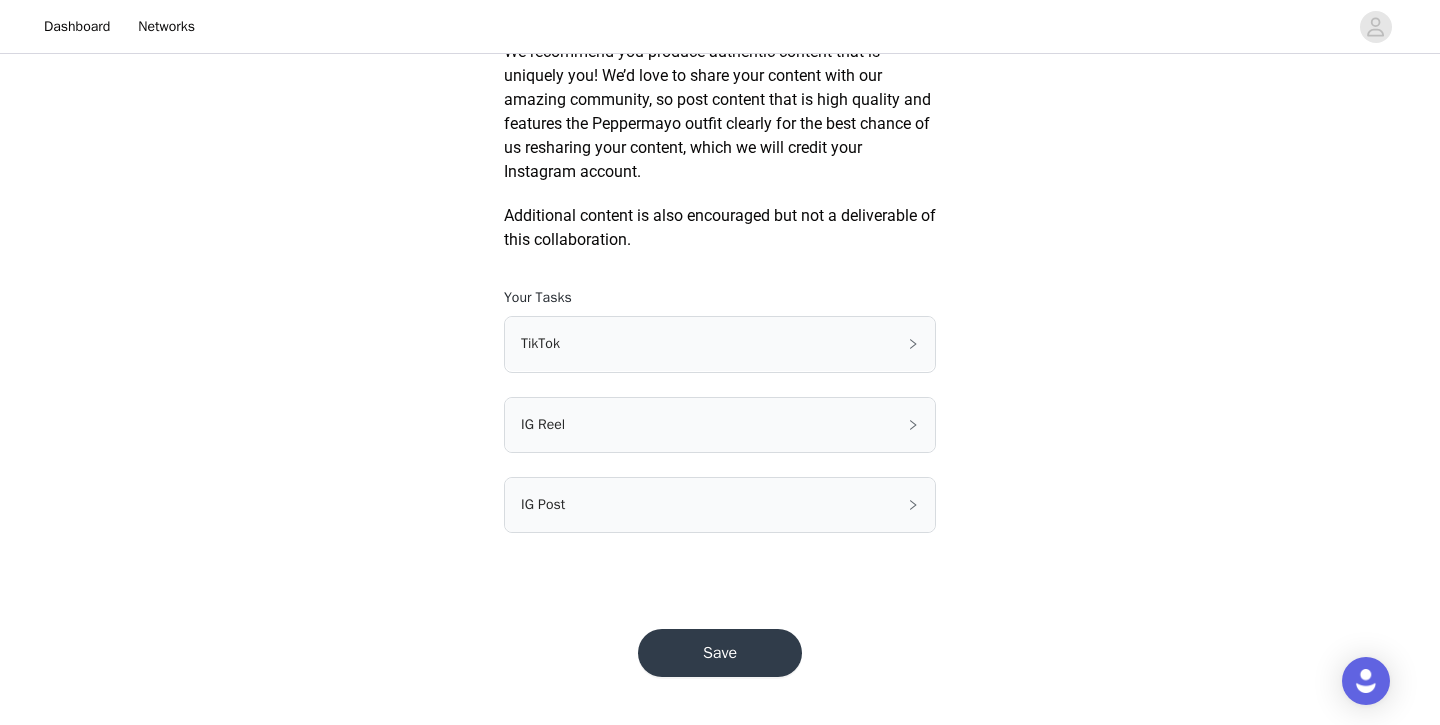 scroll, scrollTop: 1124, scrollLeft: 0, axis: vertical 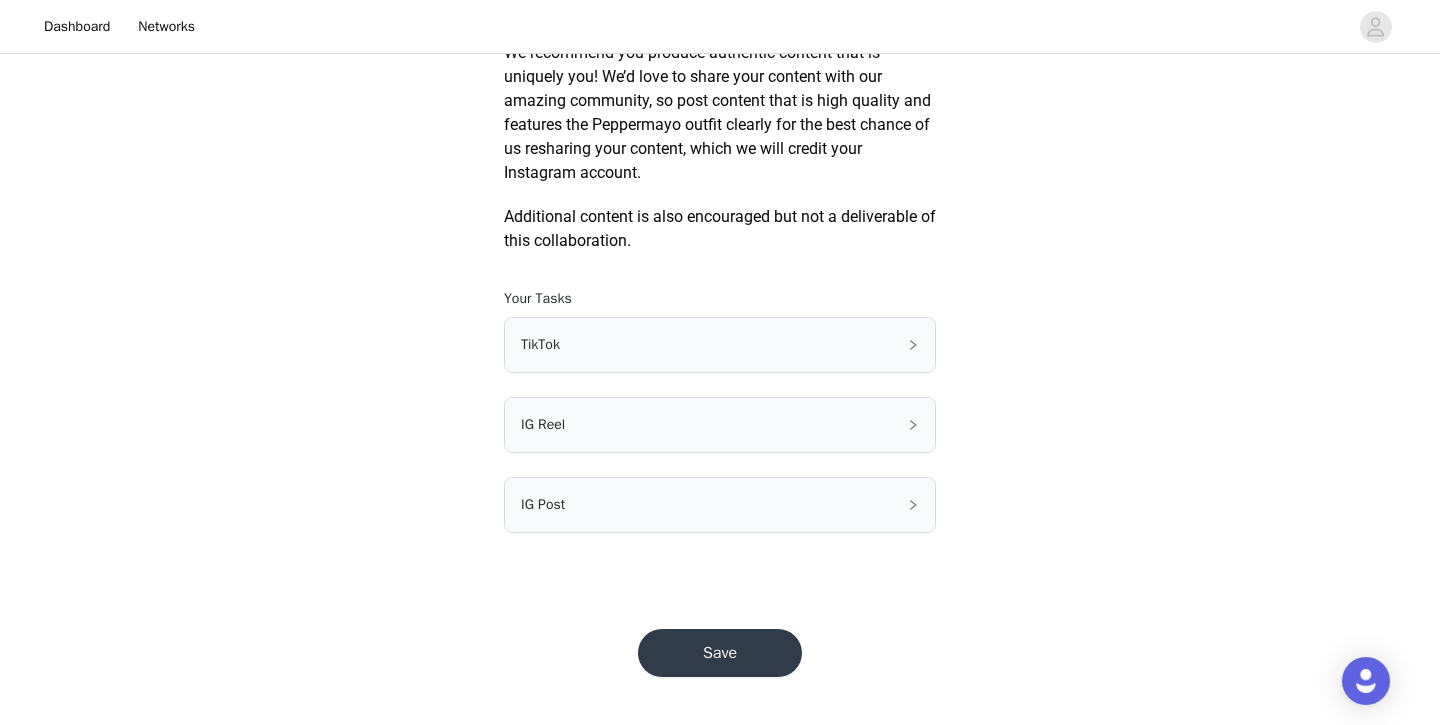 click on "TikTok" at bounding box center (720, 345) 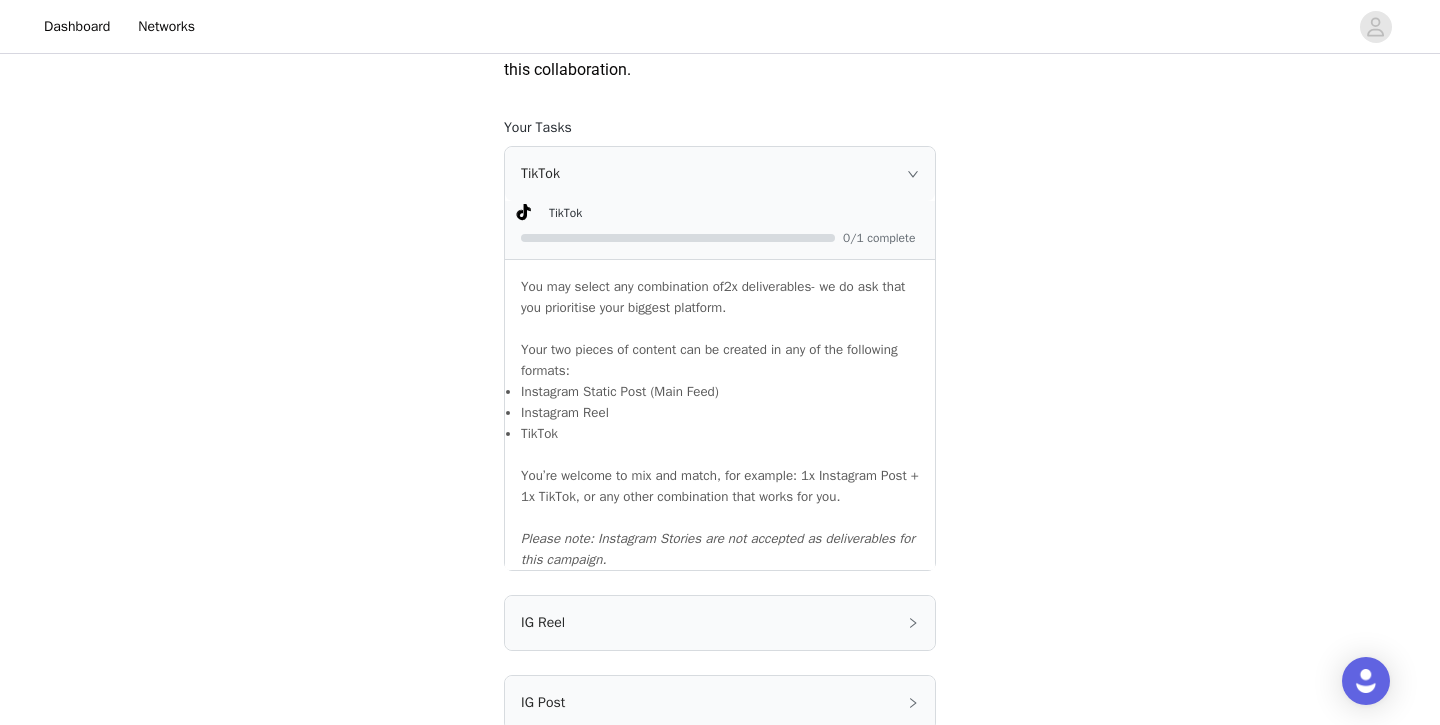 scroll, scrollTop: 1296, scrollLeft: 0, axis: vertical 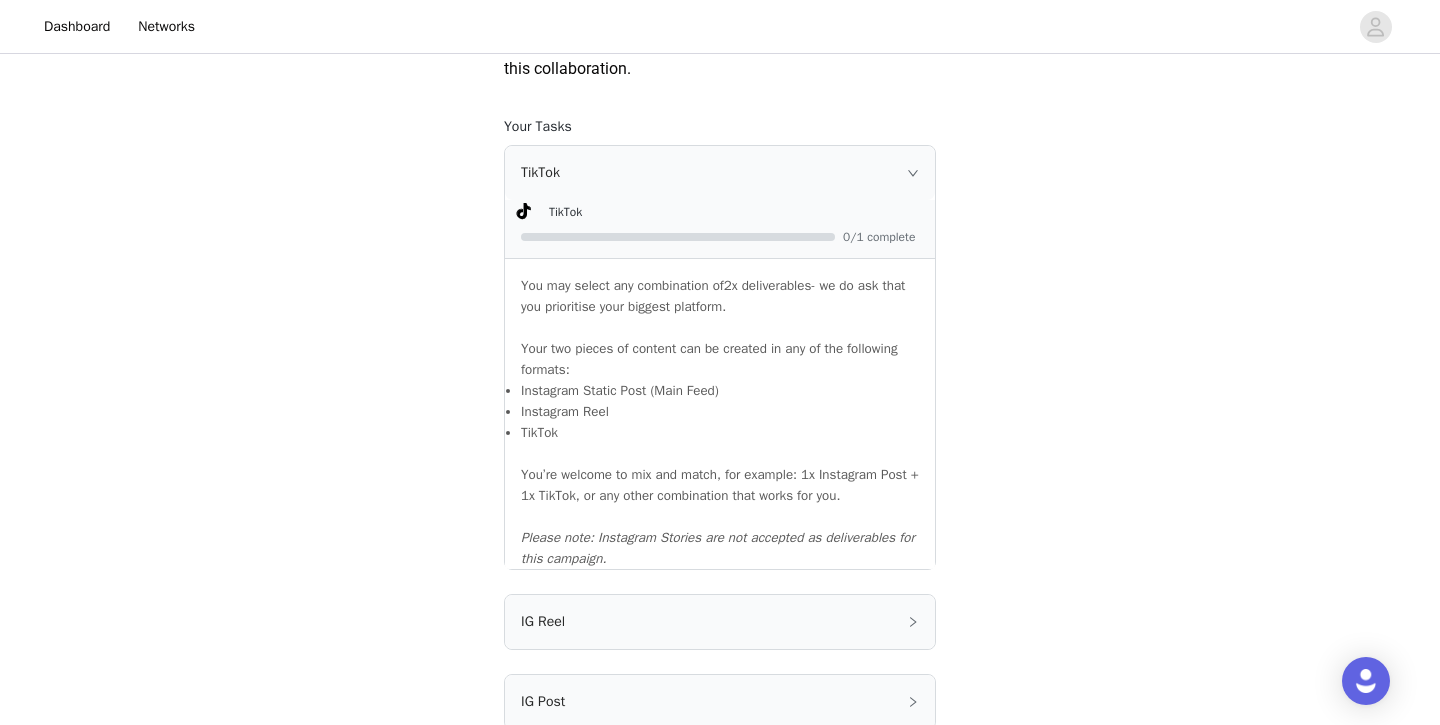 click at bounding box center (722, 235) 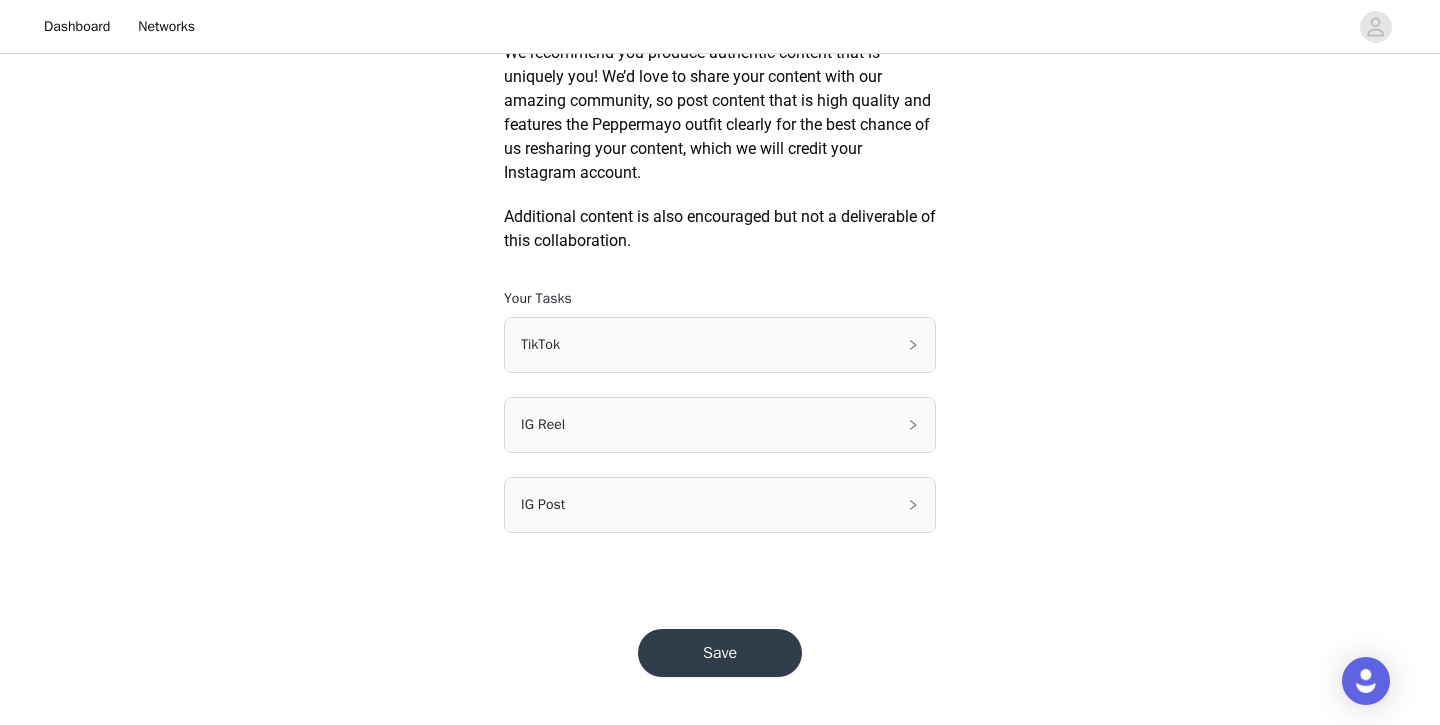 click on "TikTok" at bounding box center (720, 345) 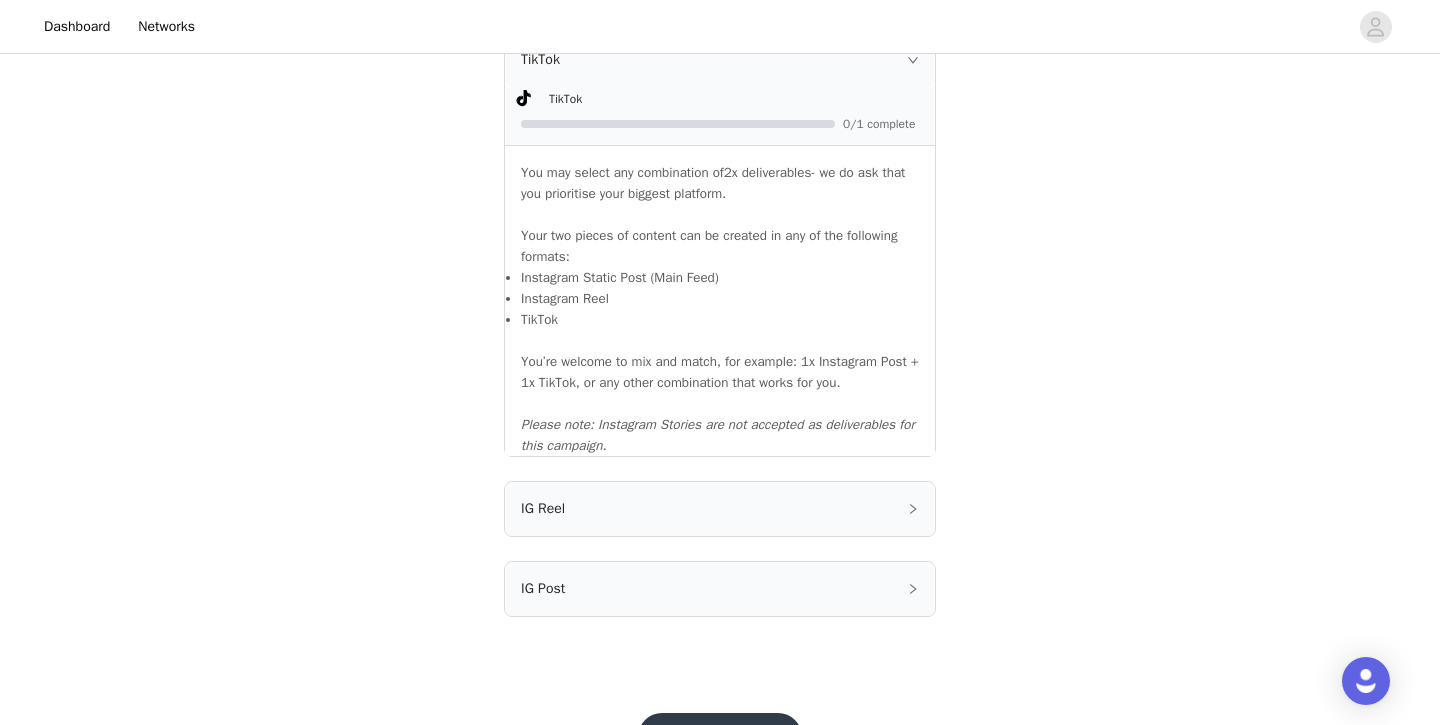 scroll, scrollTop: 1451, scrollLeft: 0, axis: vertical 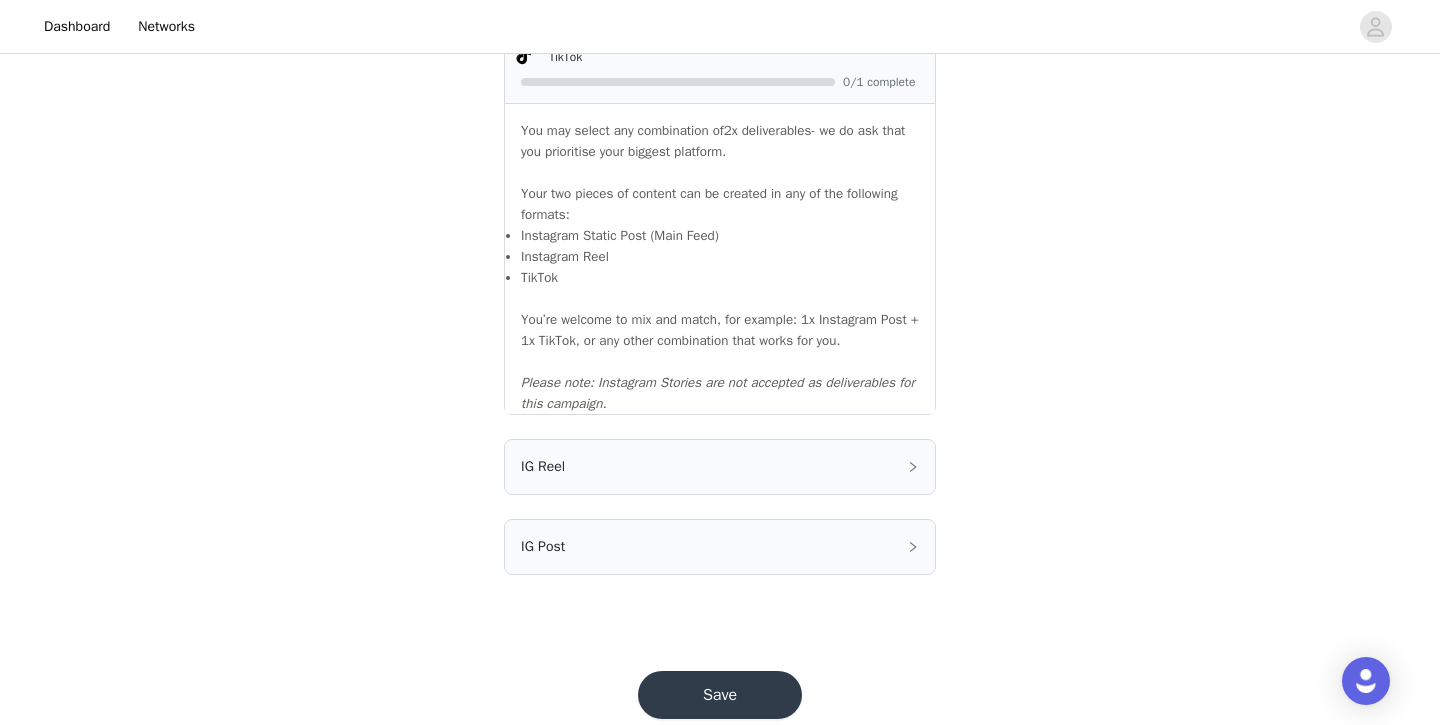 click on "IG Reel" at bounding box center [720, 467] 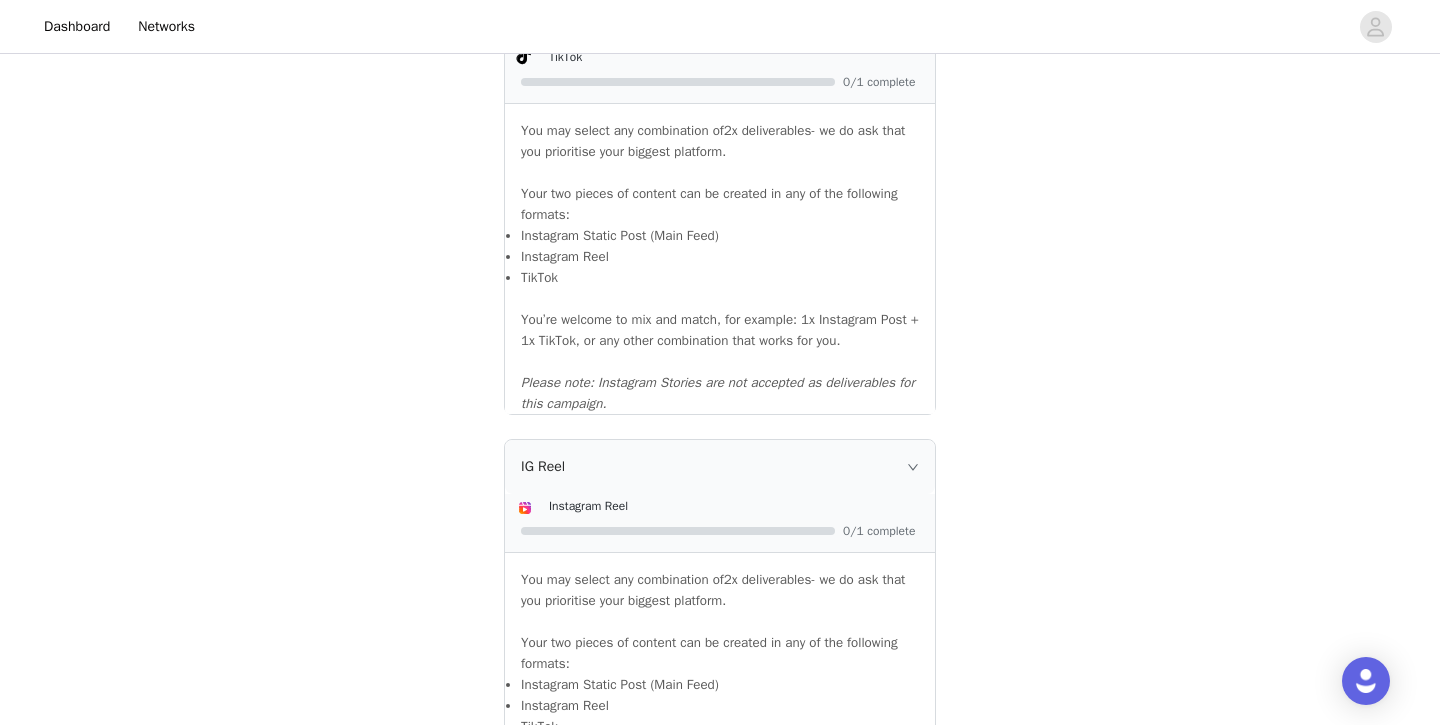 click on "IG Reel" at bounding box center [720, 467] 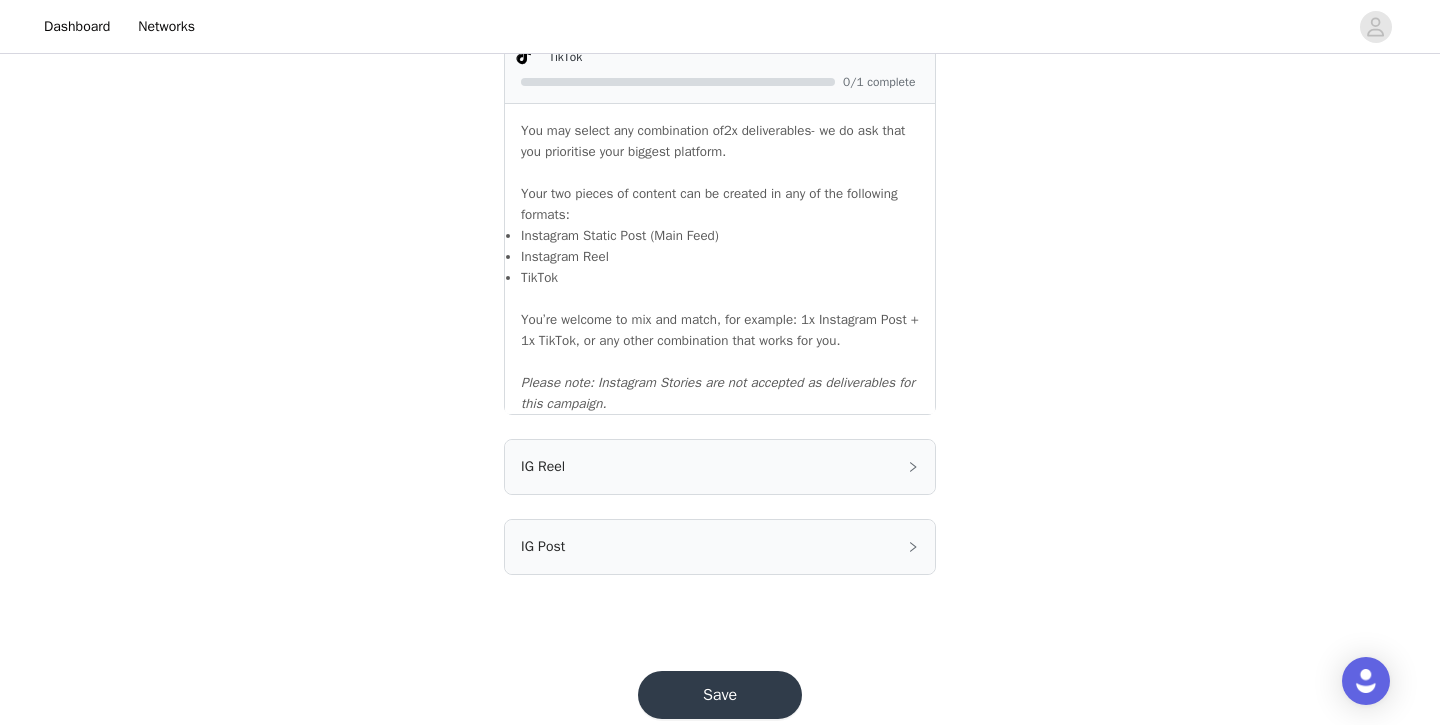 click on "Save" at bounding box center (720, 695) 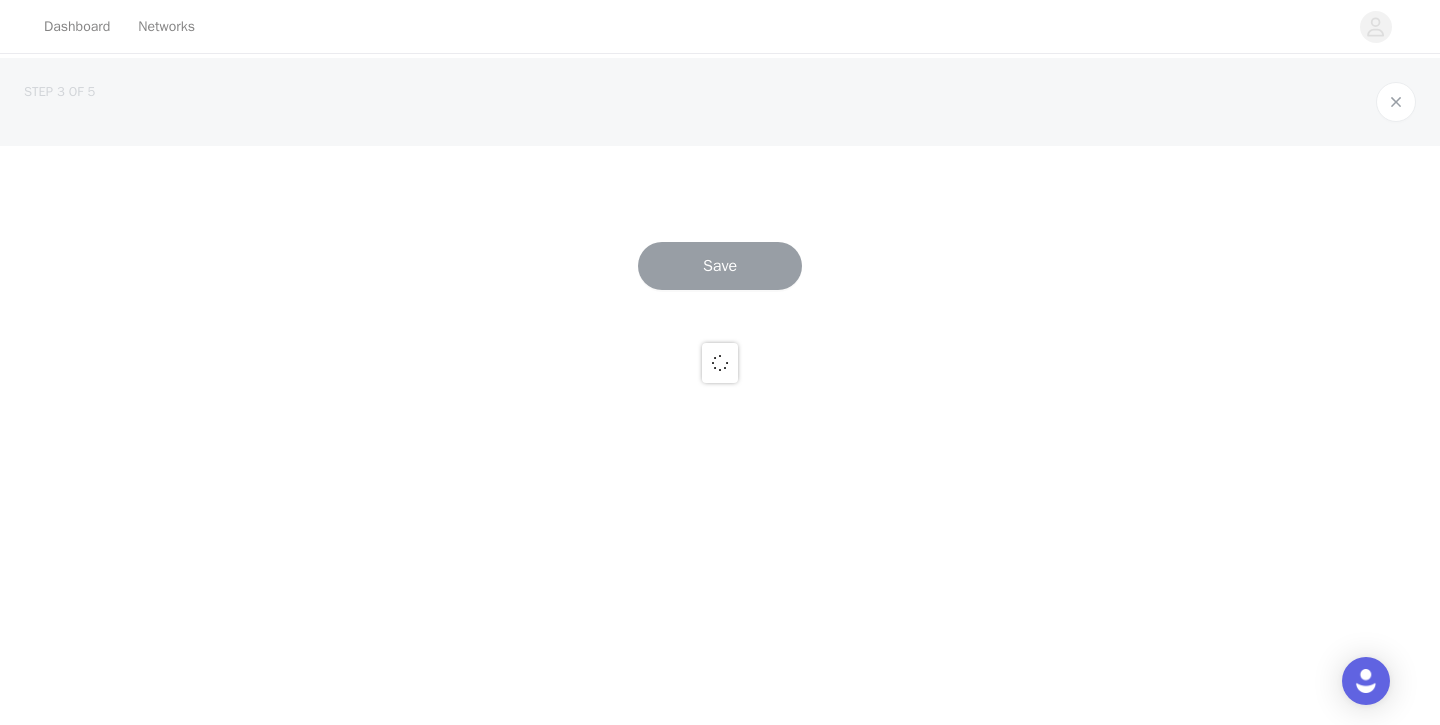 scroll, scrollTop: 0, scrollLeft: 0, axis: both 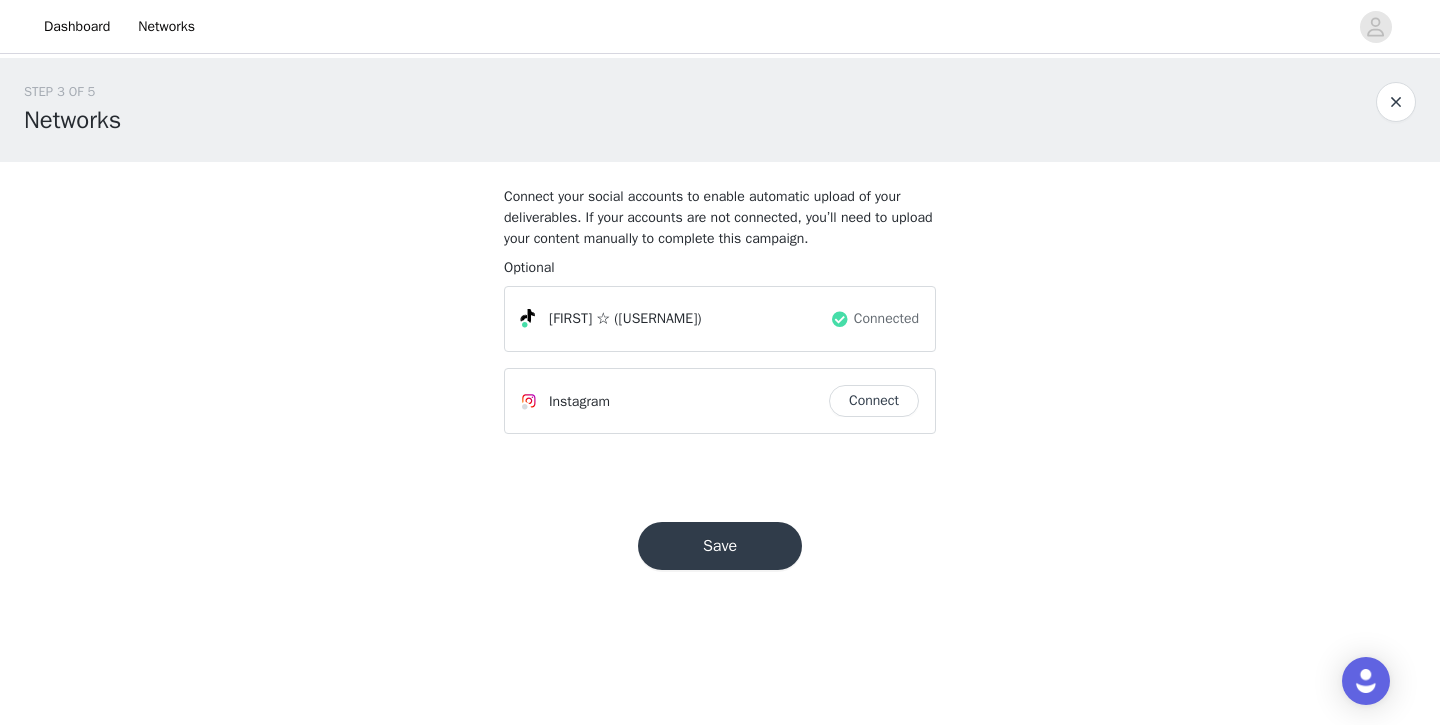 click on "Save" at bounding box center (720, 546) 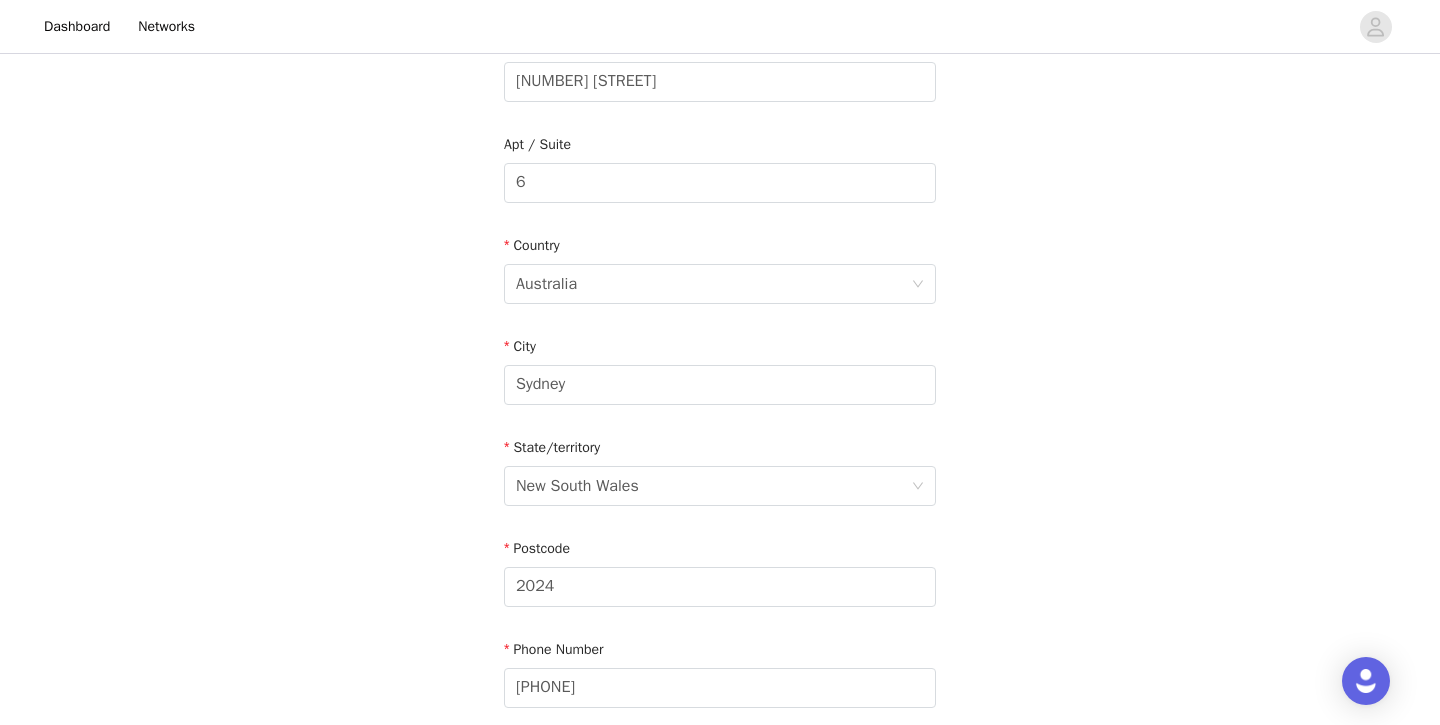 scroll, scrollTop: 680, scrollLeft: 0, axis: vertical 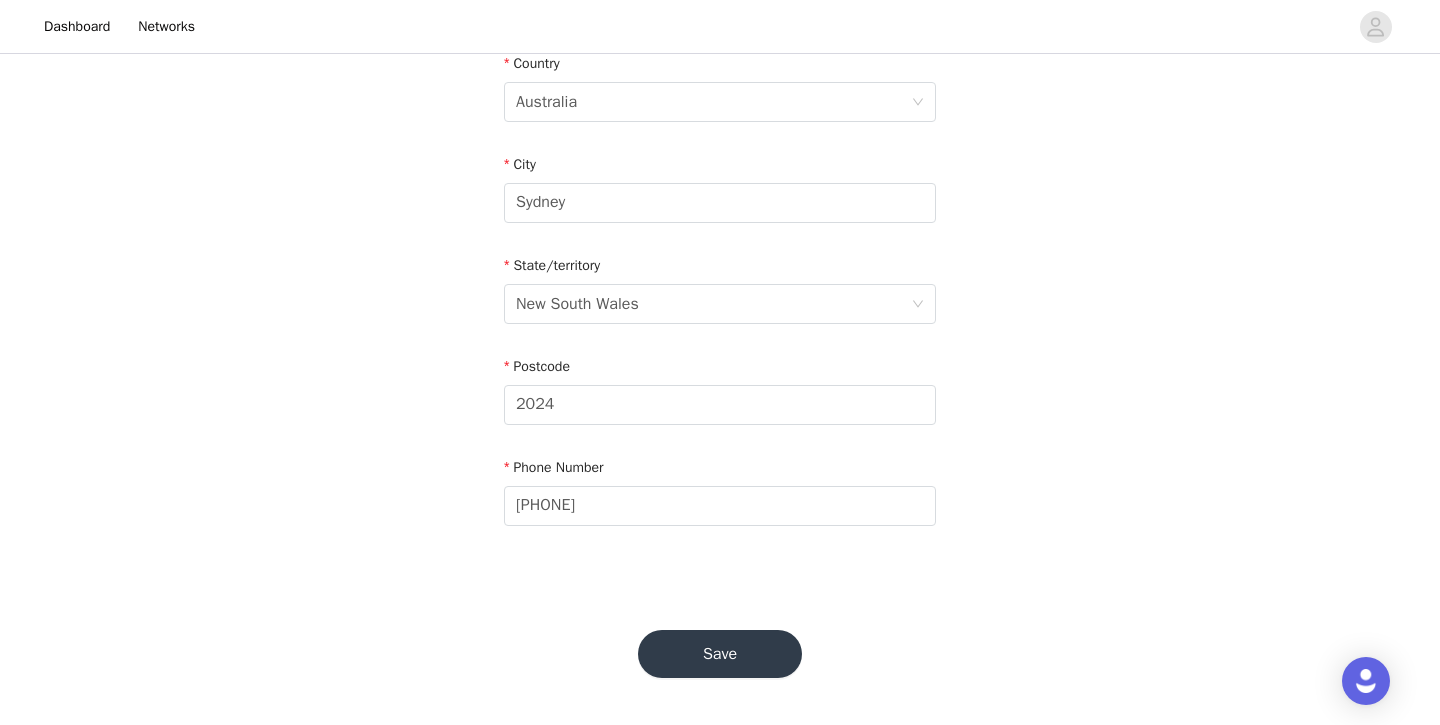 click on "Save" at bounding box center (720, 654) 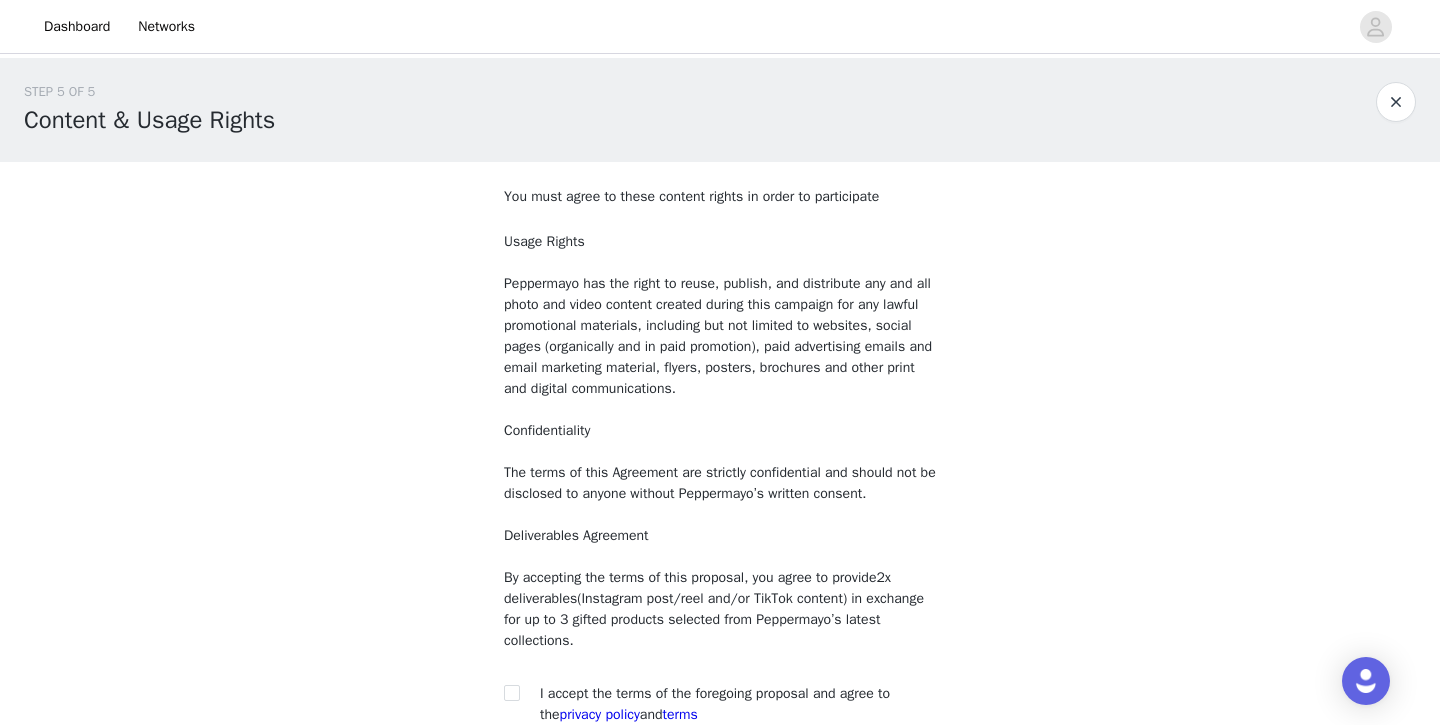 scroll, scrollTop: 199, scrollLeft: 0, axis: vertical 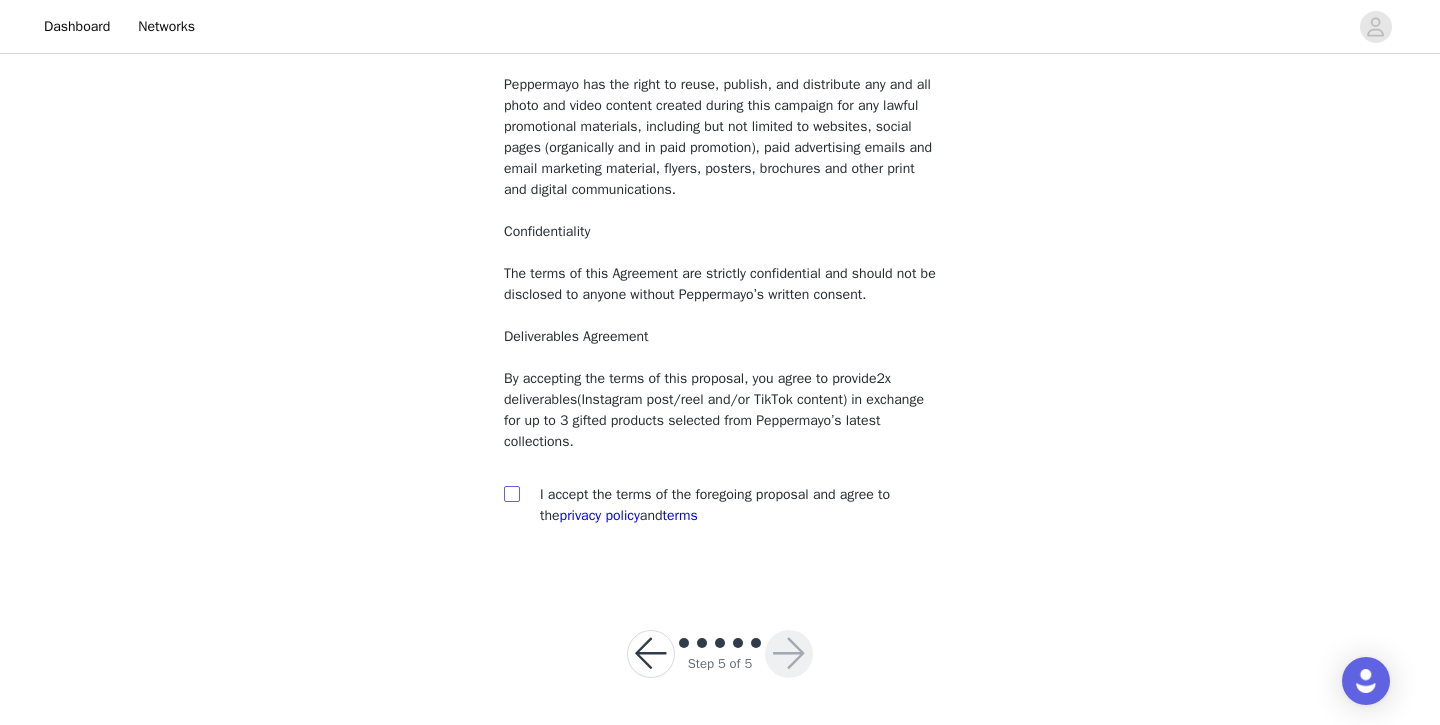 click at bounding box center (511, 493) 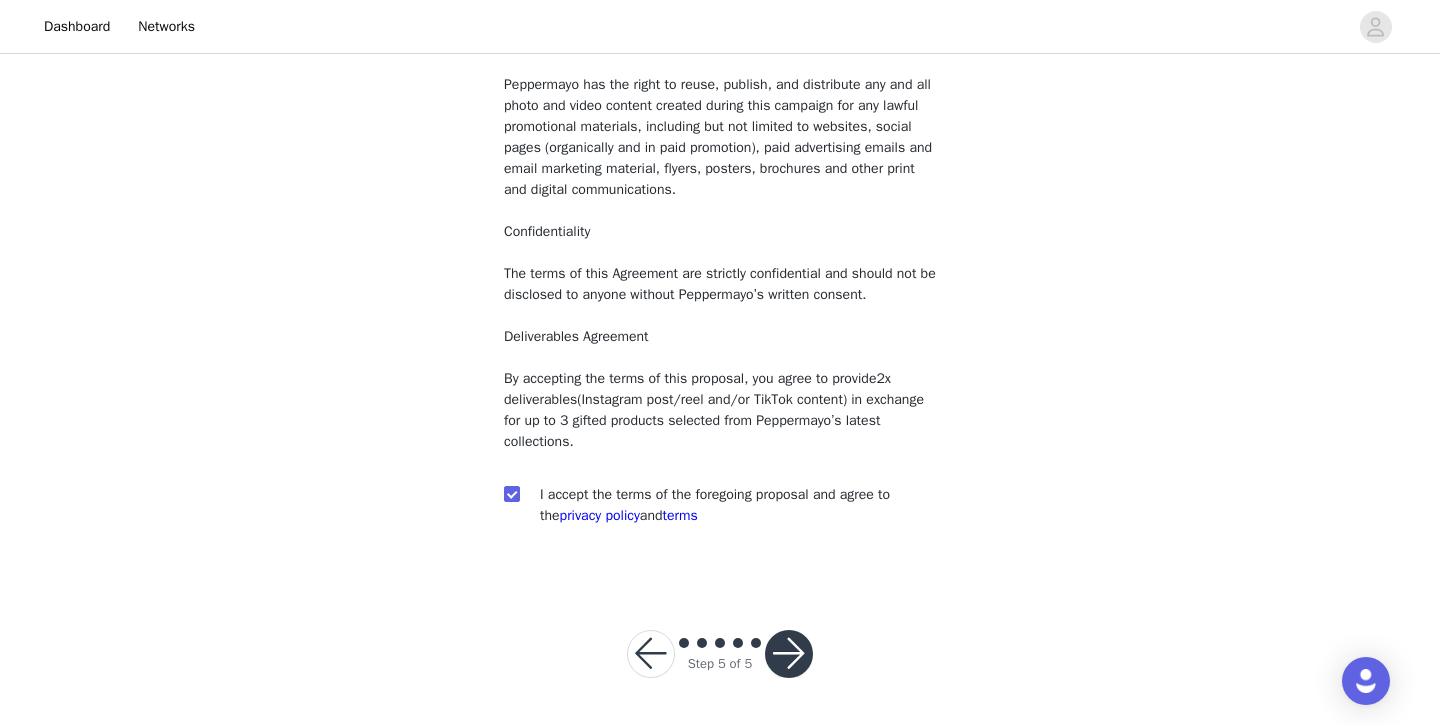 click at bounding box center (789, 654) 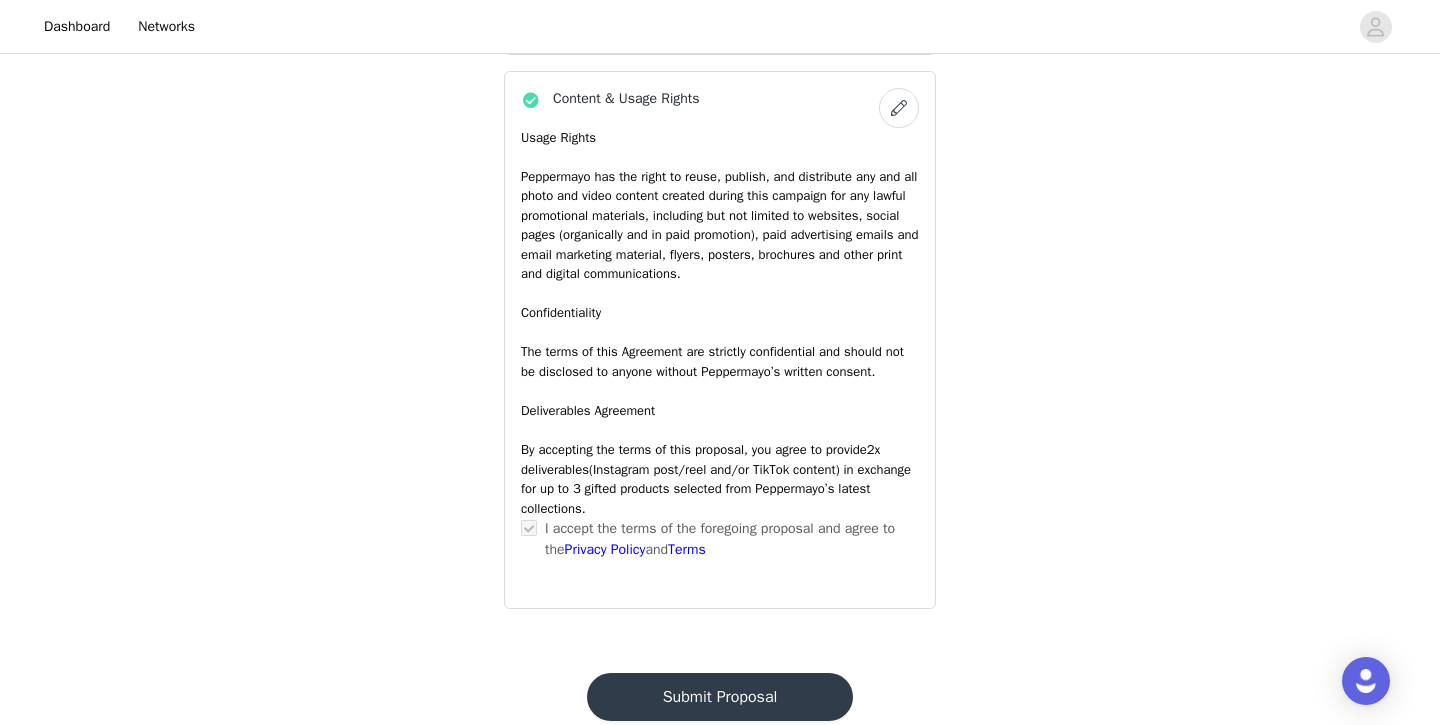 scroll, scrollTop: 1321, scrollLeft: 0, axis: vertical 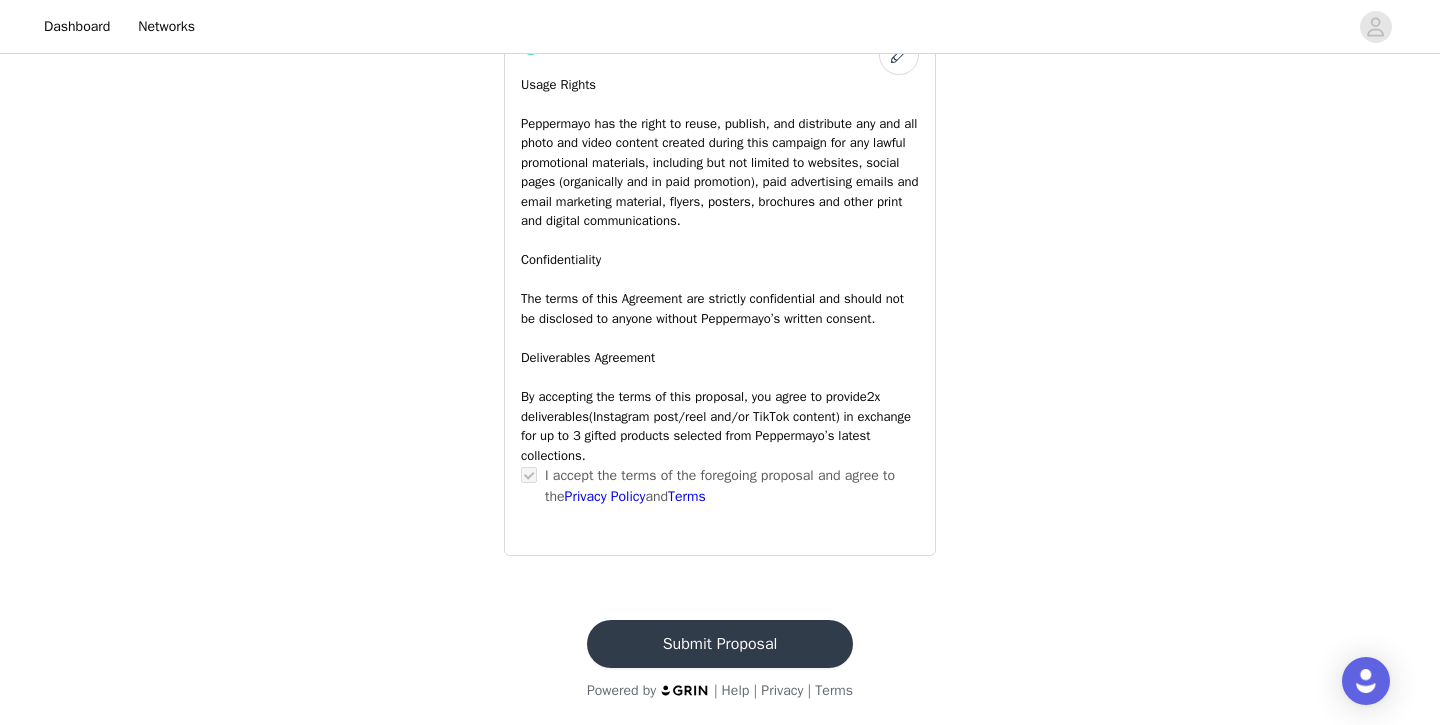 click on "Submit Proposal" at bounding box center [720, 644] 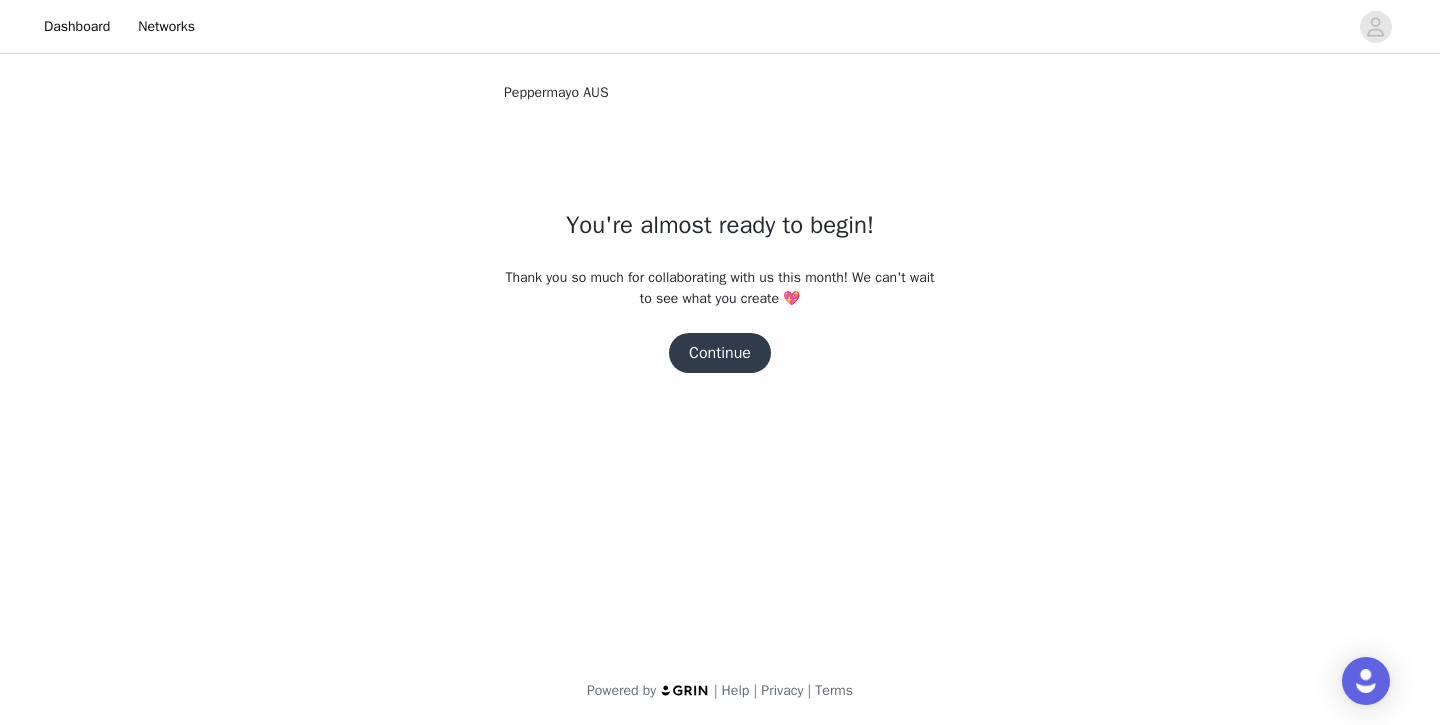 scroll, scrollTop: 0, scrollLeft: 0, axis: both 